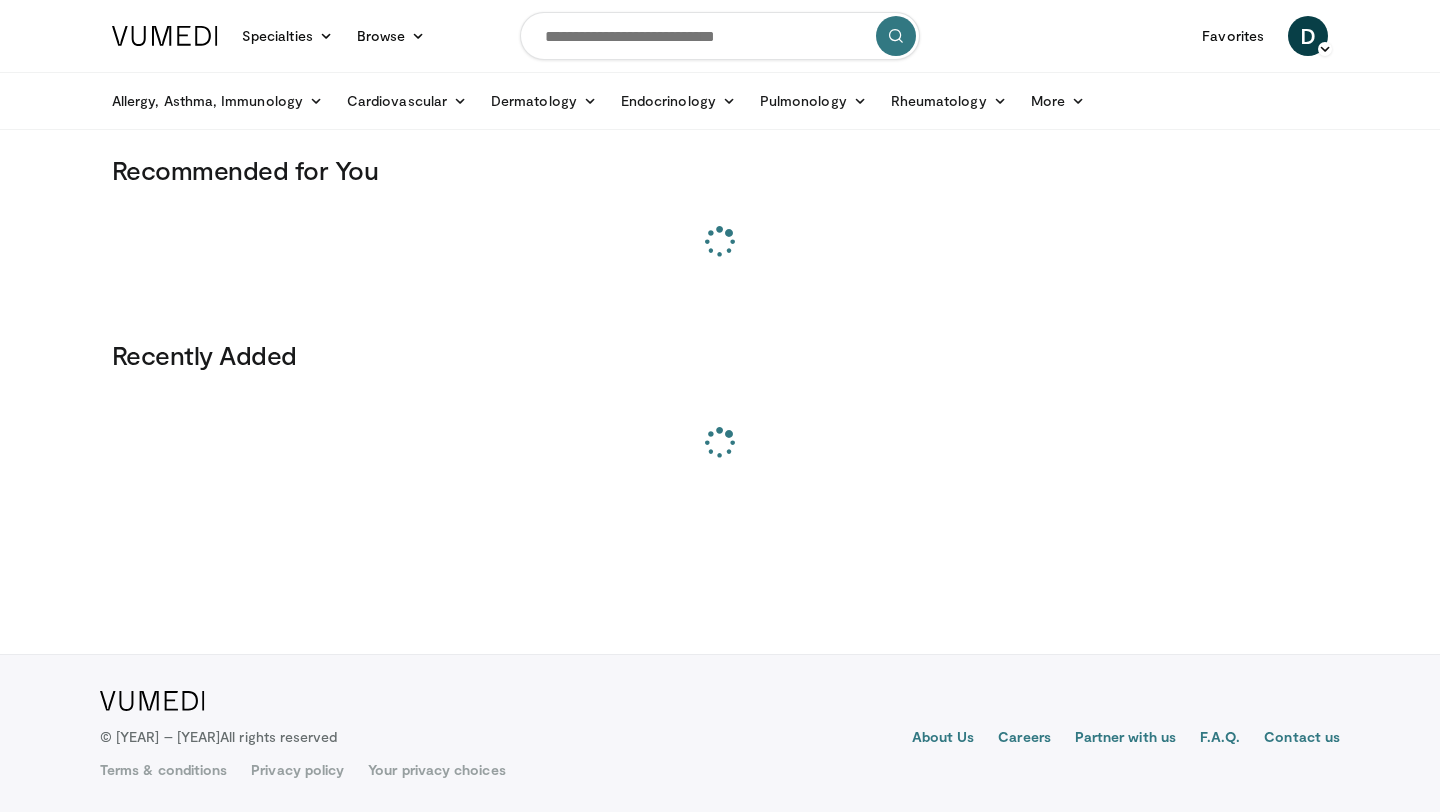 scroll, scrollTop: 0, scrollLeft: 0, axis: both 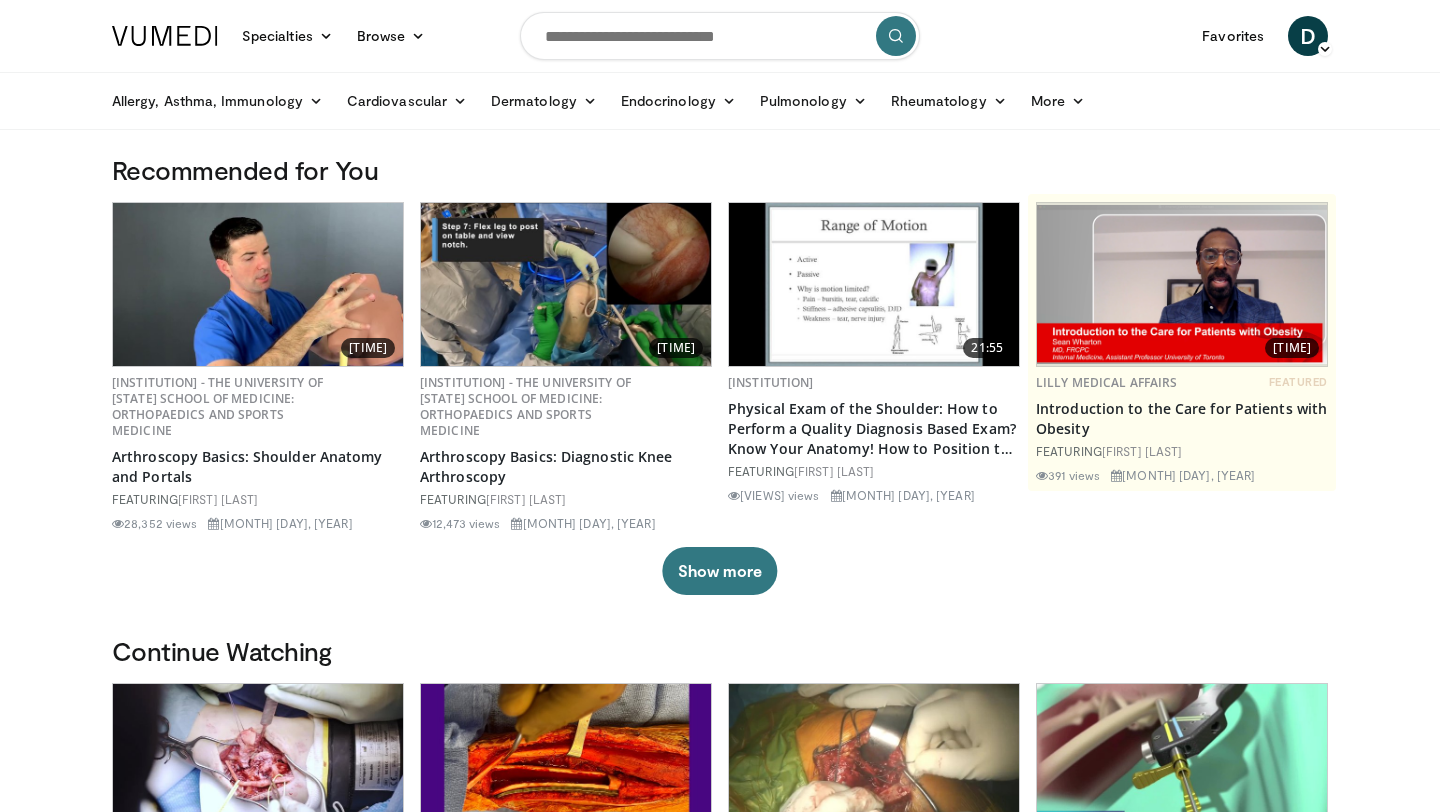 click at bounding box center [720, 36] 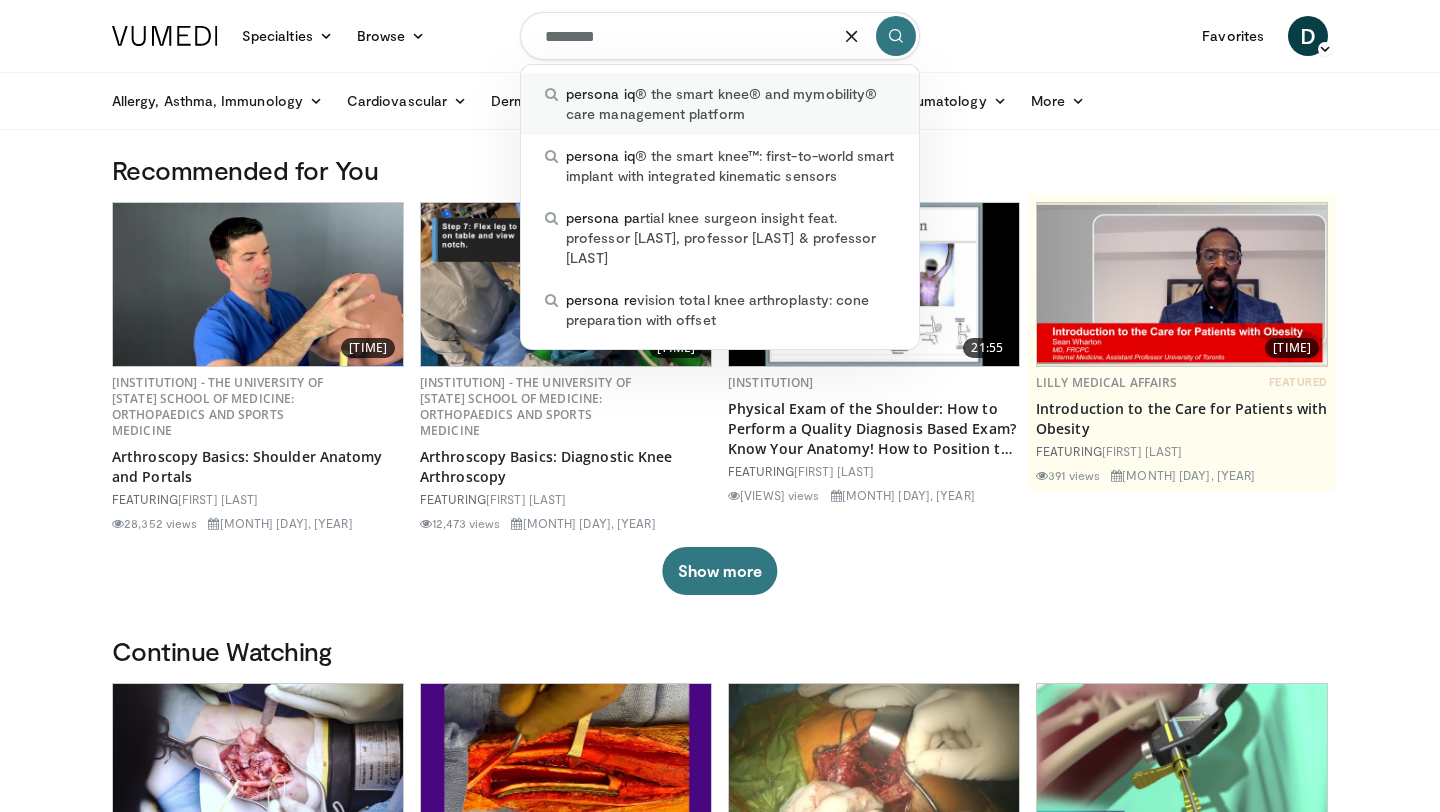 type on "*******" 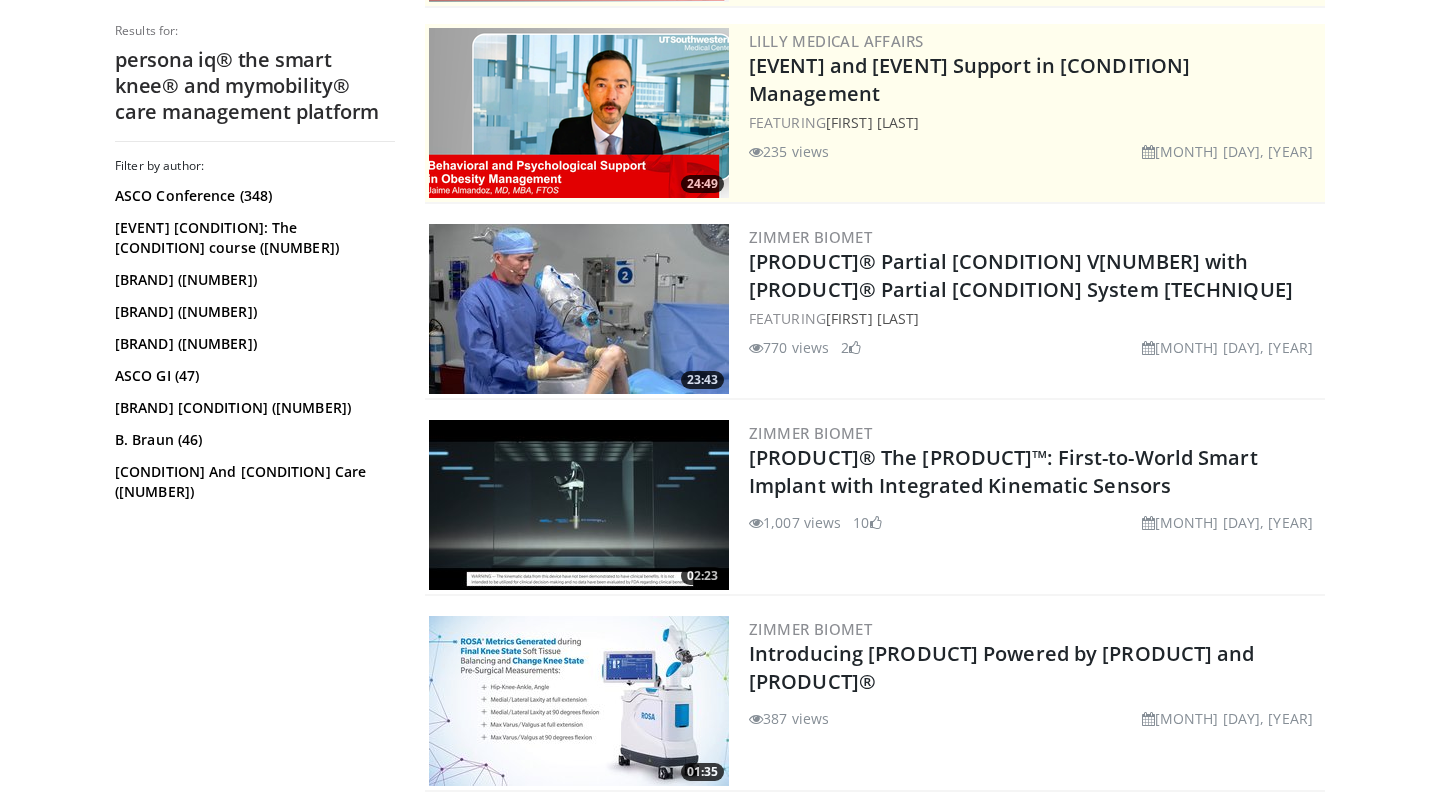 scroll, scrollTop: 388, scrollLeft: 0, axis: vertical 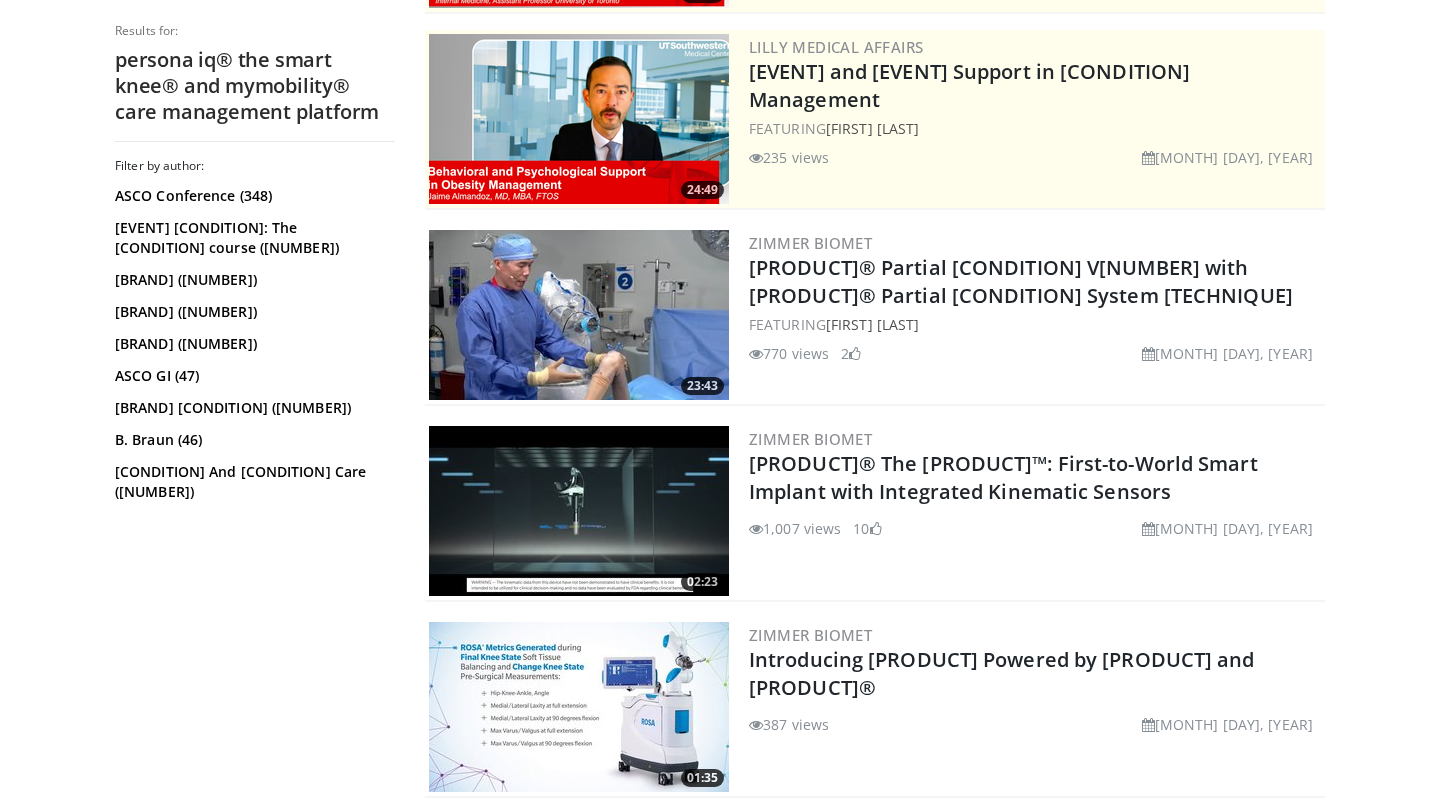 click at bounding box center (579, 315) 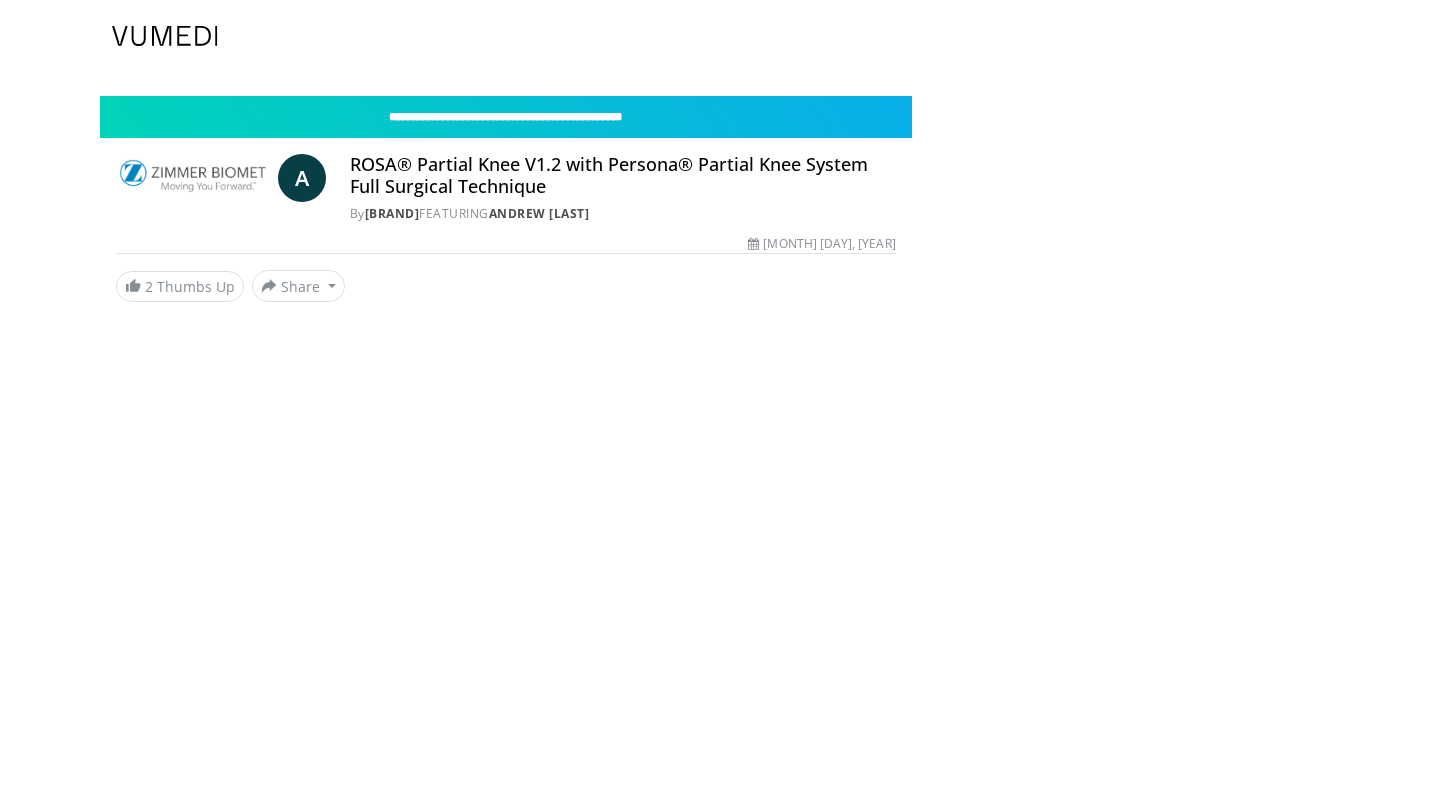 scroll, scrollTop: 0, scrollLeft: 0, axis: both 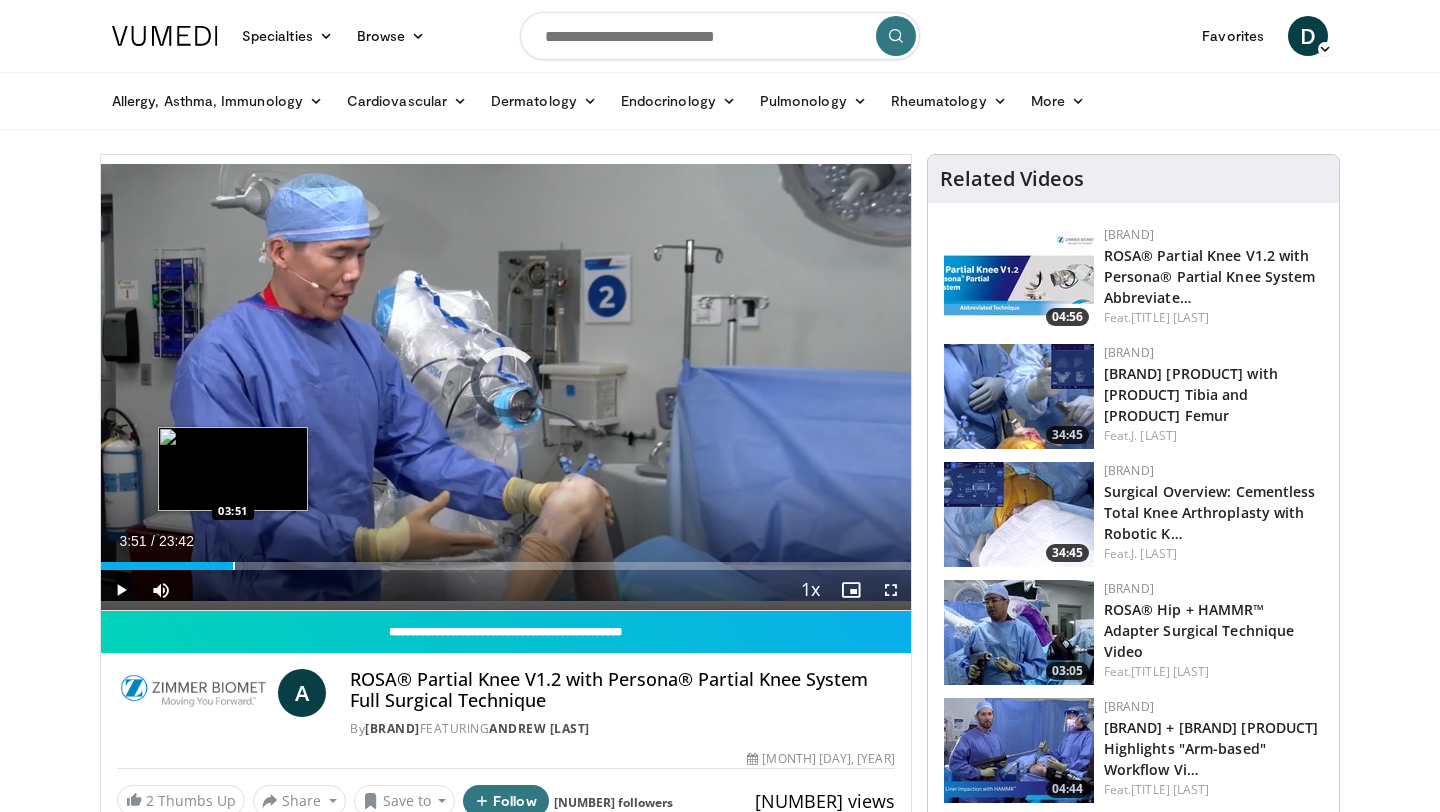 click at bounding box center [234, 566] 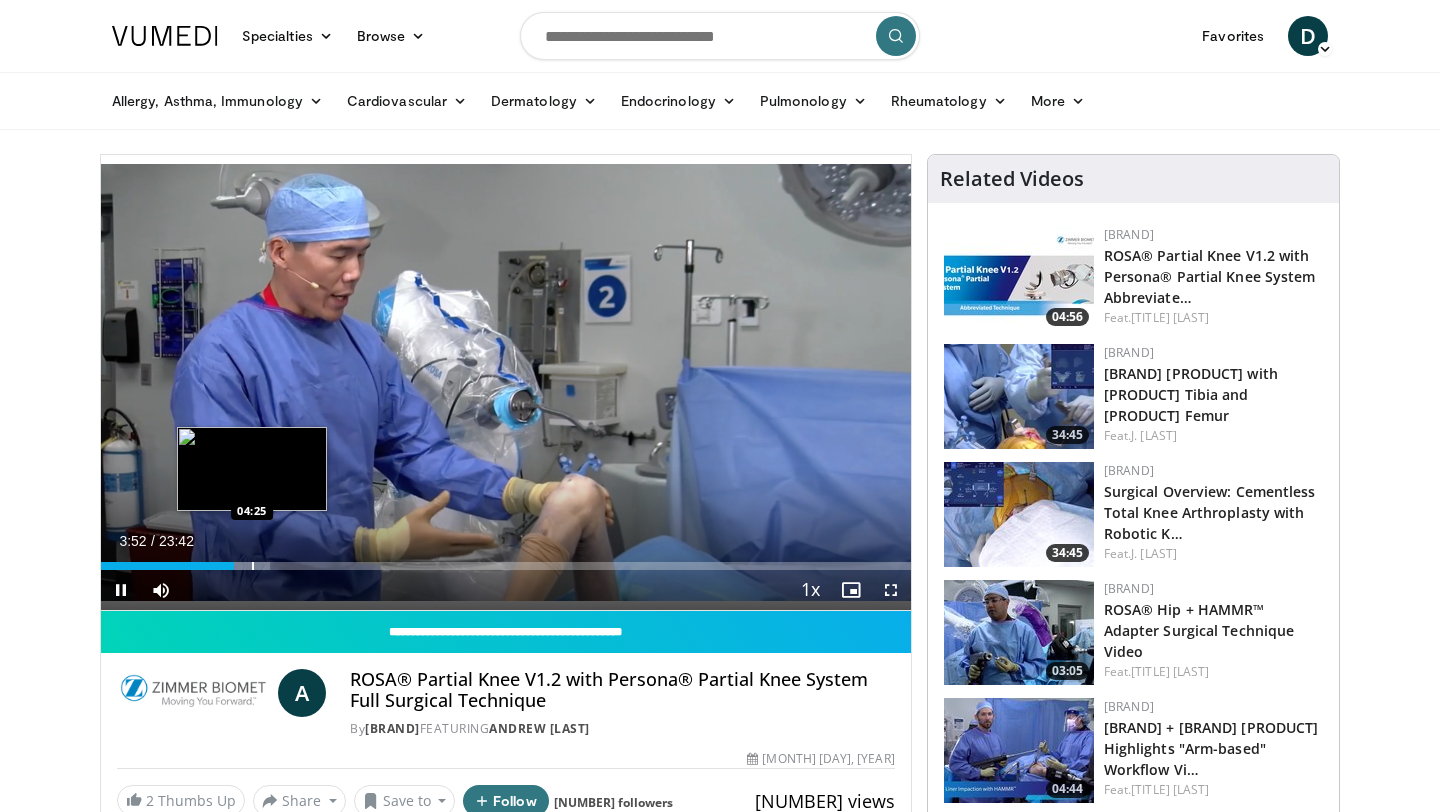 click at bounding box center [253, 566] 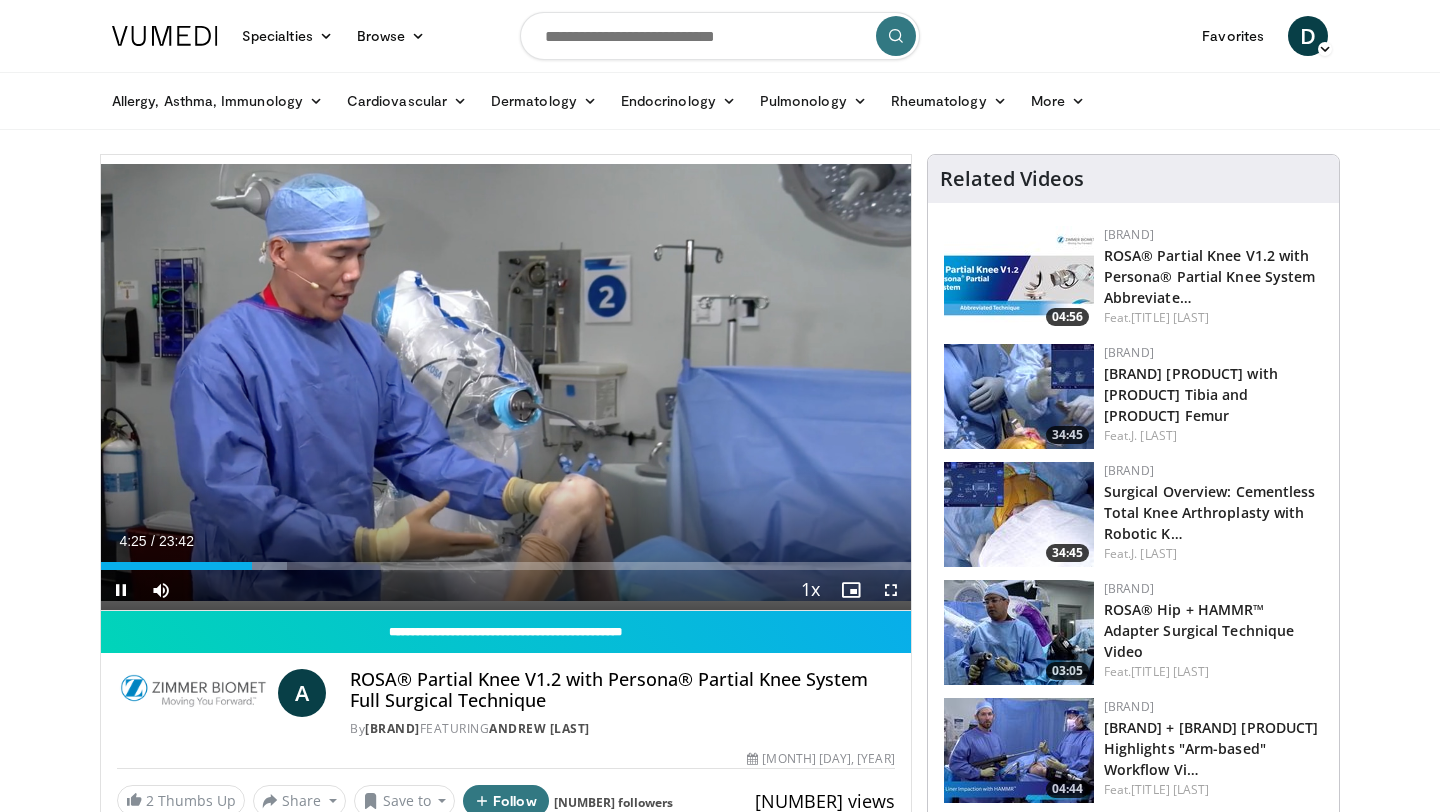 click on "Current Time  4:25 / Duration  23:42 Pause Skip Backward Skip Forward Mute Loaded :  23.01% 04:25 05:49 Stream Type  LIVE Seek to live, currently behind live LIVE   1x Playback Rate 0.5x 0.75x 1x , selected 1.25x 1.5x 1.75x 2x Chapters Chapters Descriptions descriptions off , selected Captions captions settings , opens captions settings dialog captions off , selected Audio Track en (Main) , selected Fullscreen Enable picture-in-picture mode" at bounding box center [506, 590] 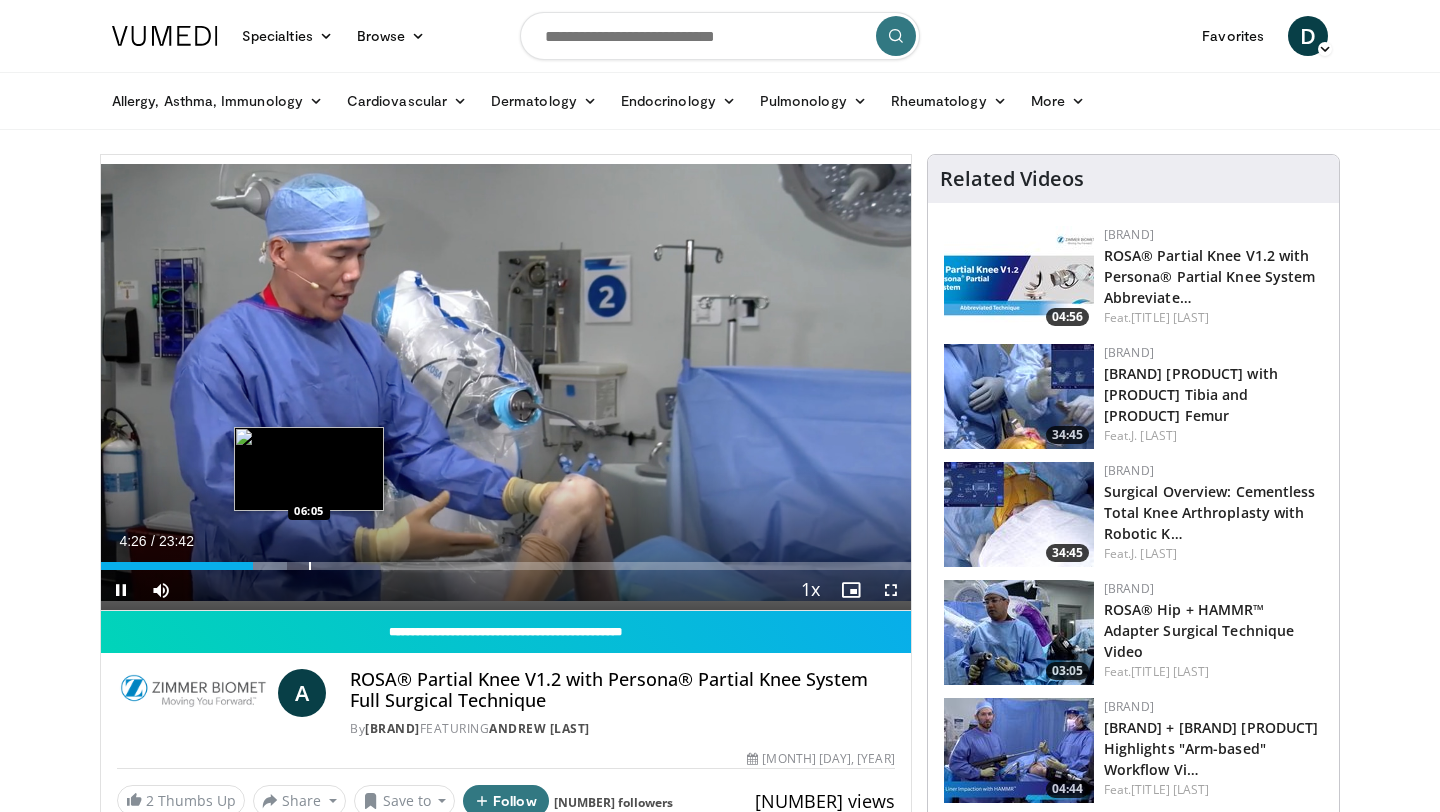 click at bounding box center [310, 566] 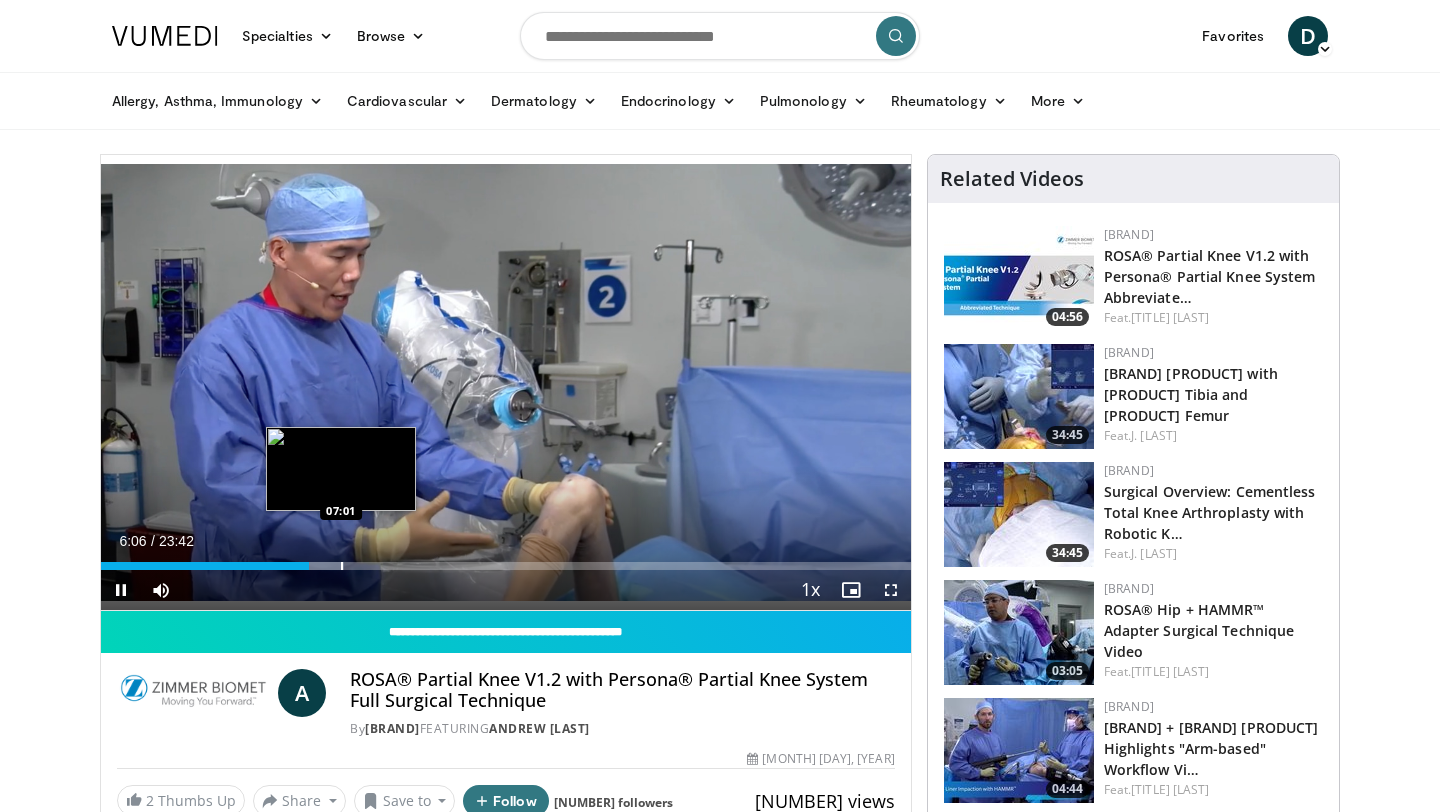 click on "Loaded :  29.98% 06:06 07:01" at bounding box center (506, 560) 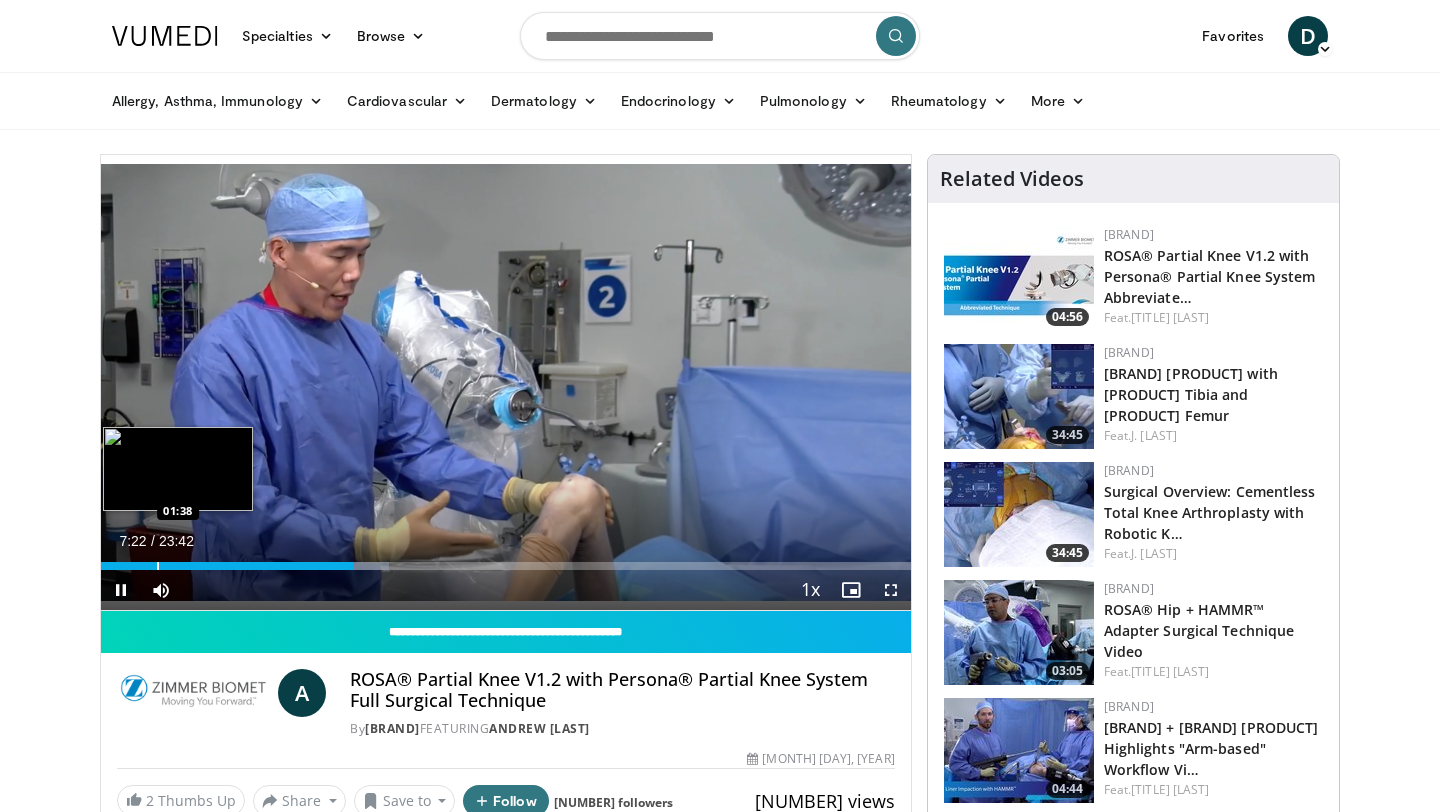 click on "Loaded :  35.56% 07:22 01:38" at bounding box center [506, 560] 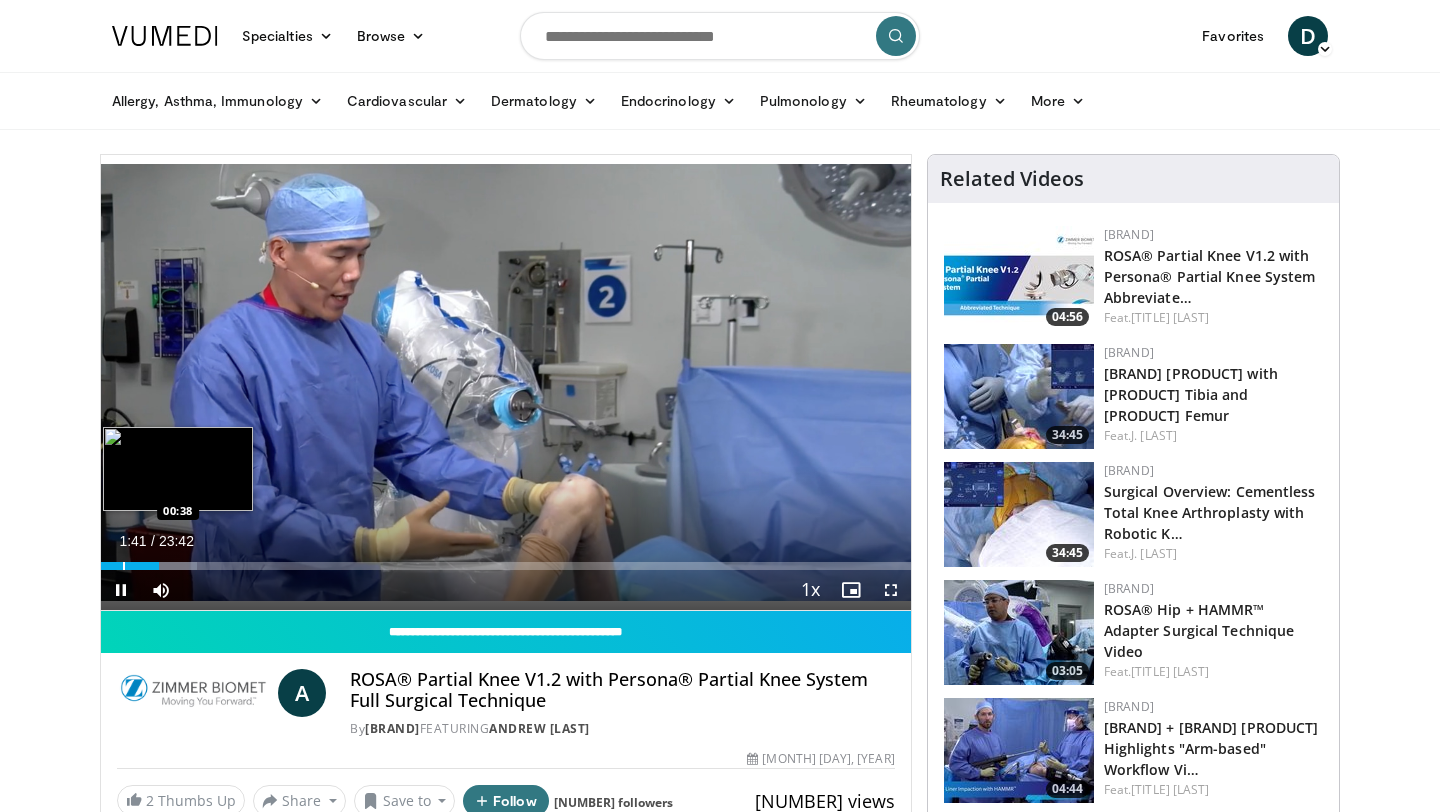 click at bounding box center [124, 566] 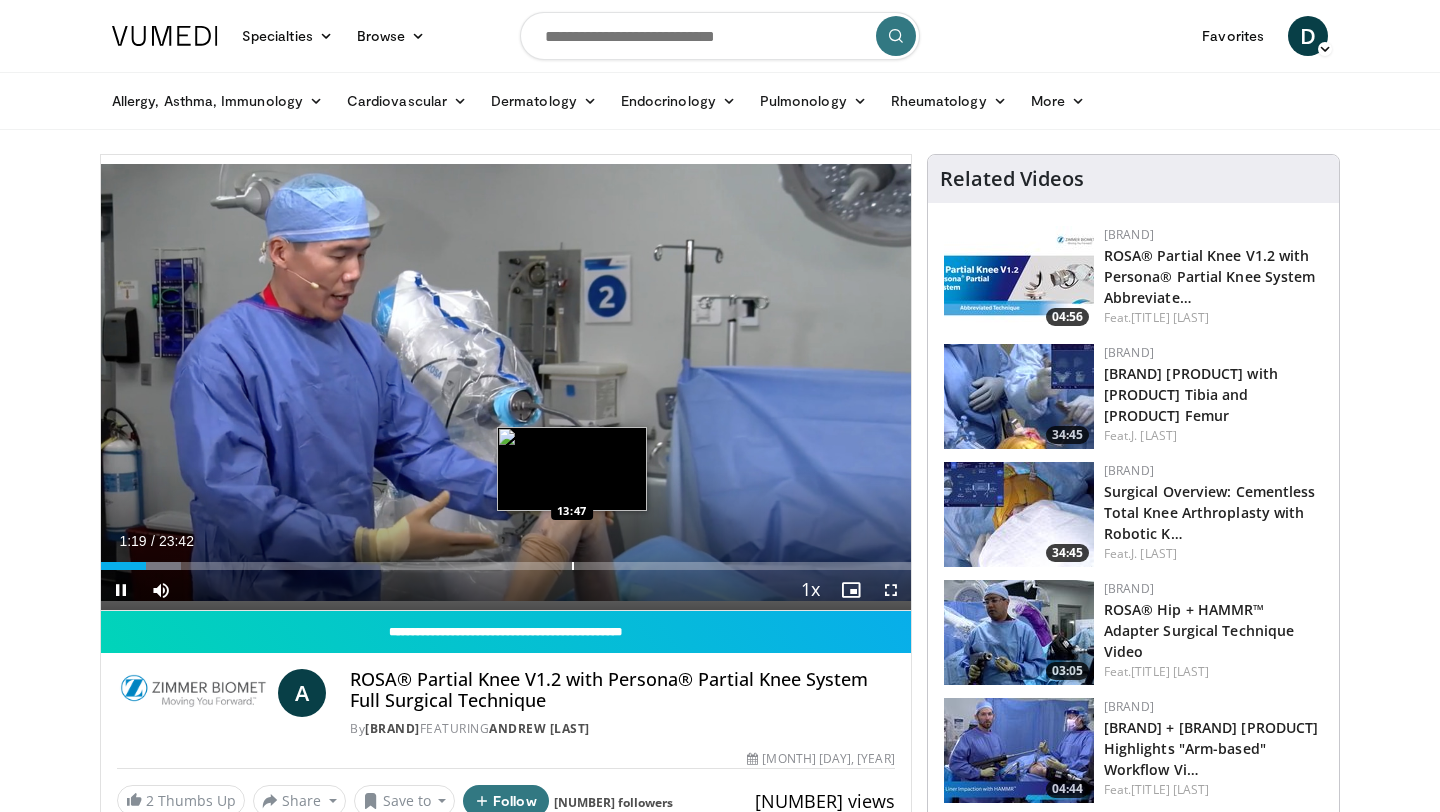 click on "Loaded :  9.85% 01:19 13:47" at bounding box center [506, 560] 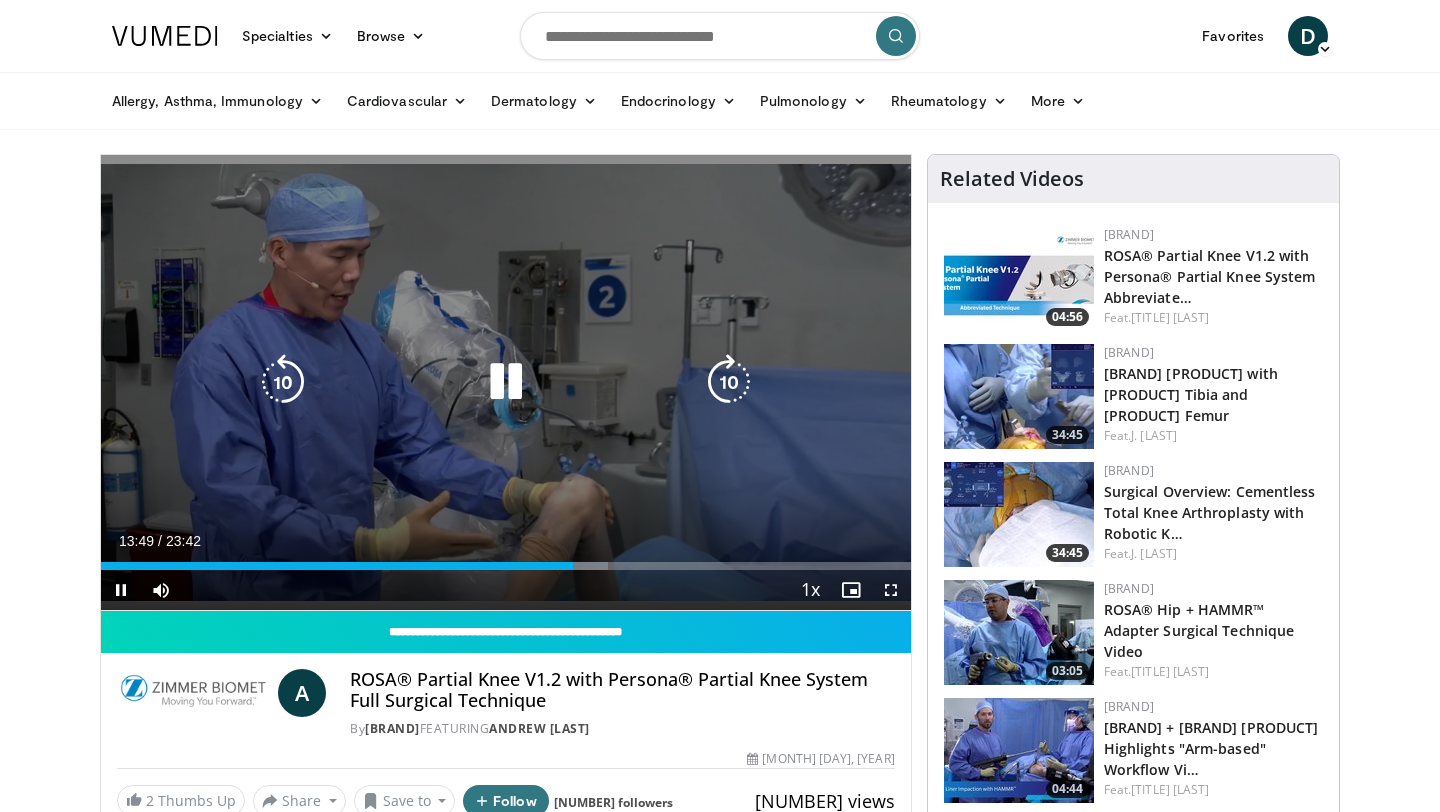 click at bounding box center [729, 382] 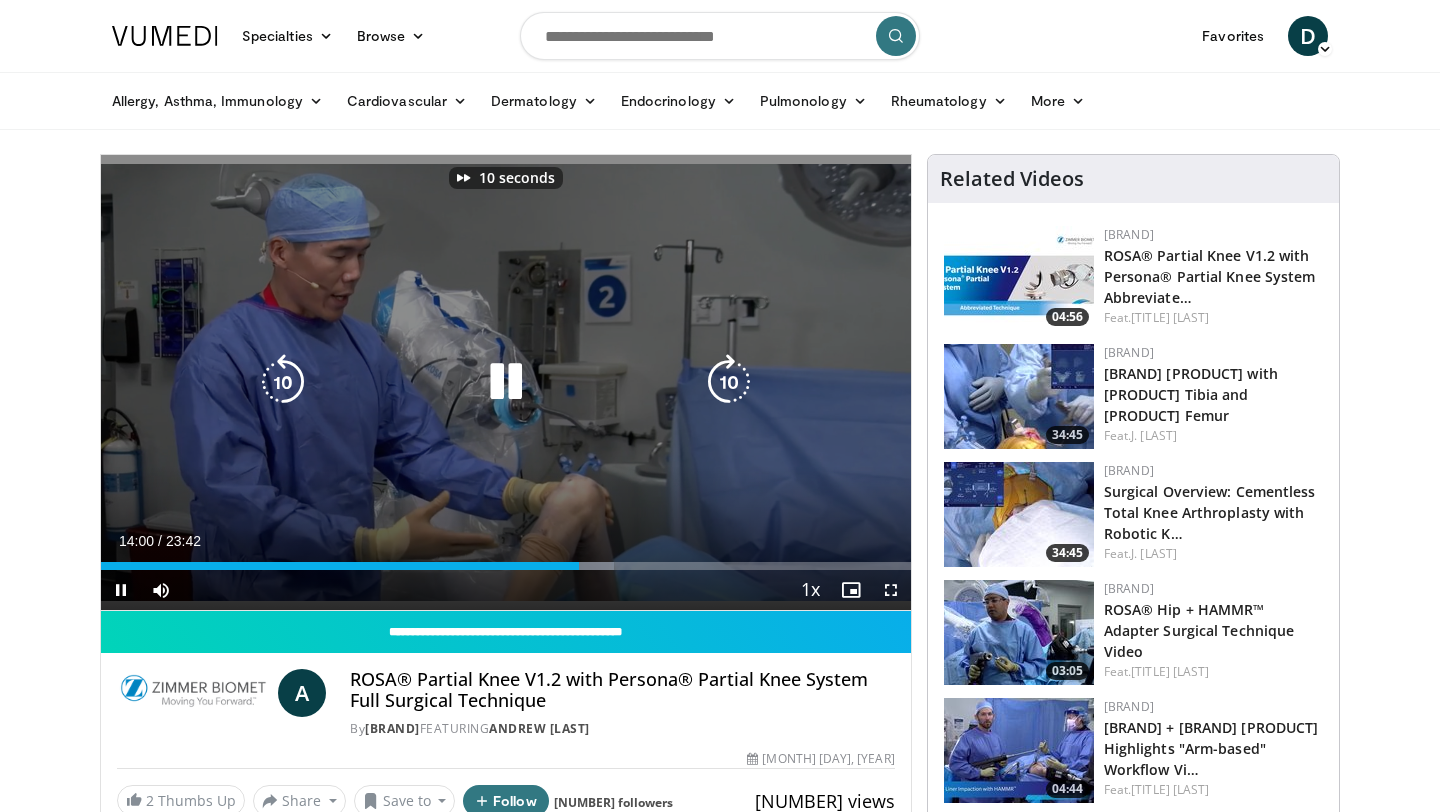 click at bounding box center [729, 382] 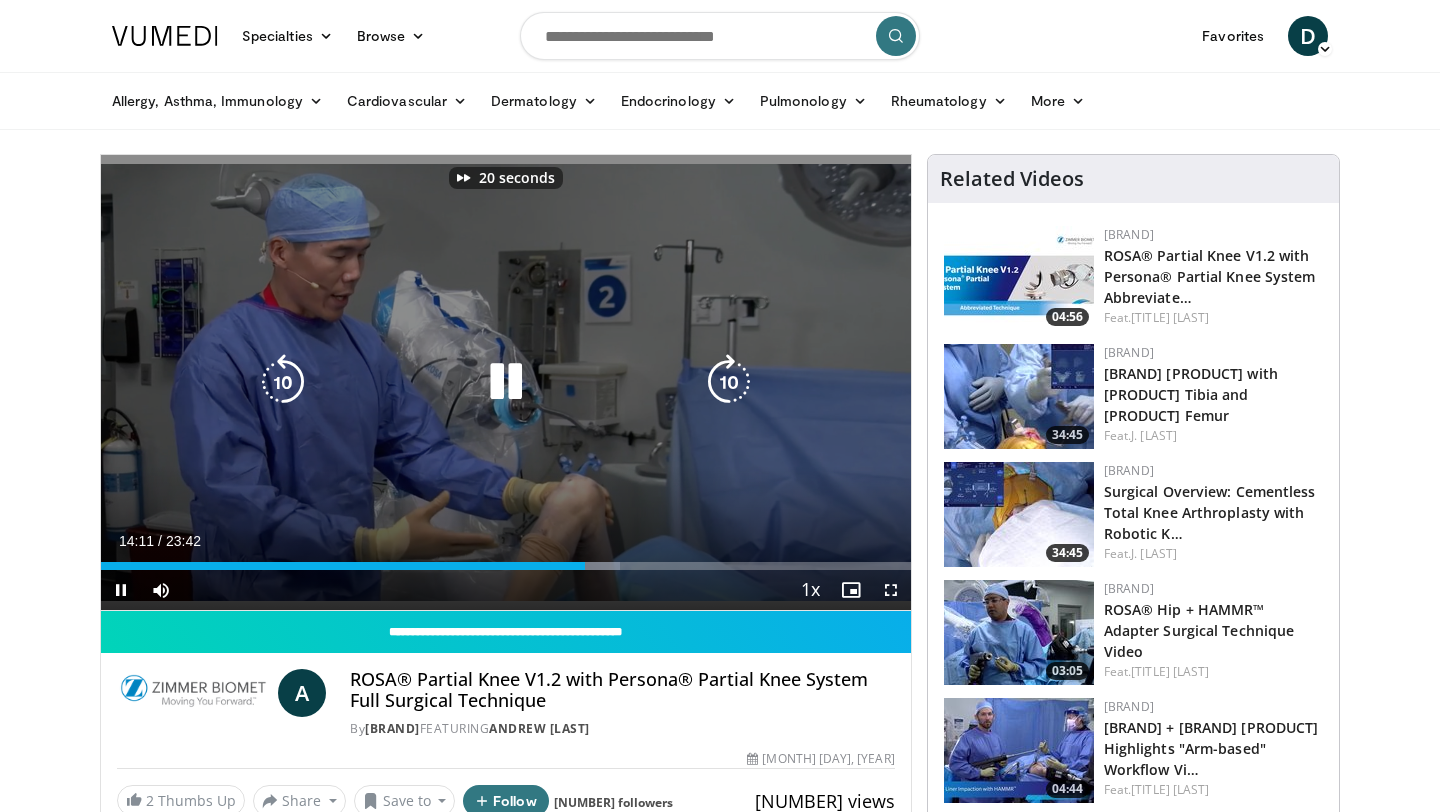 click at bounding box center (729, 382) 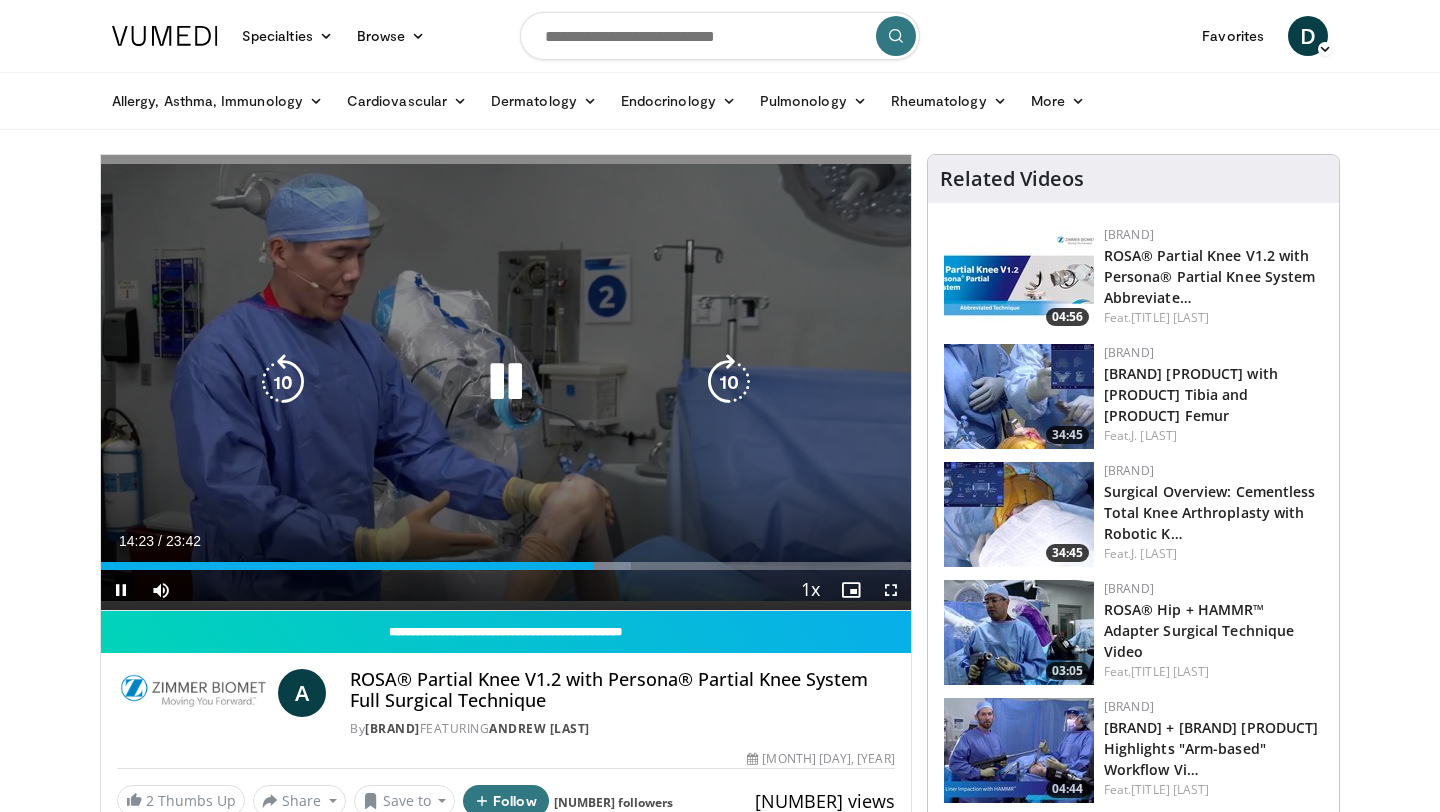 click at bounding box center (729, 382) 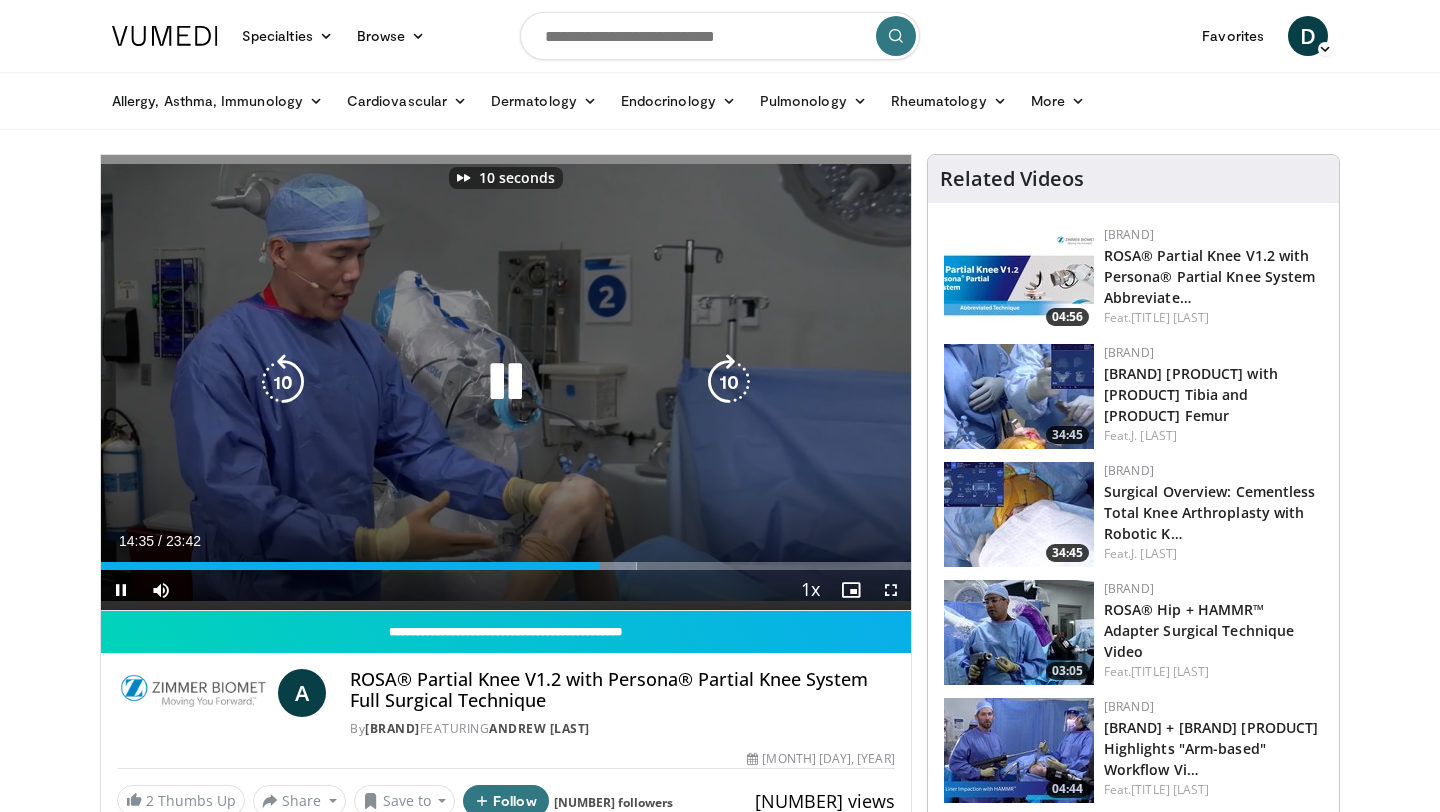 click at bounding box center (283, 382) 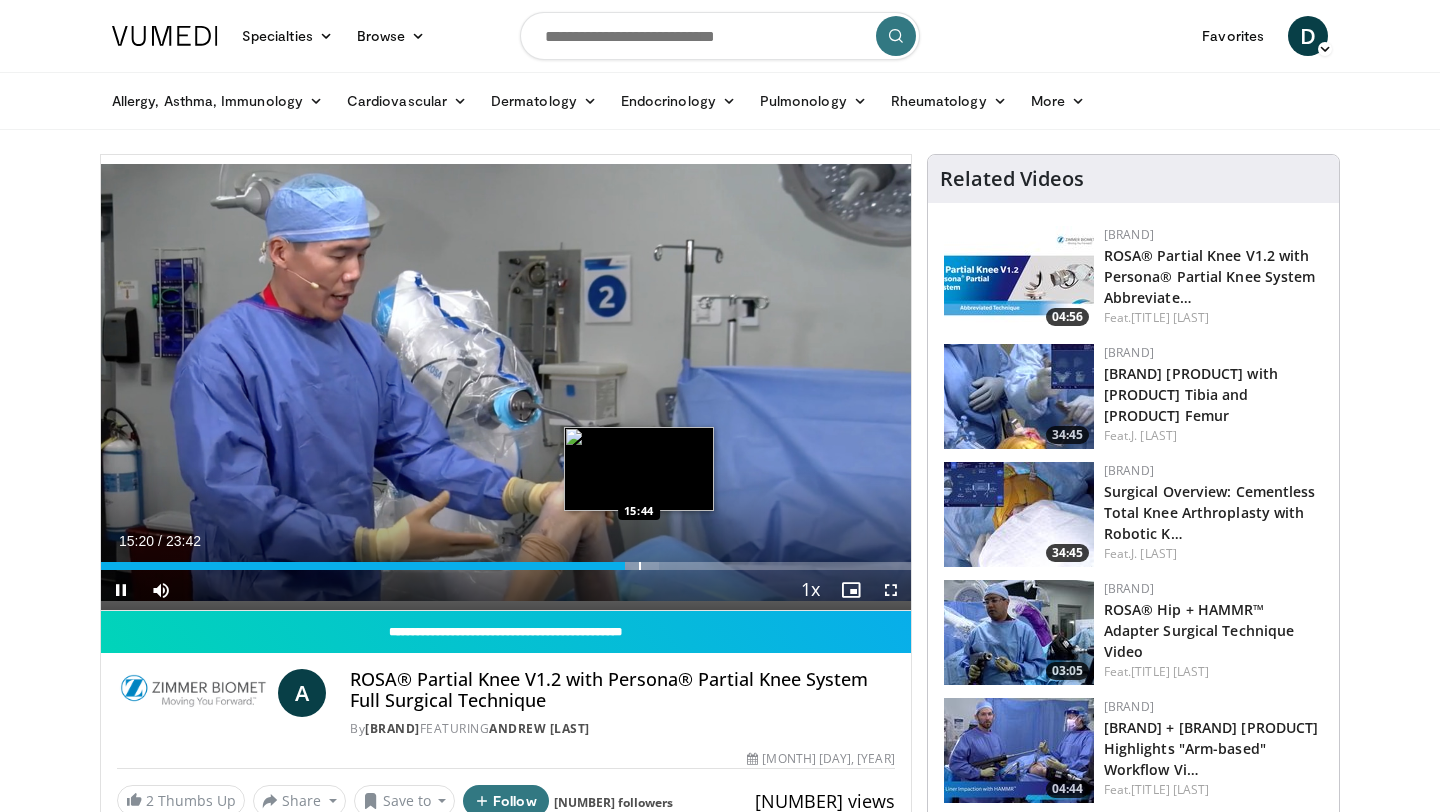 click at bounding box center (640, 566) 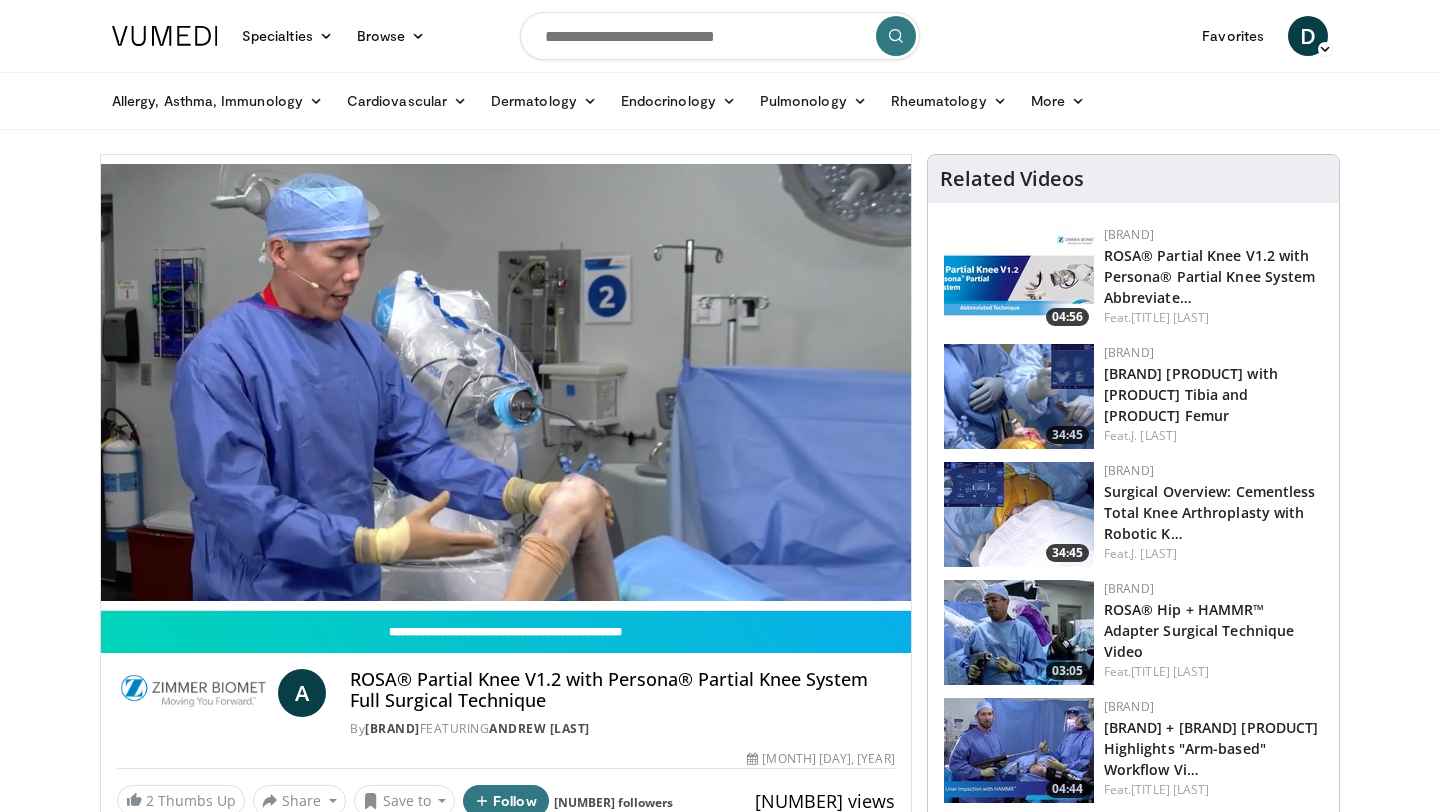 click on "10 seconds
Tap to unmute" at bounding box center (506, 382) 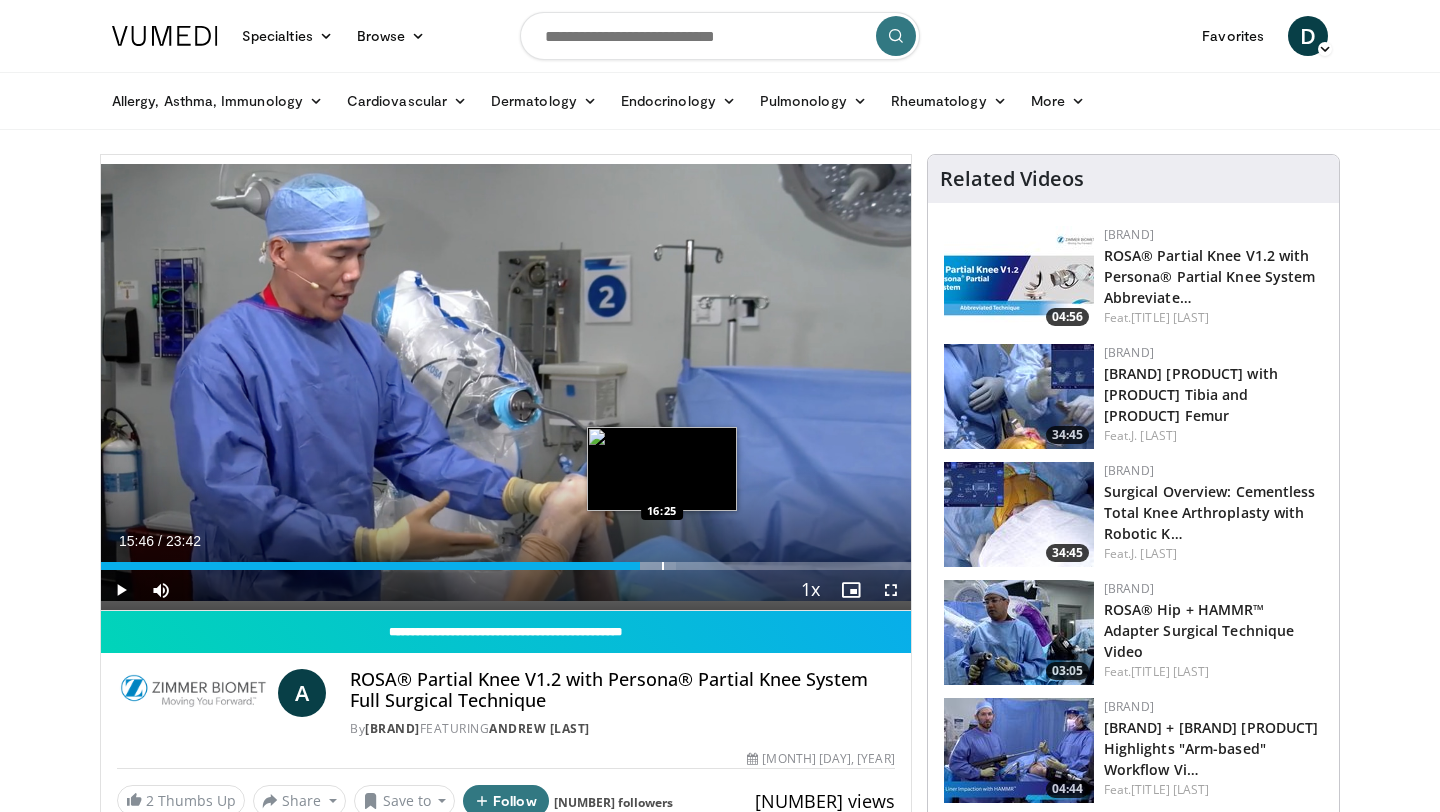 click at bounding box center [663, 566] 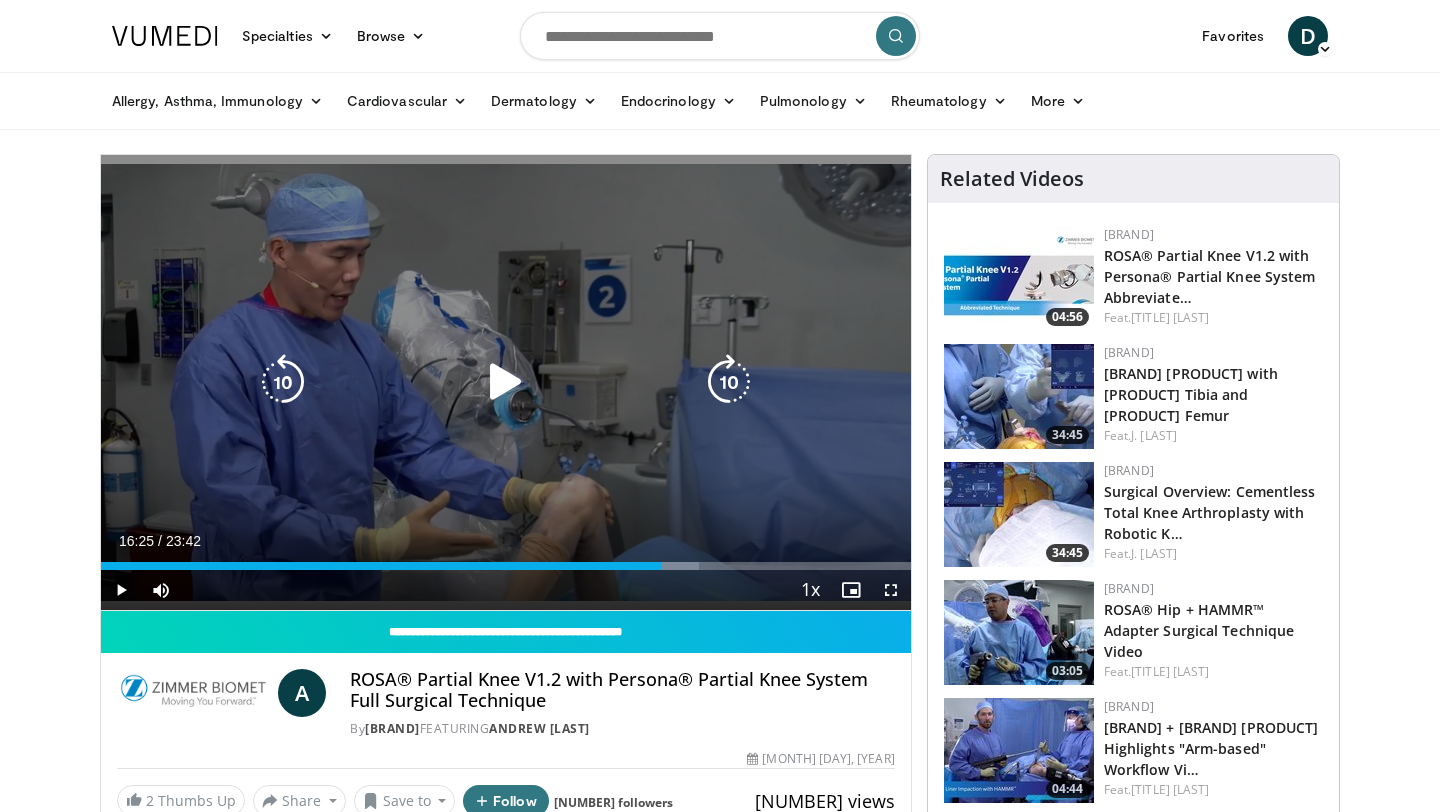 click at bounding box center [506, 382] 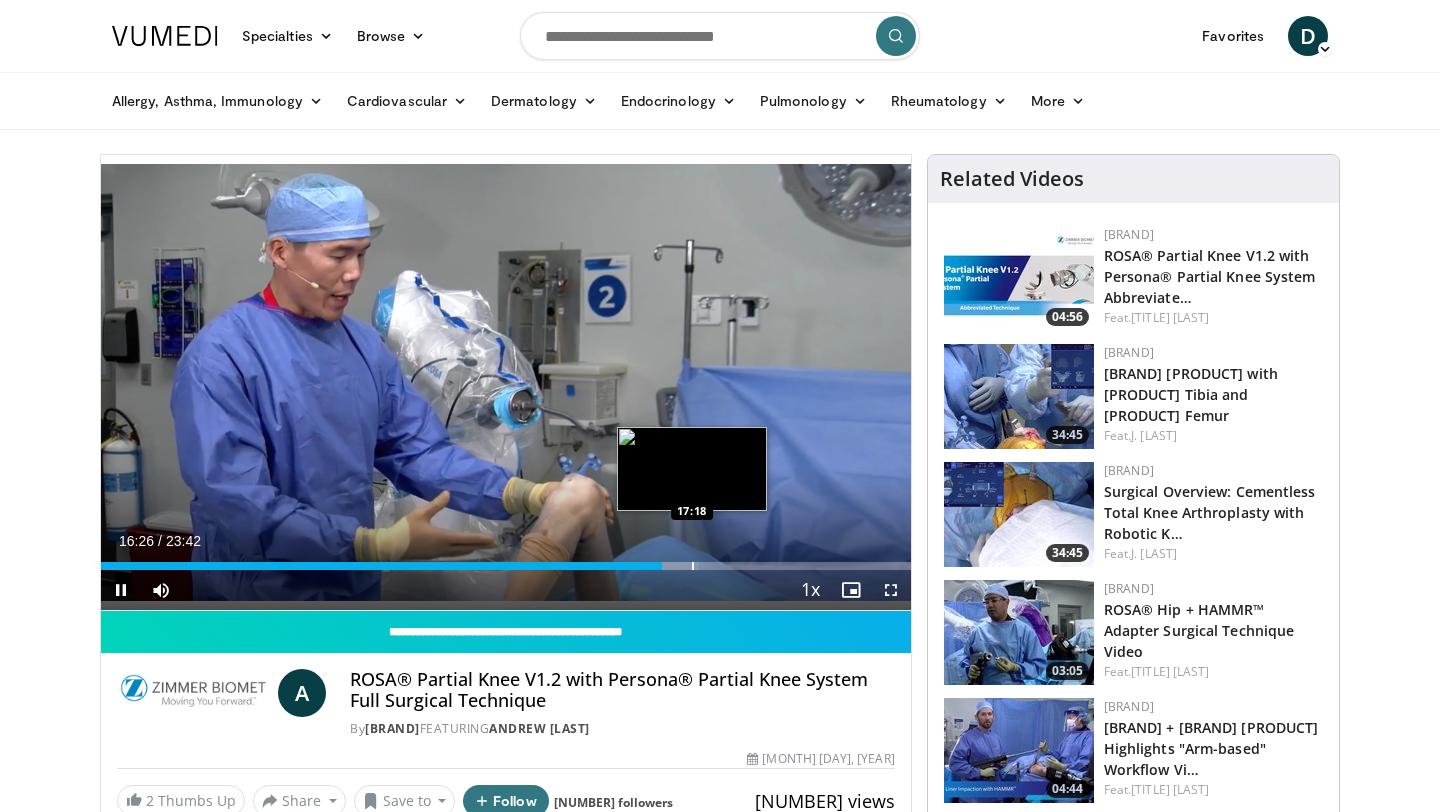 click on "Loaded :  73.88% 16:26 17:18" at bounding box center [506, 566] 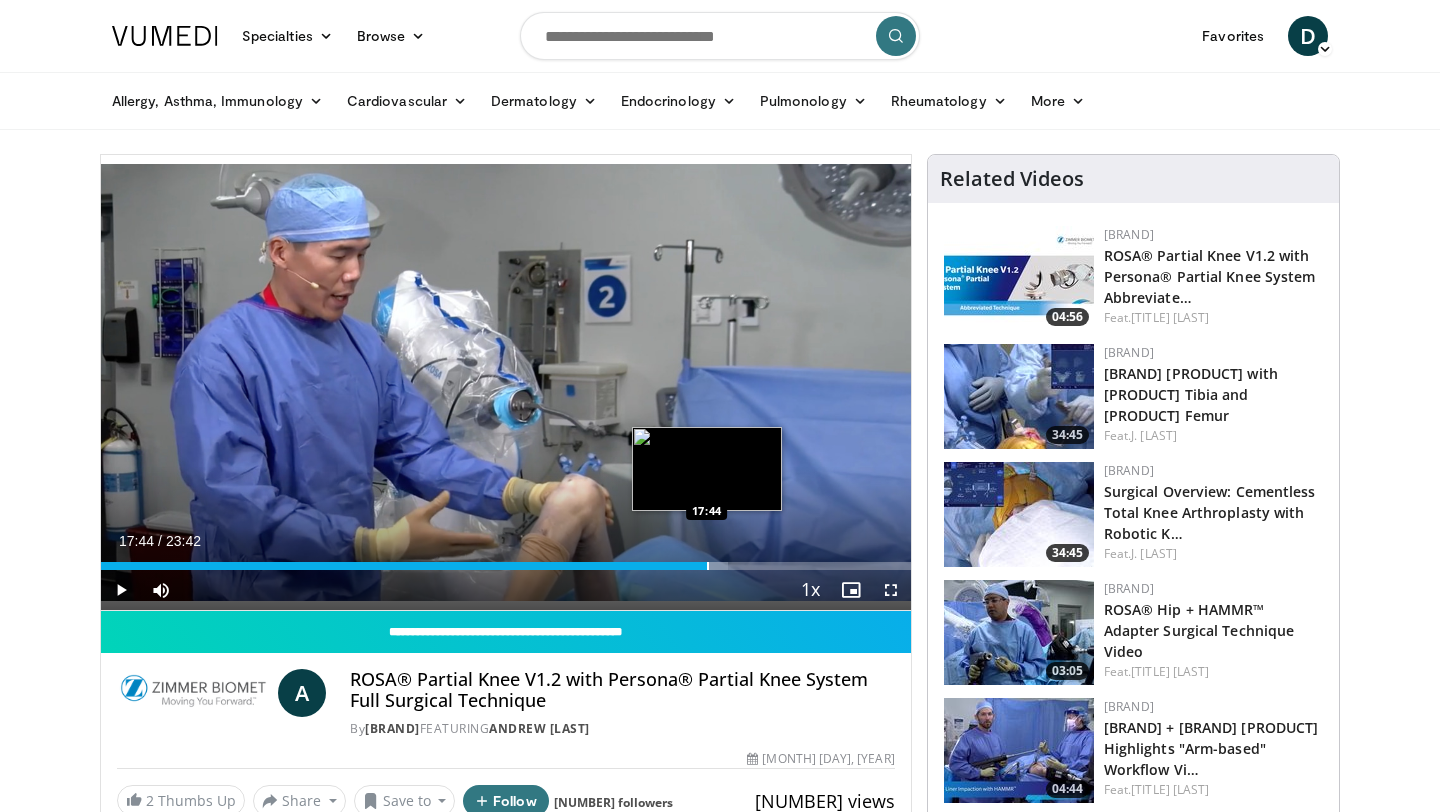 click at bounding box center (708, 566) 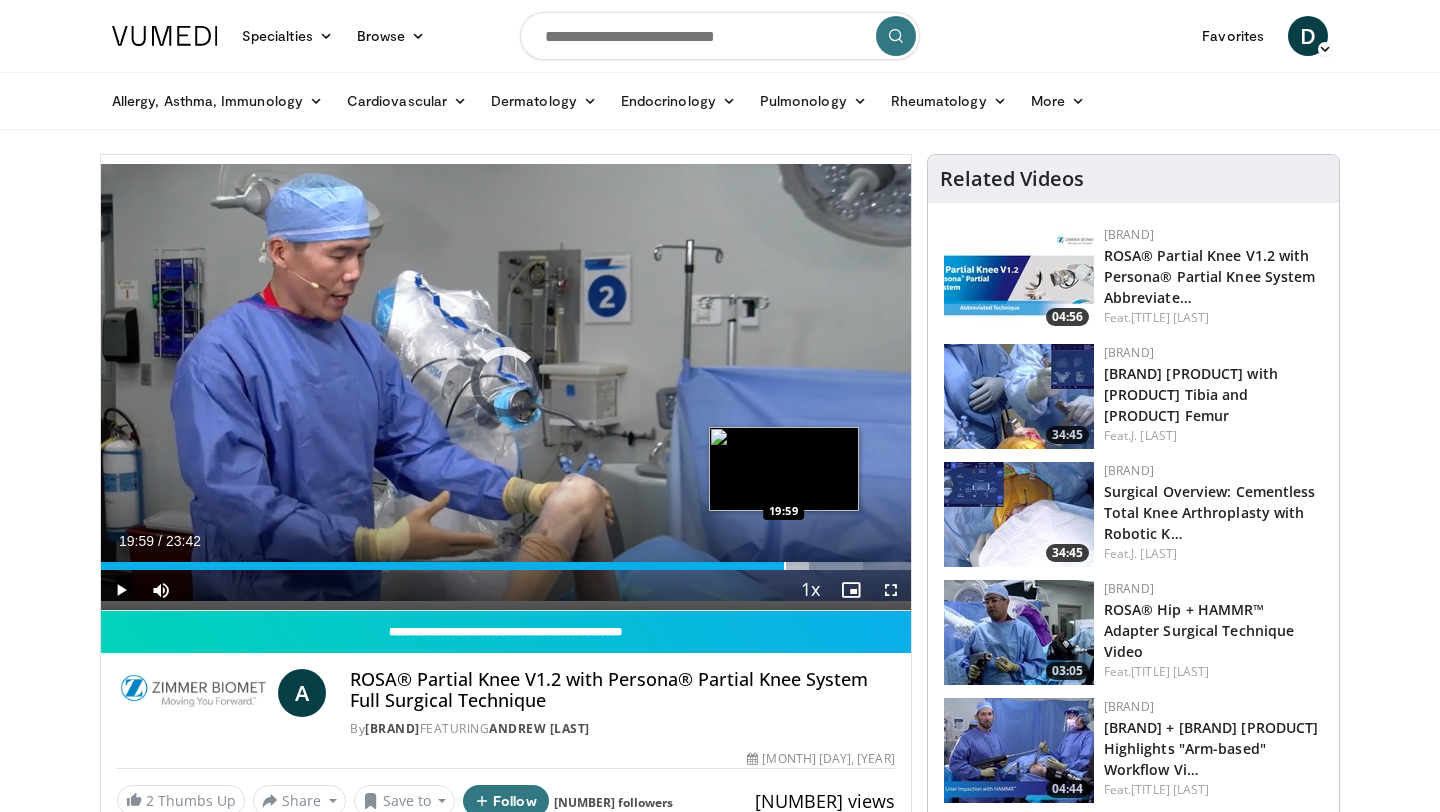 click at bounding box center [785, 566] 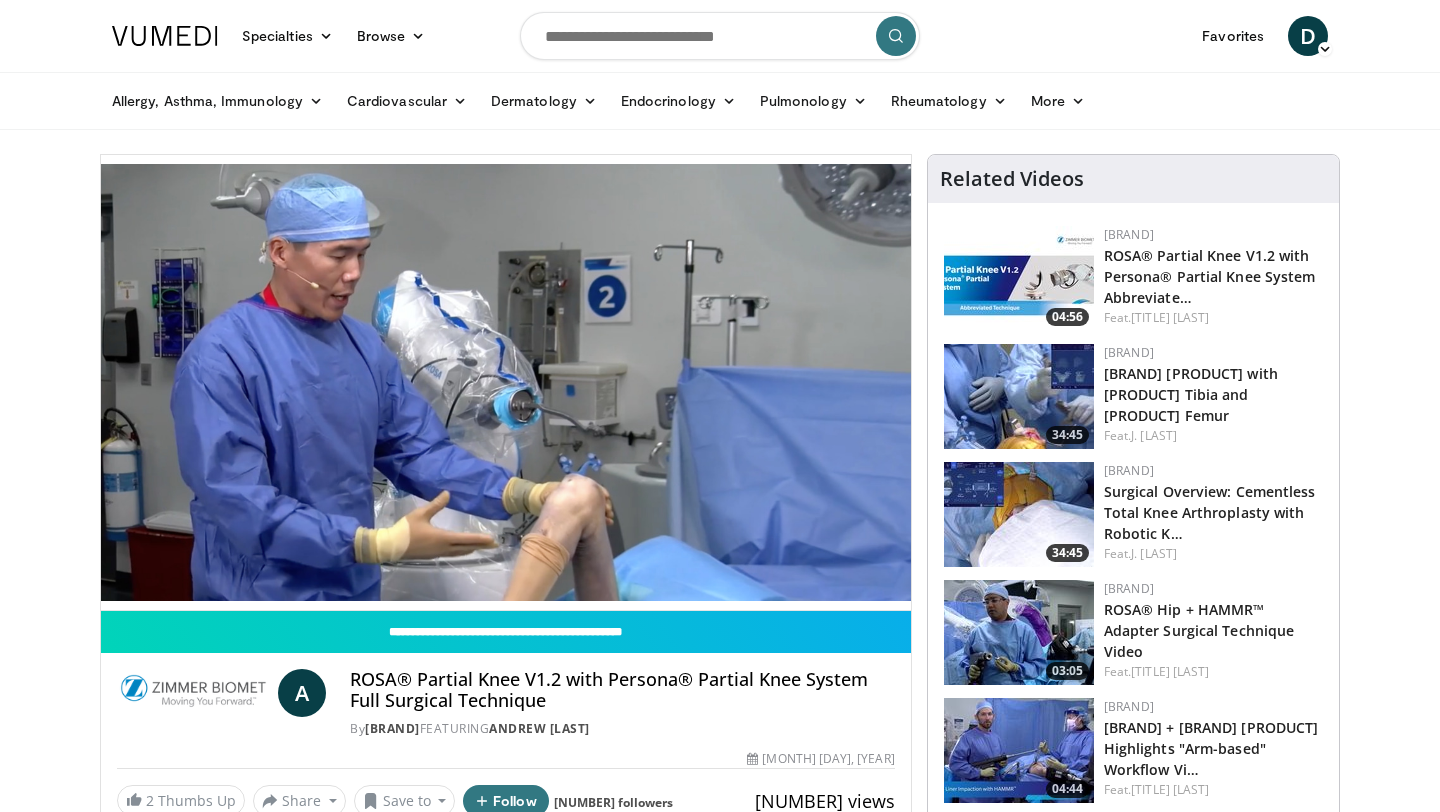 click at bounding box center (720, 36) 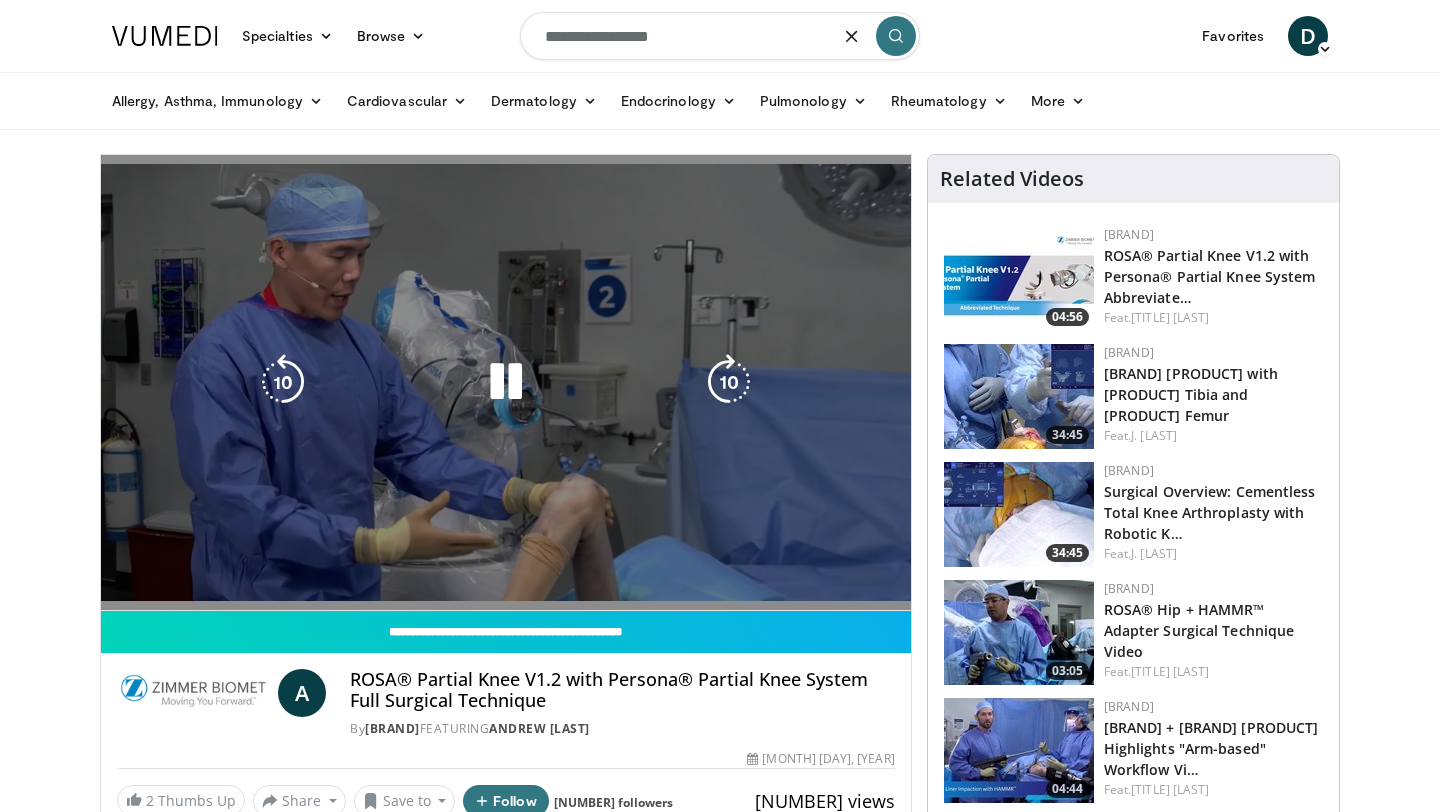 type on "**********" 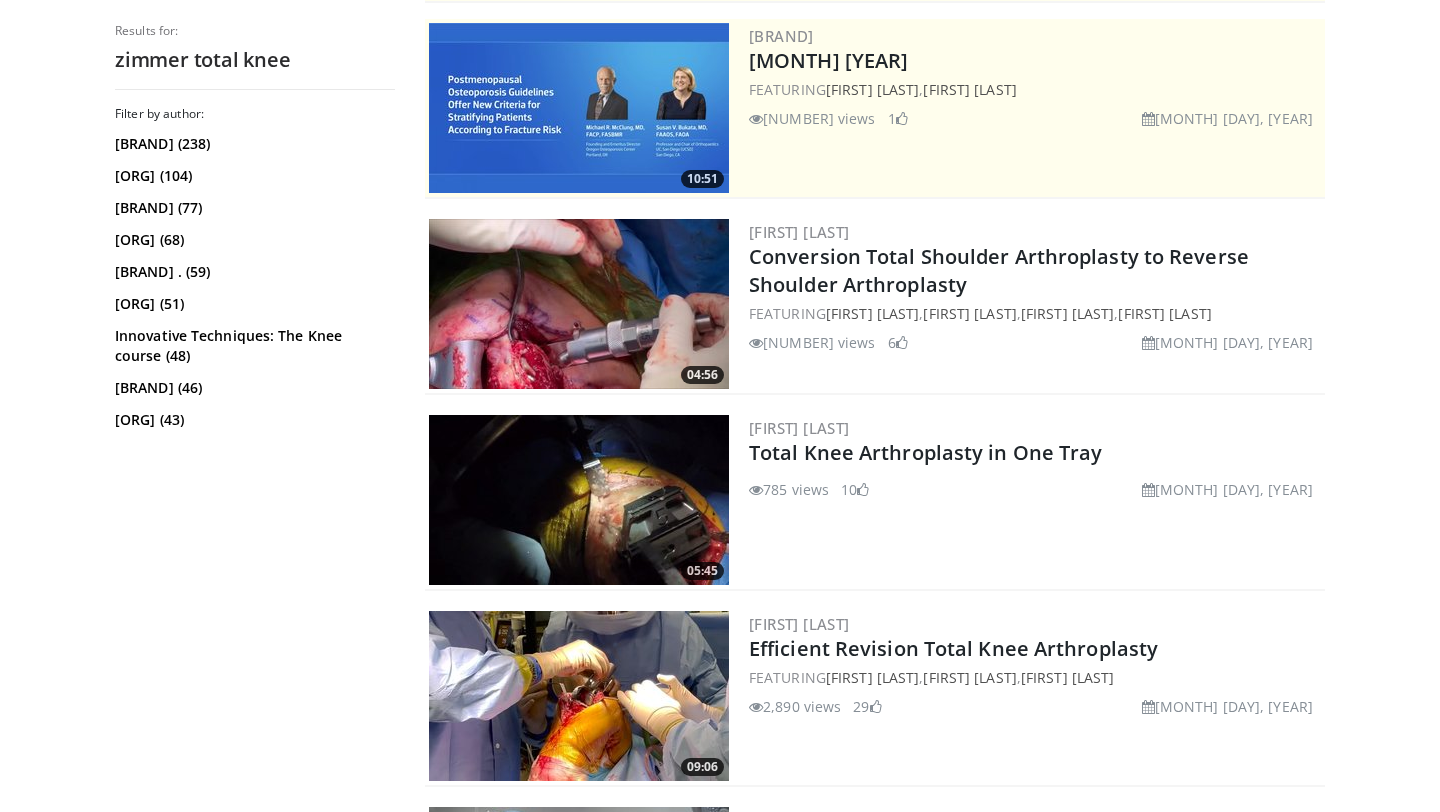 scroll, scrollTop: 405, scrollLeft: 0, axis: vertical 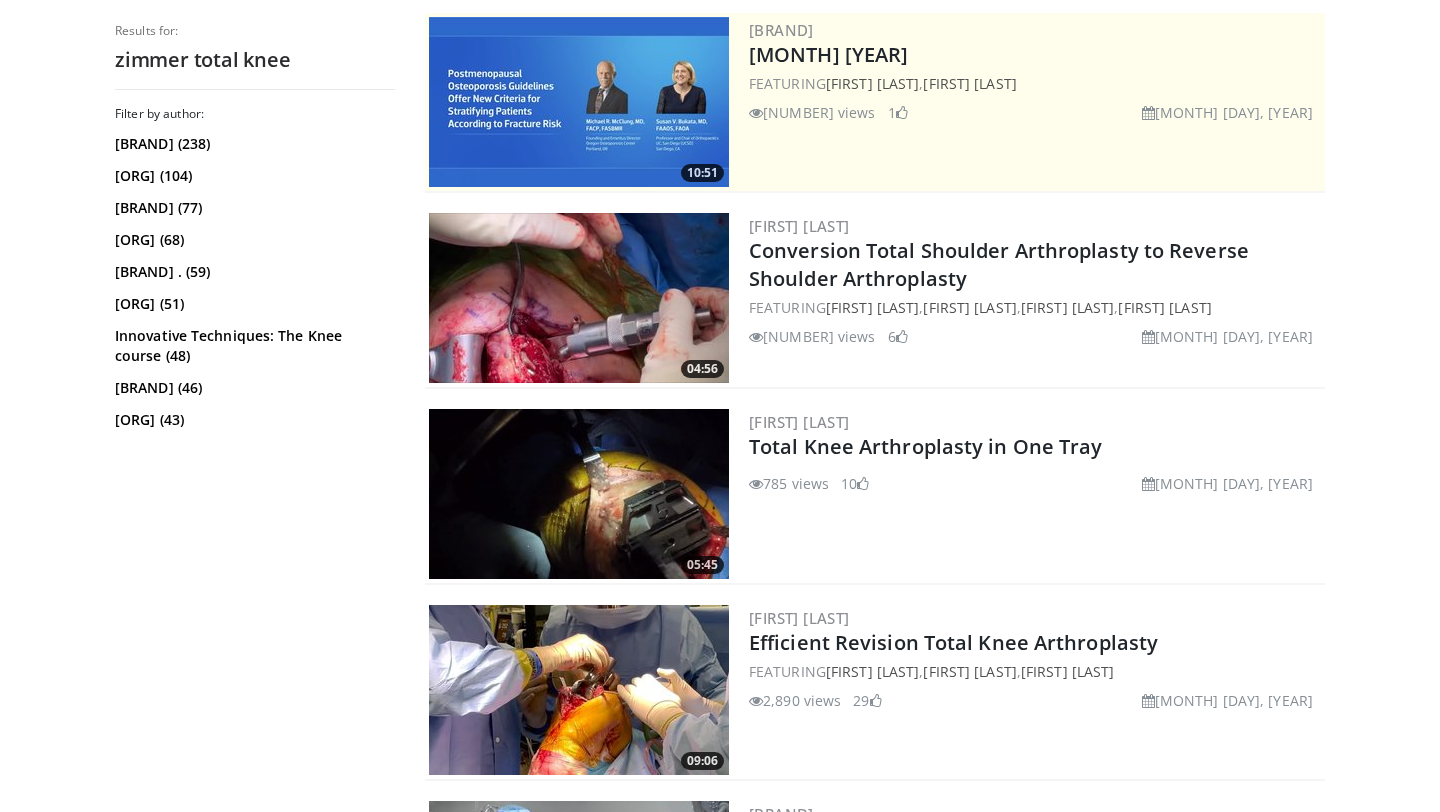 click at bounding box center (579, 494) 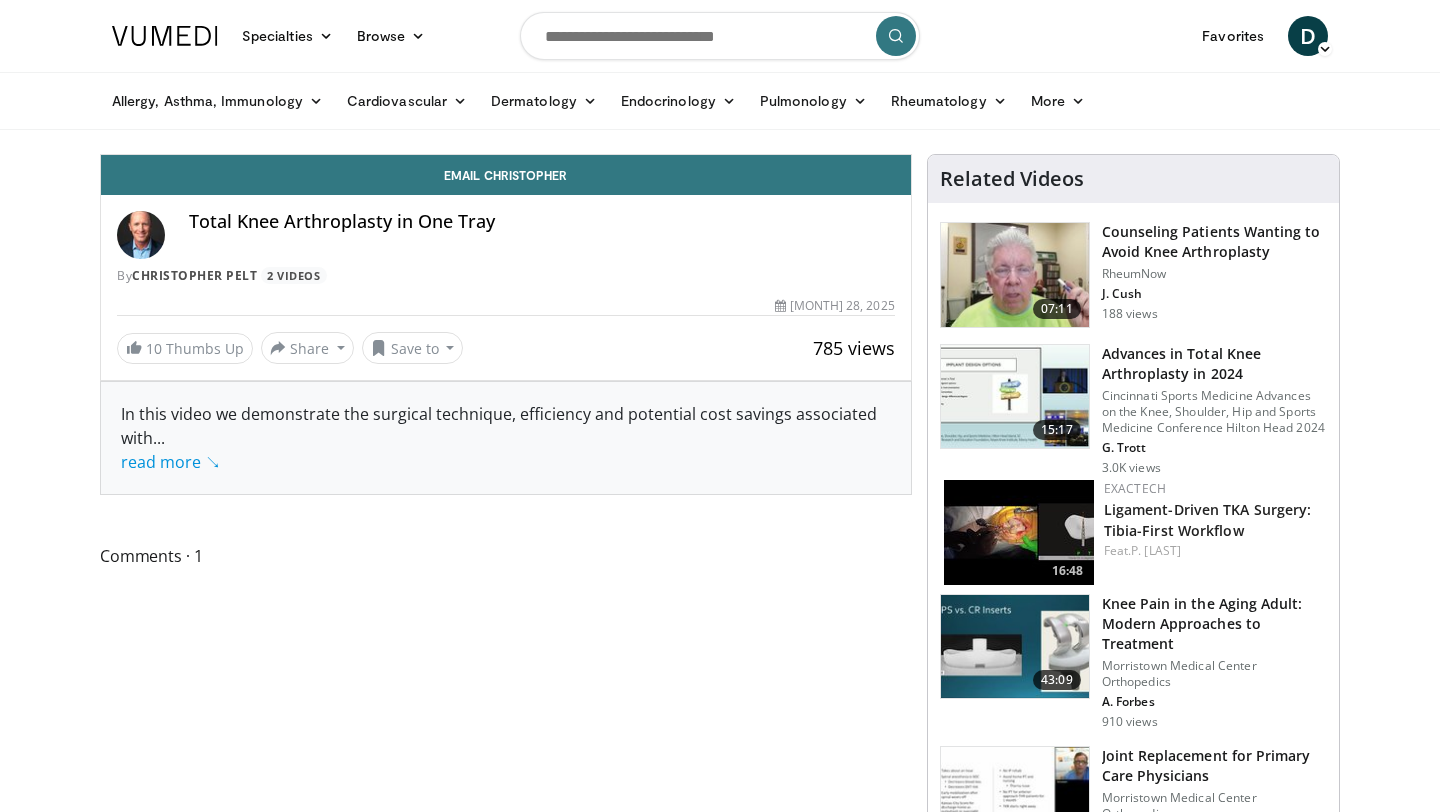 scroll, scrollTop: 0, scrollLeft: 0, axis: both 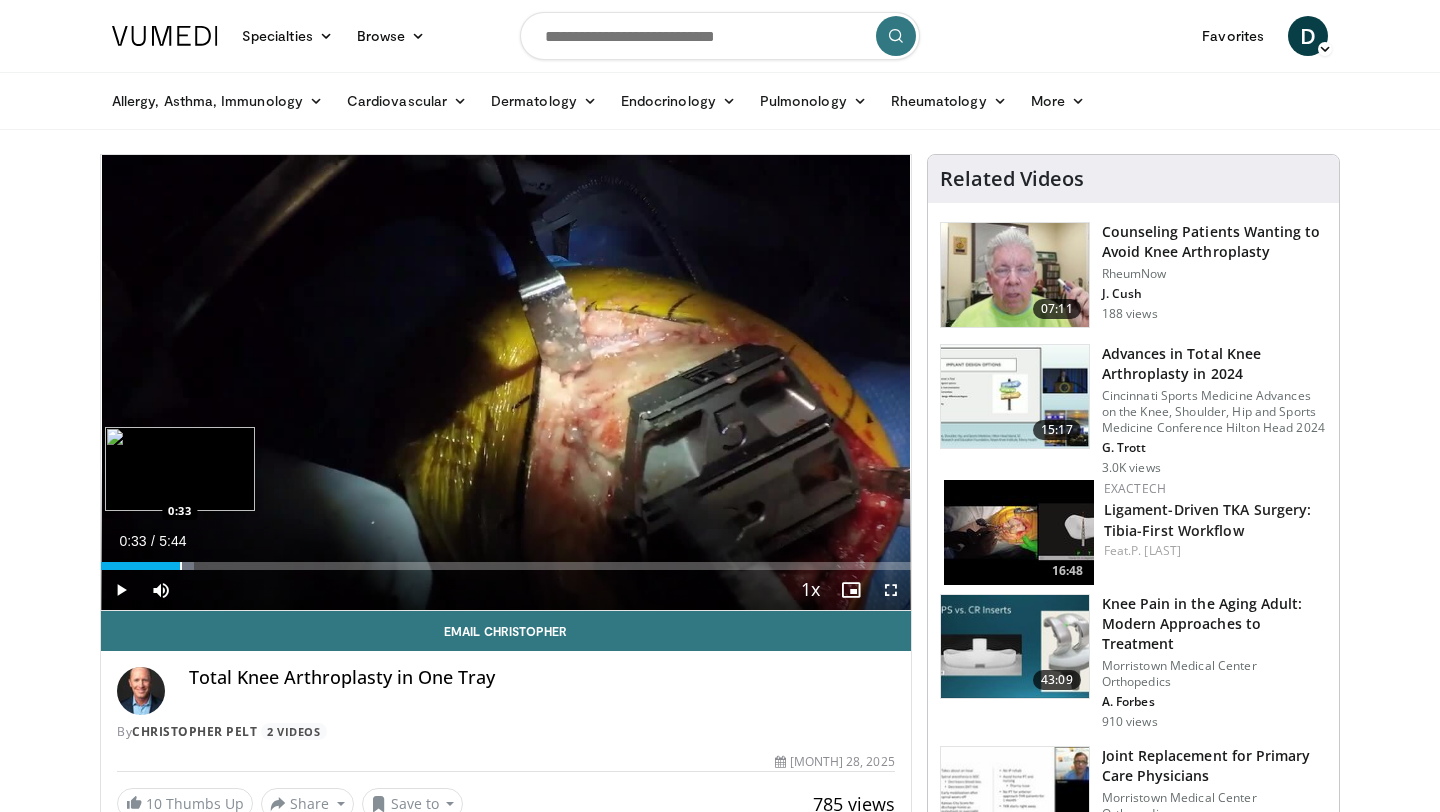 click at bounding box center (181, 566) 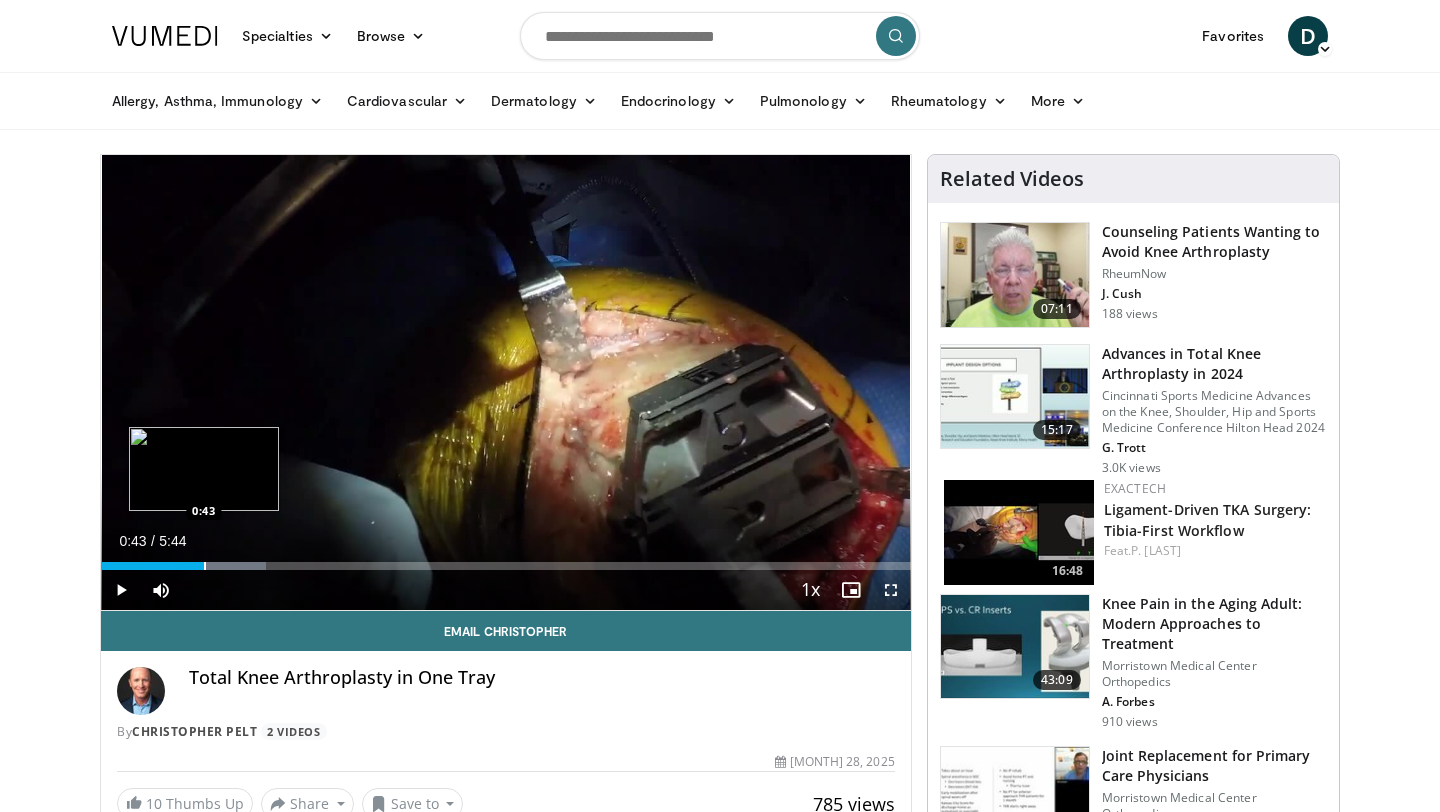 click at bounding box center (205, 566) 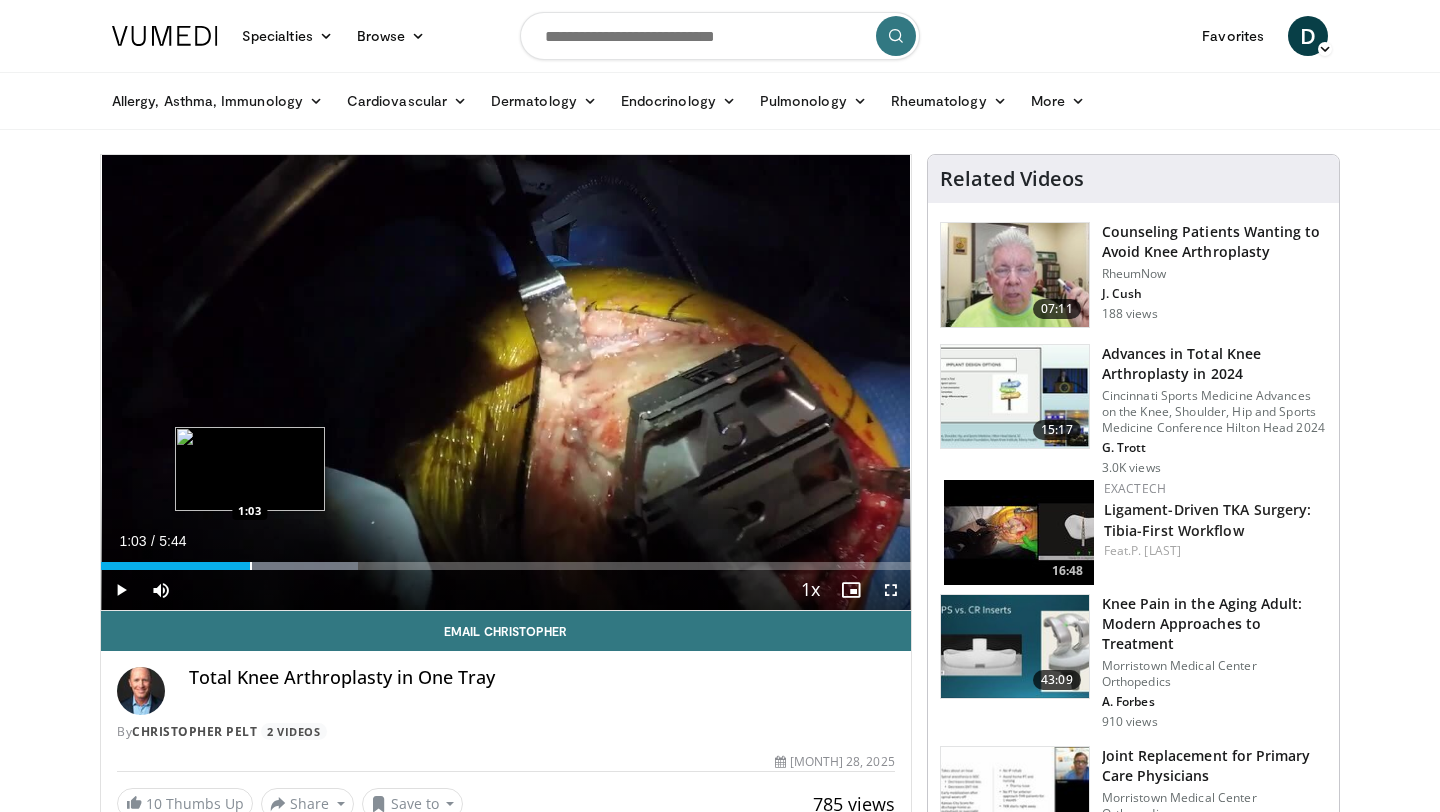 click on "Loaded :  31.70% 1:03 1:03" at bounding box center [506, 560] 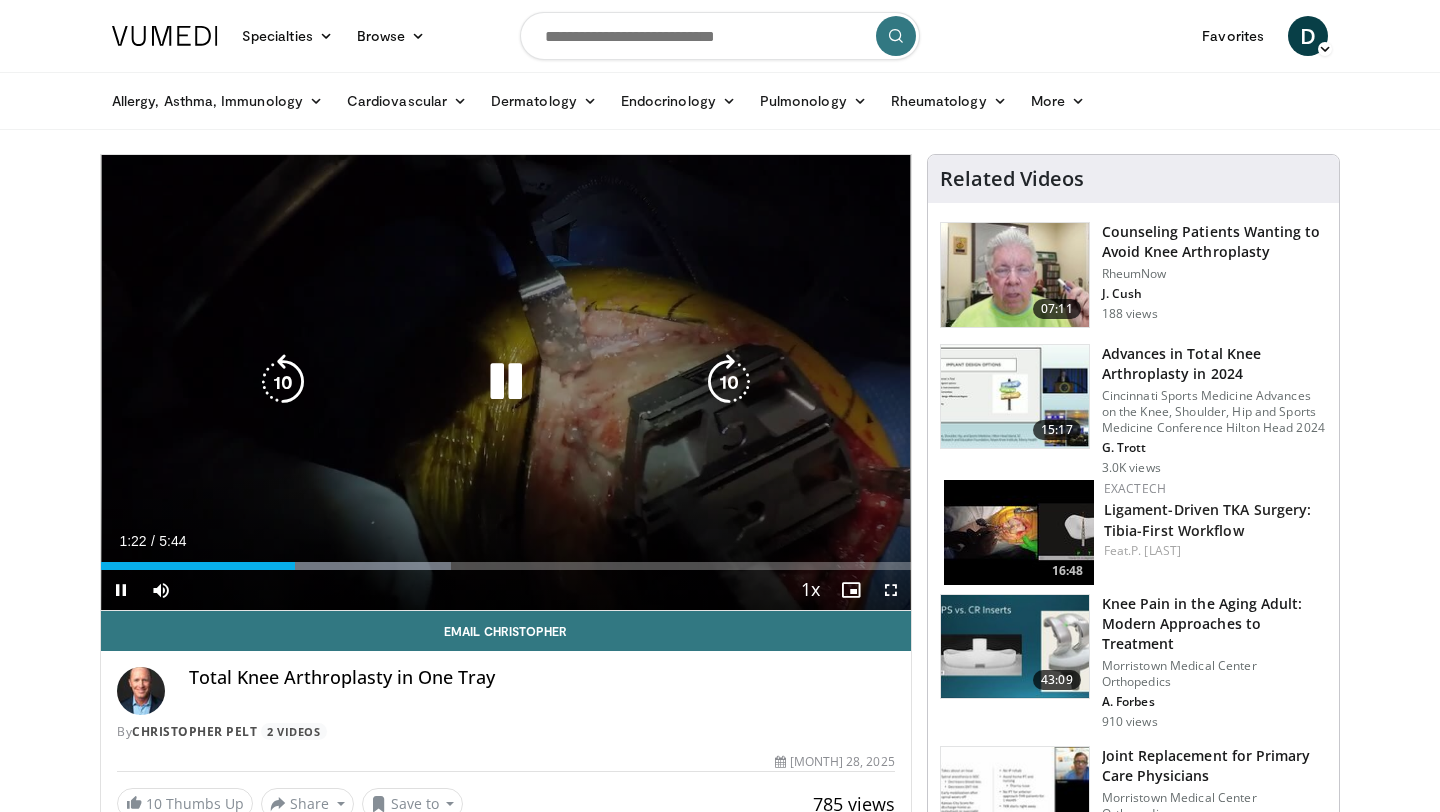 click on "10 seconds
Tap to unmute" at bounding box center (506, 382) 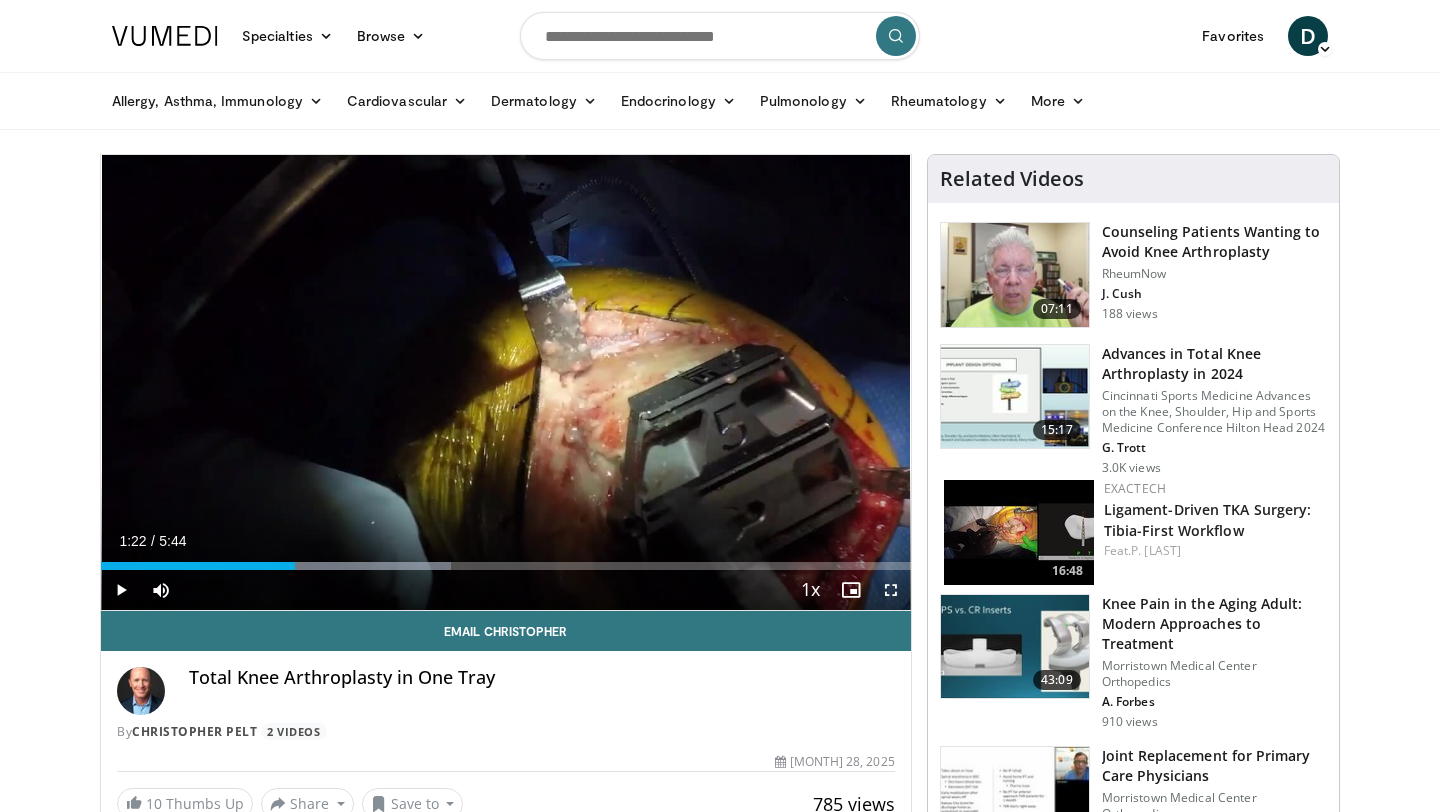 click on "10 seconds
Tap to unmute" at bounding box center (506, 382) 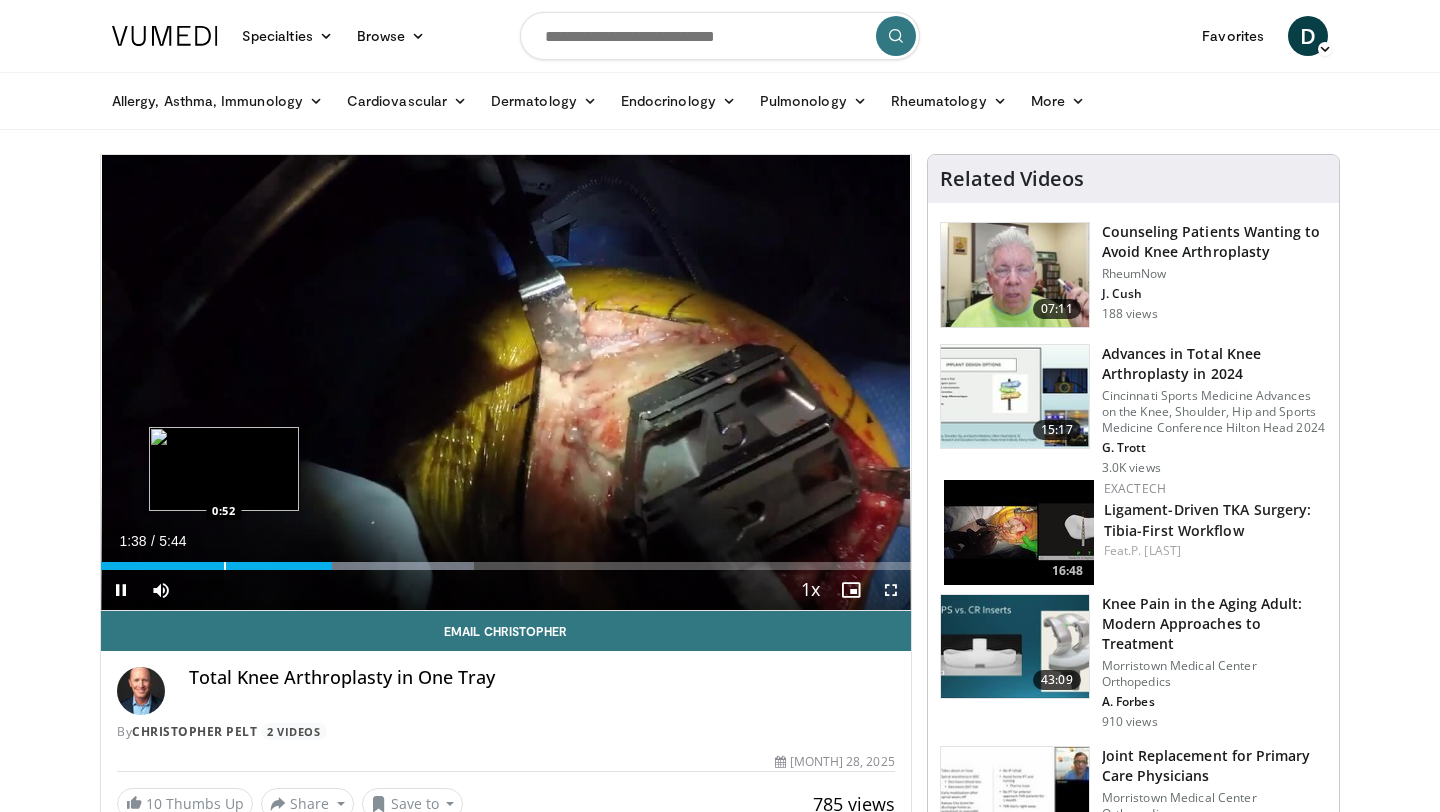 click on "Loaded :  46.12% 1:38 0:52" at bounding box center [506, 560] 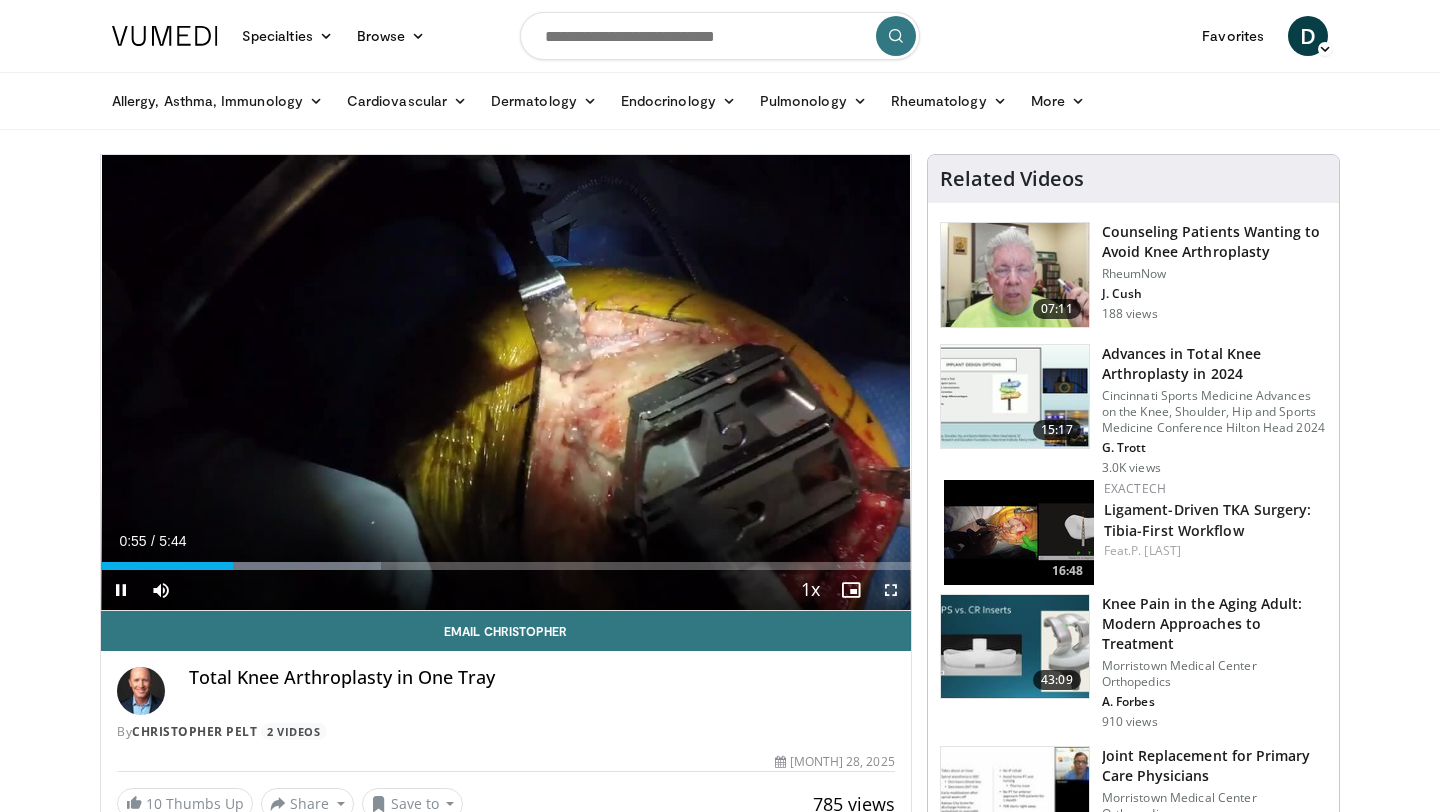 click at bounding box center [891, 590] 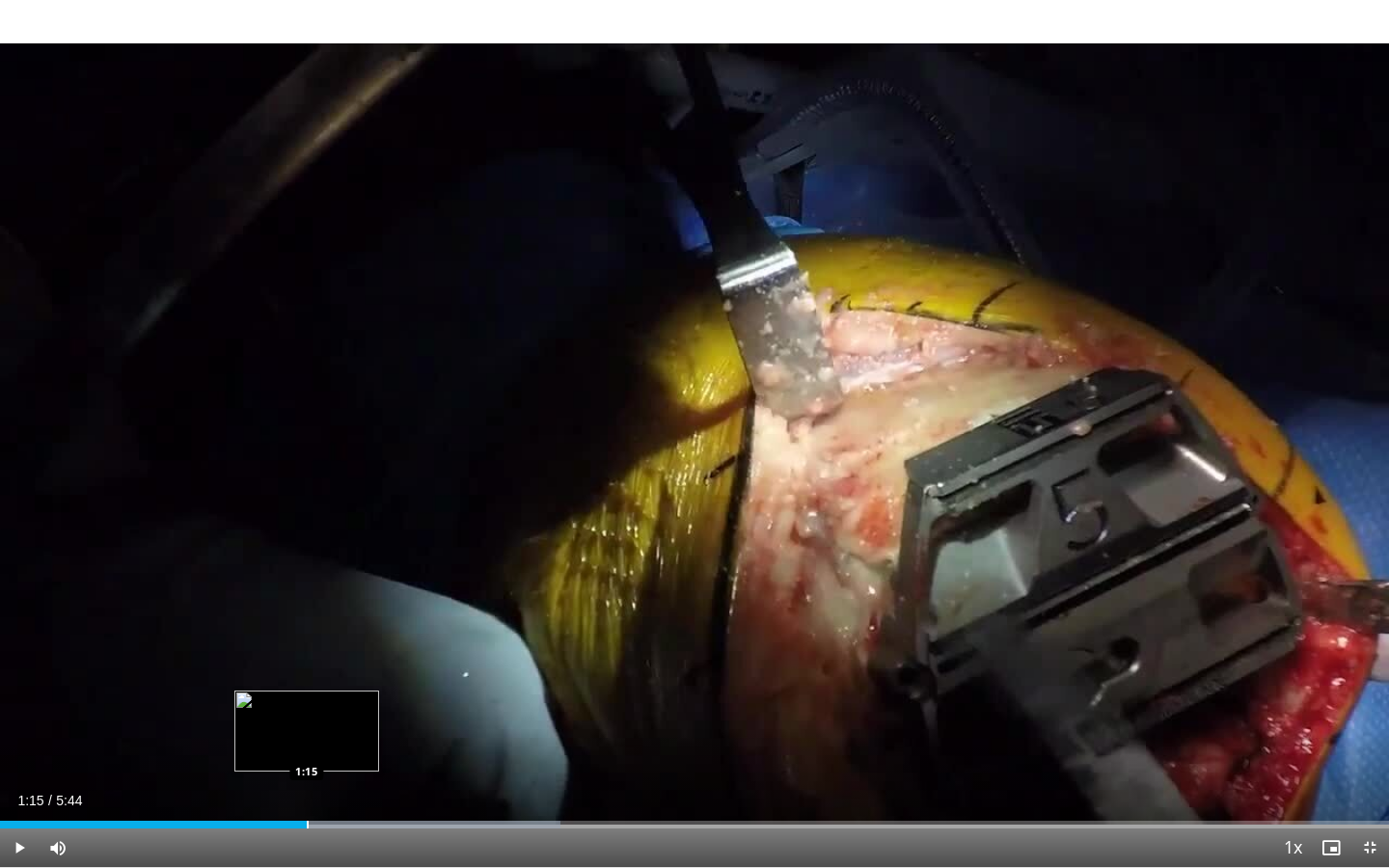 click at bounding box center (308, 825) 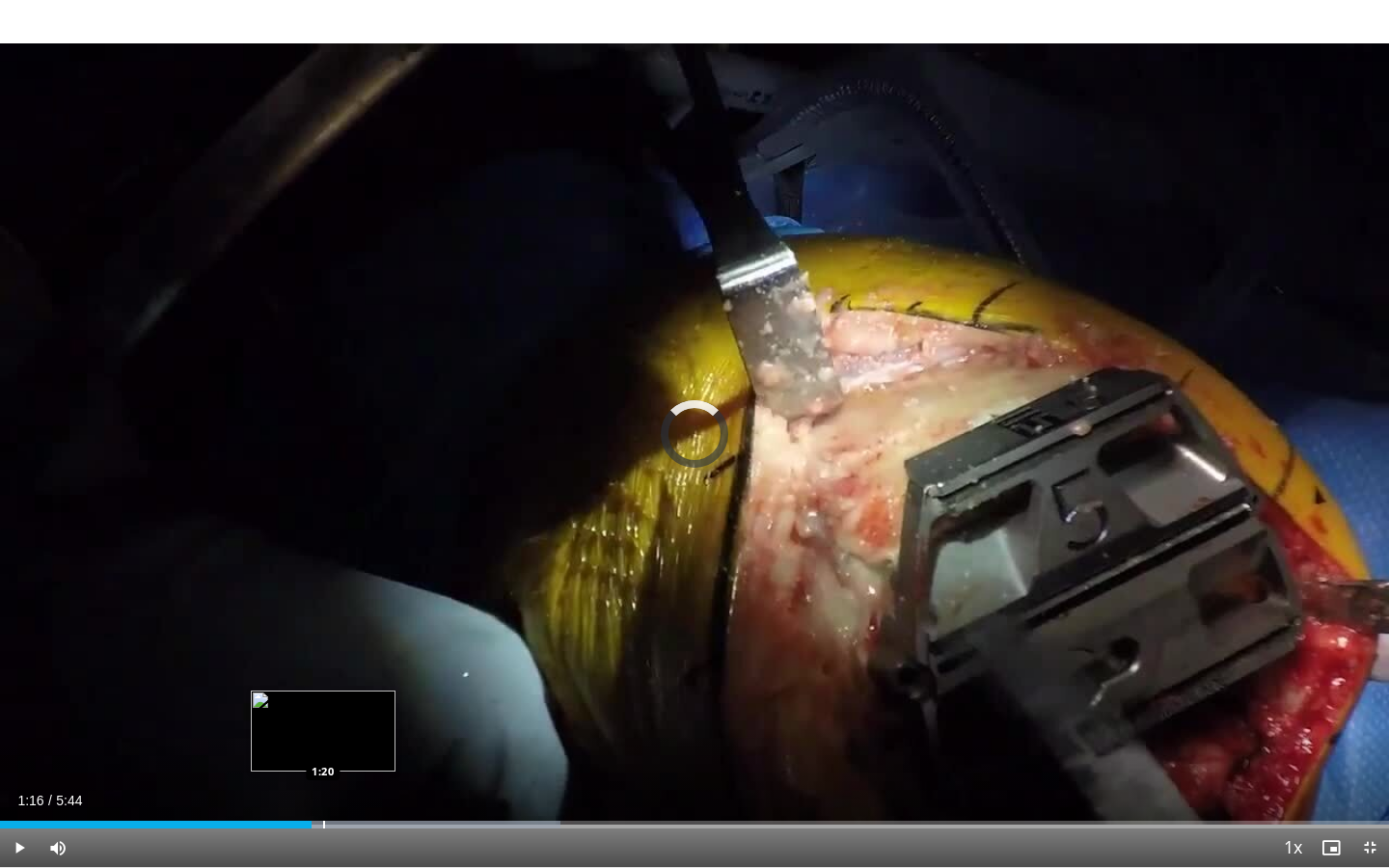 click at bounding box center (324, 825) 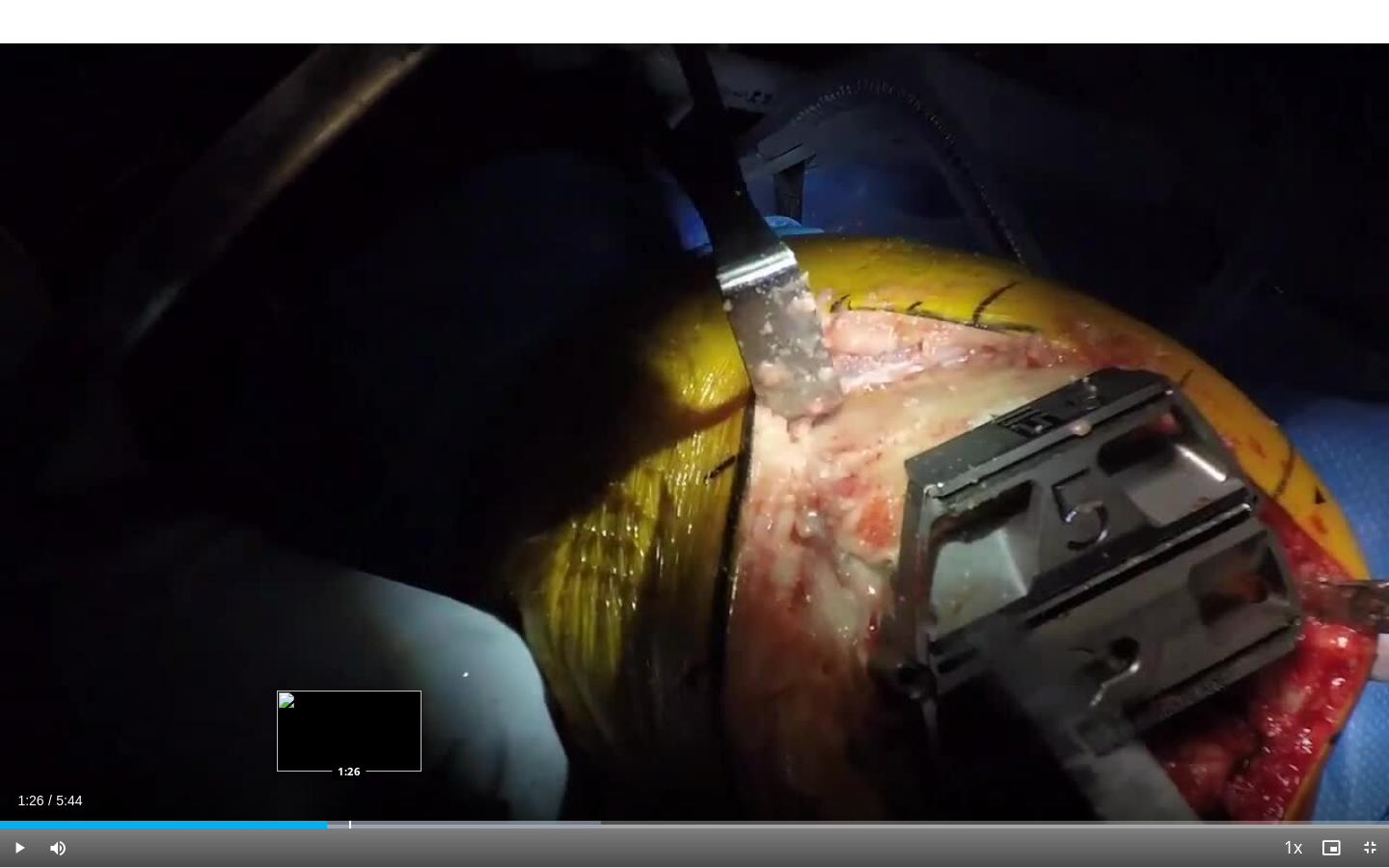 click at bounding box center [350, 825] 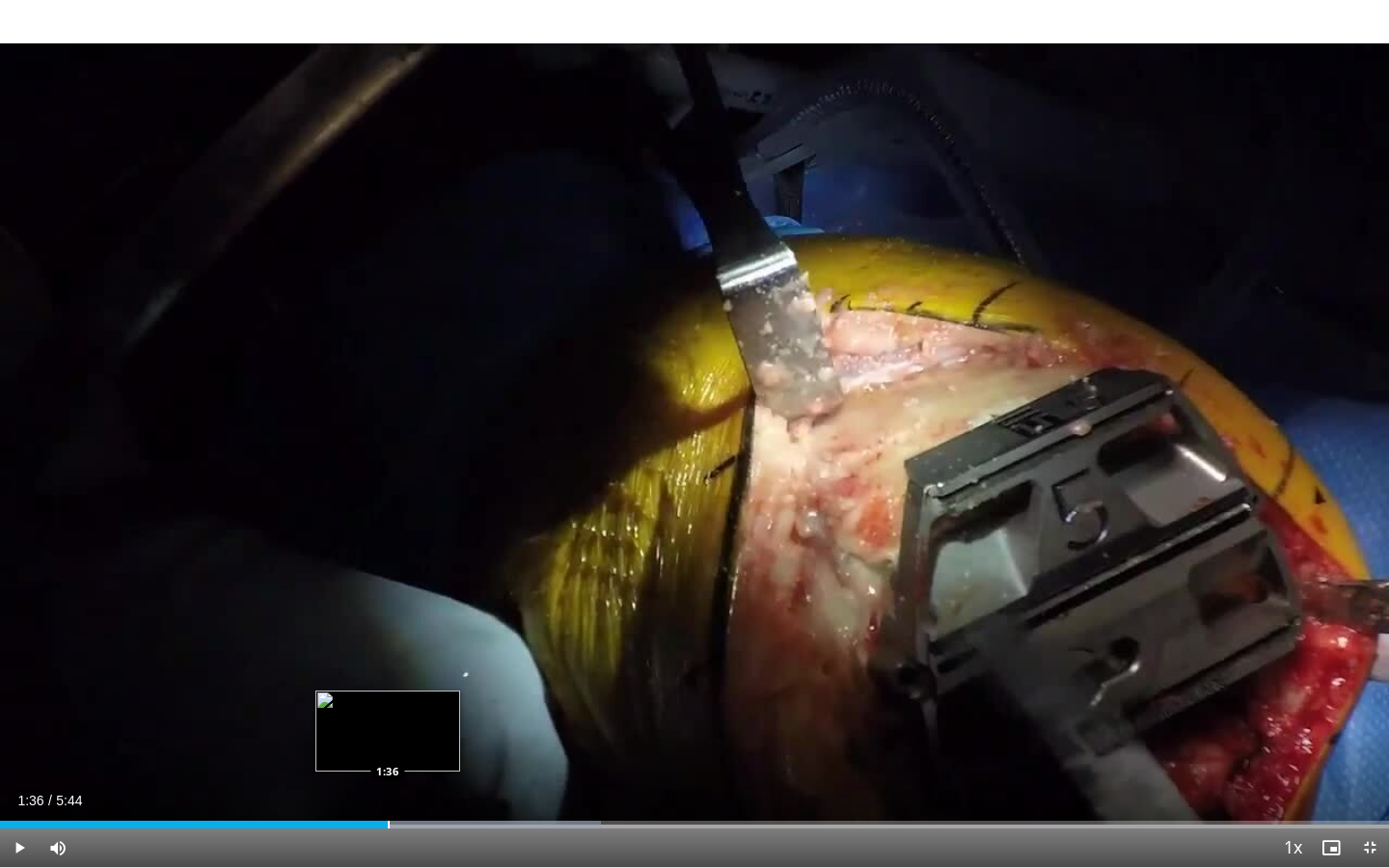 click at bounding box center (389, 825) 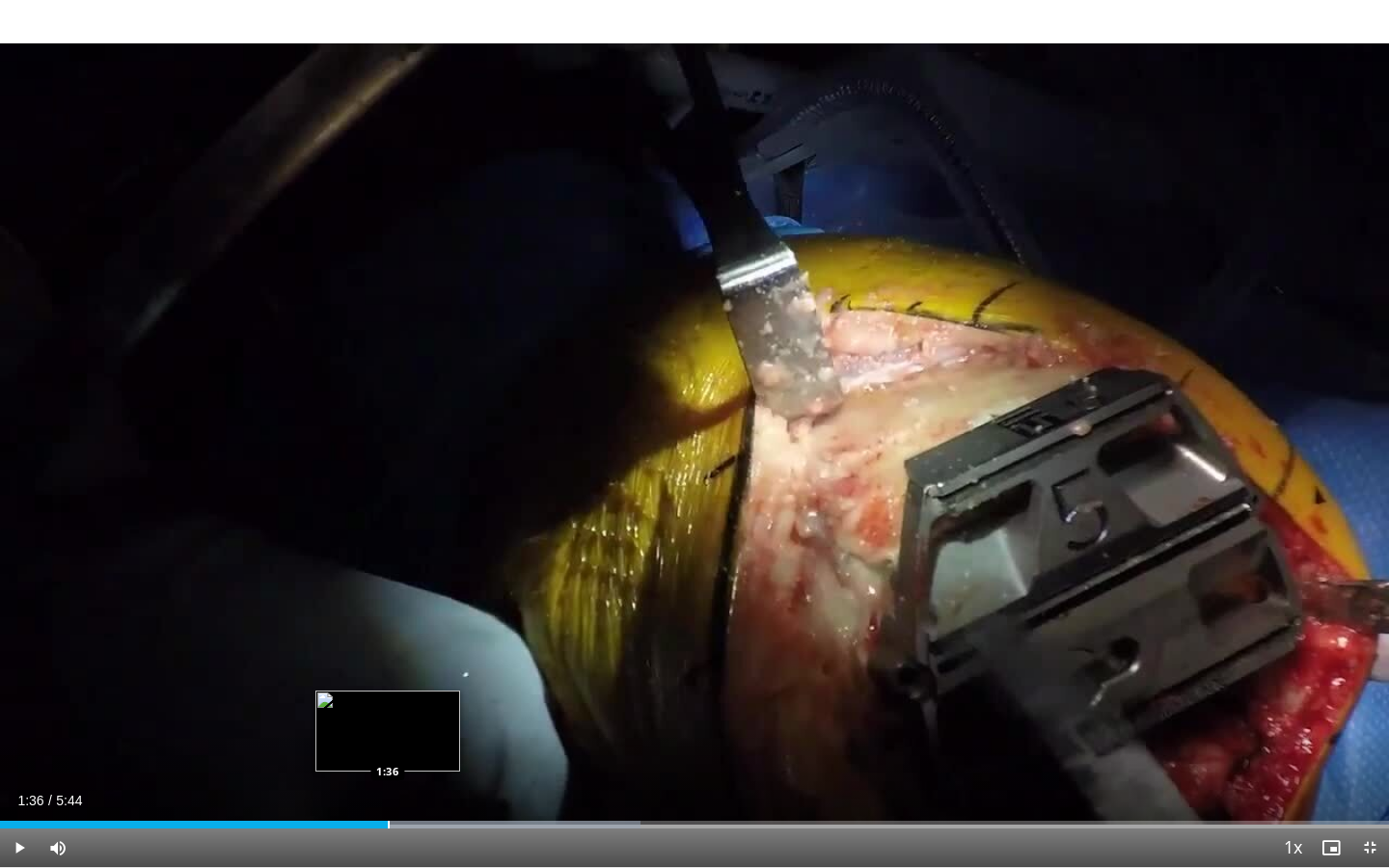 click at bounding box center (389, 825) 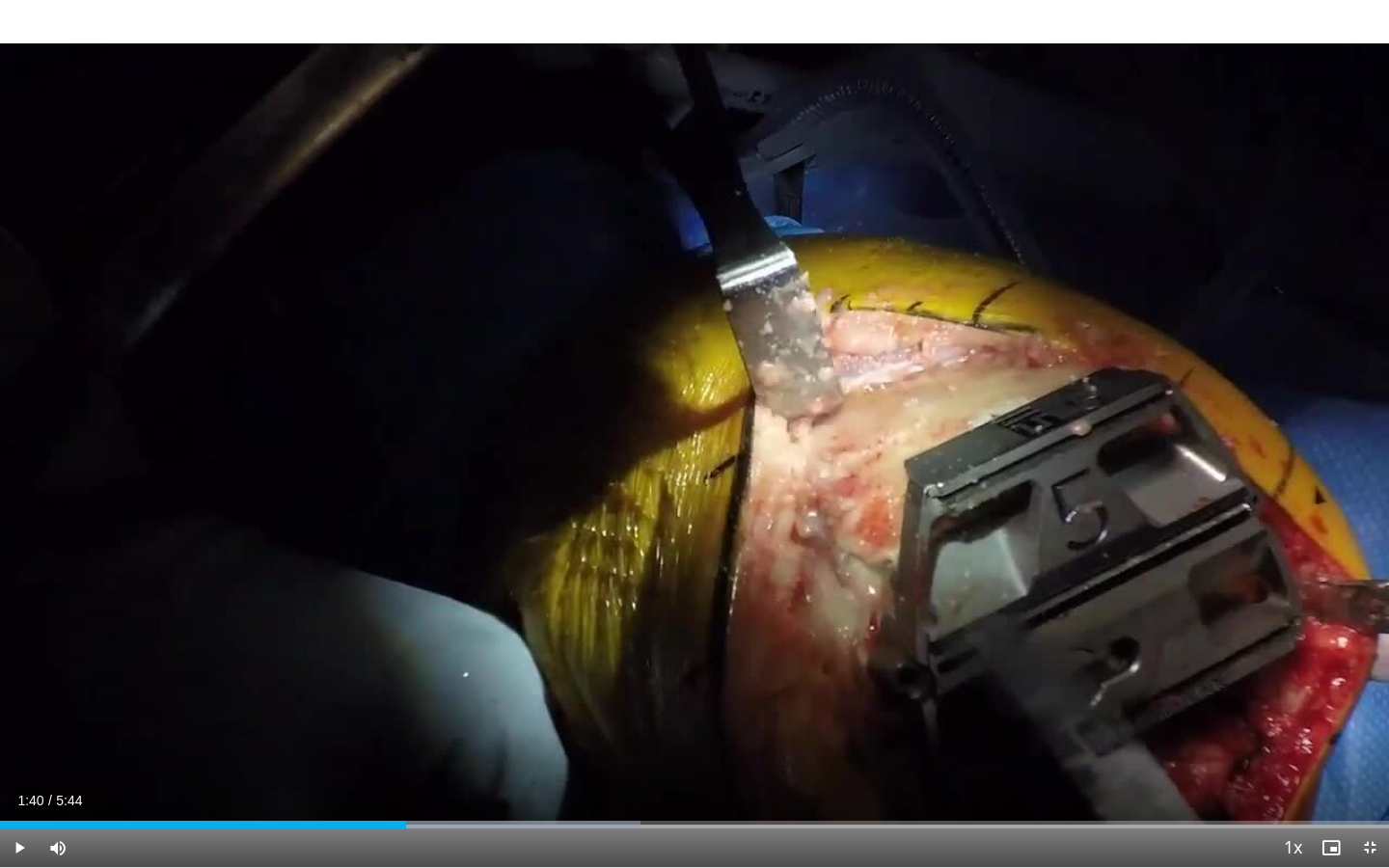 click at bounding box center (407, 825) 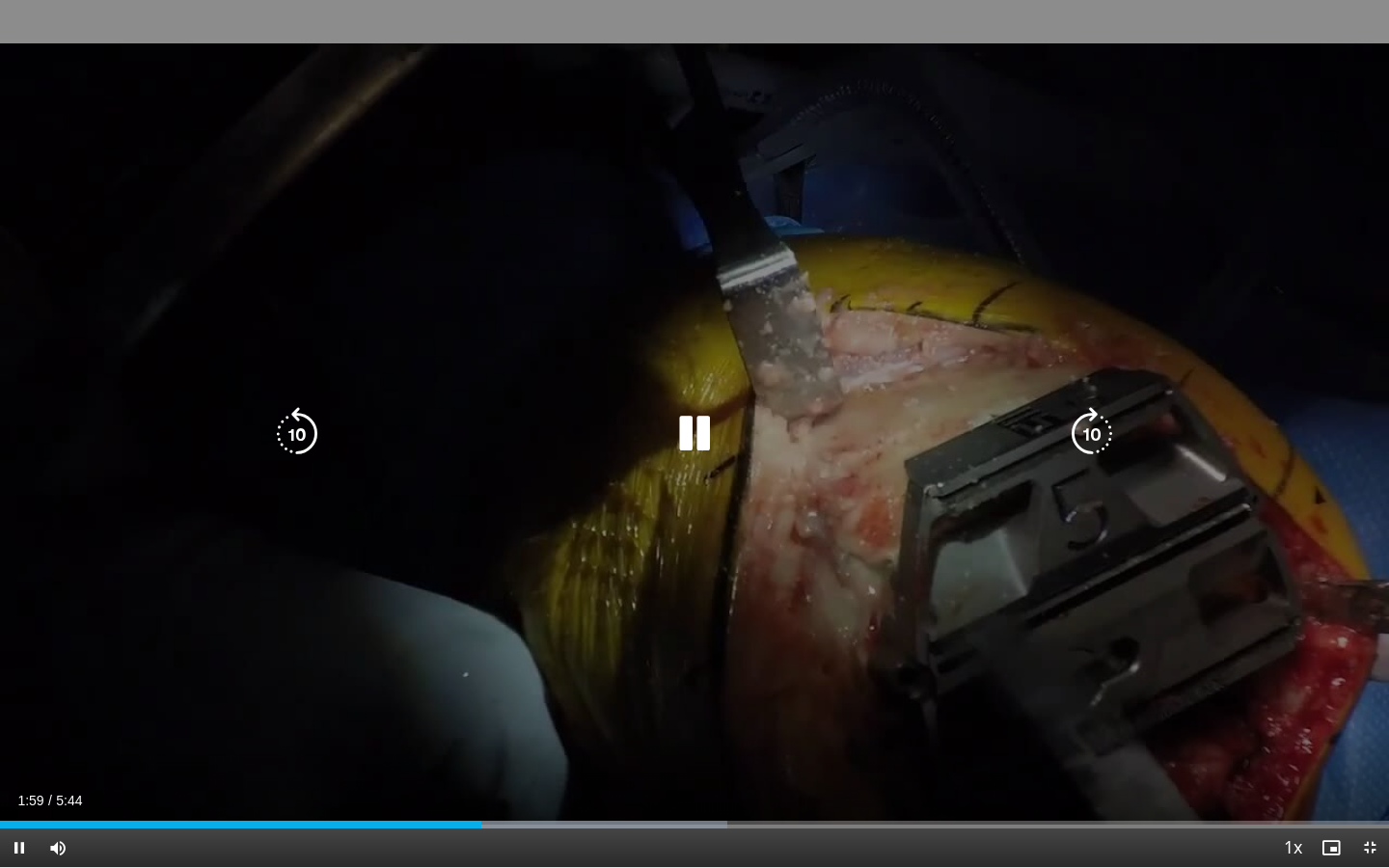 click on "10 seconds
Tap to unmute" at bounding box center [694, 433] 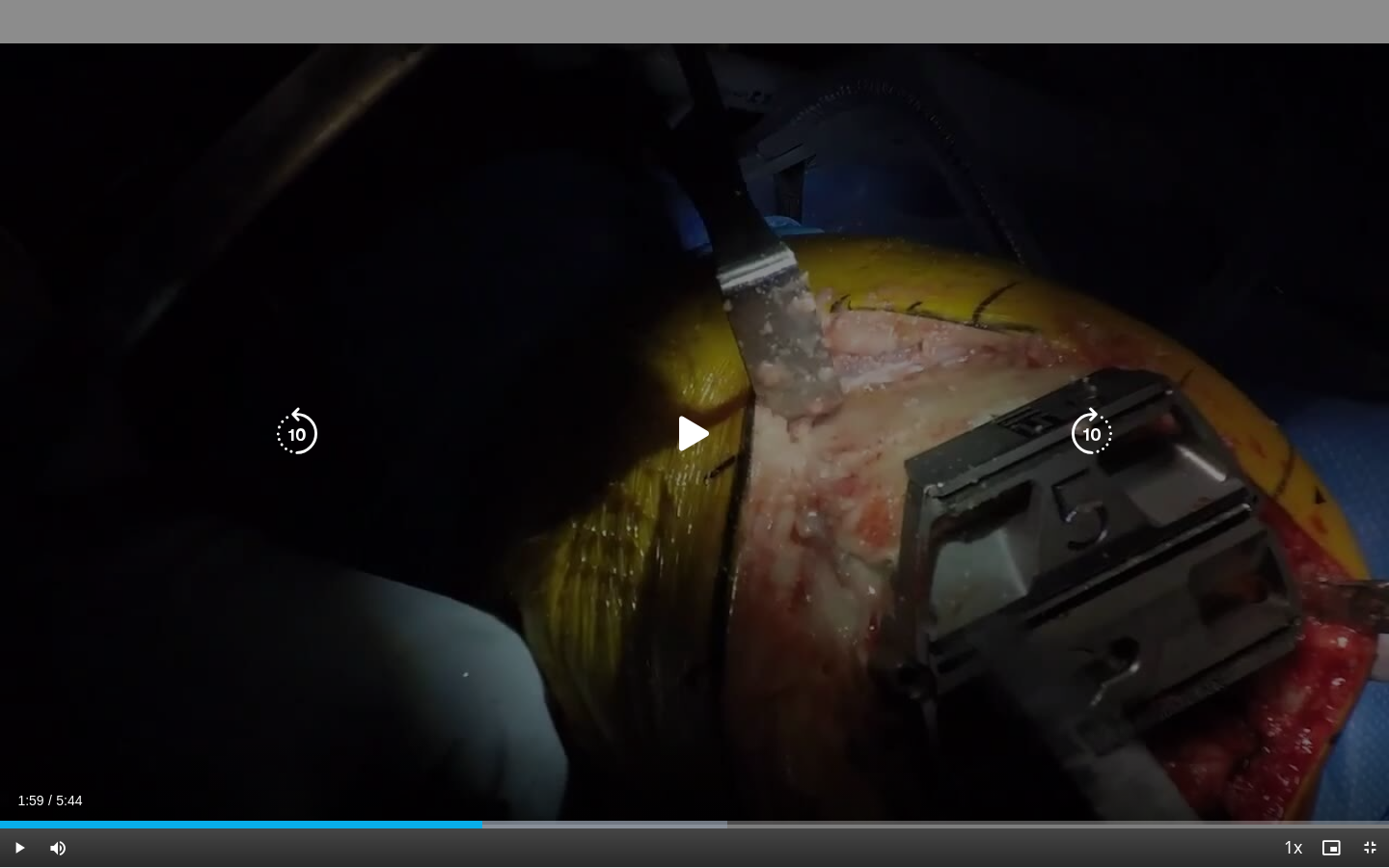 click on "10 seconds
Tap to unmute" at bounding box center (694, 433) 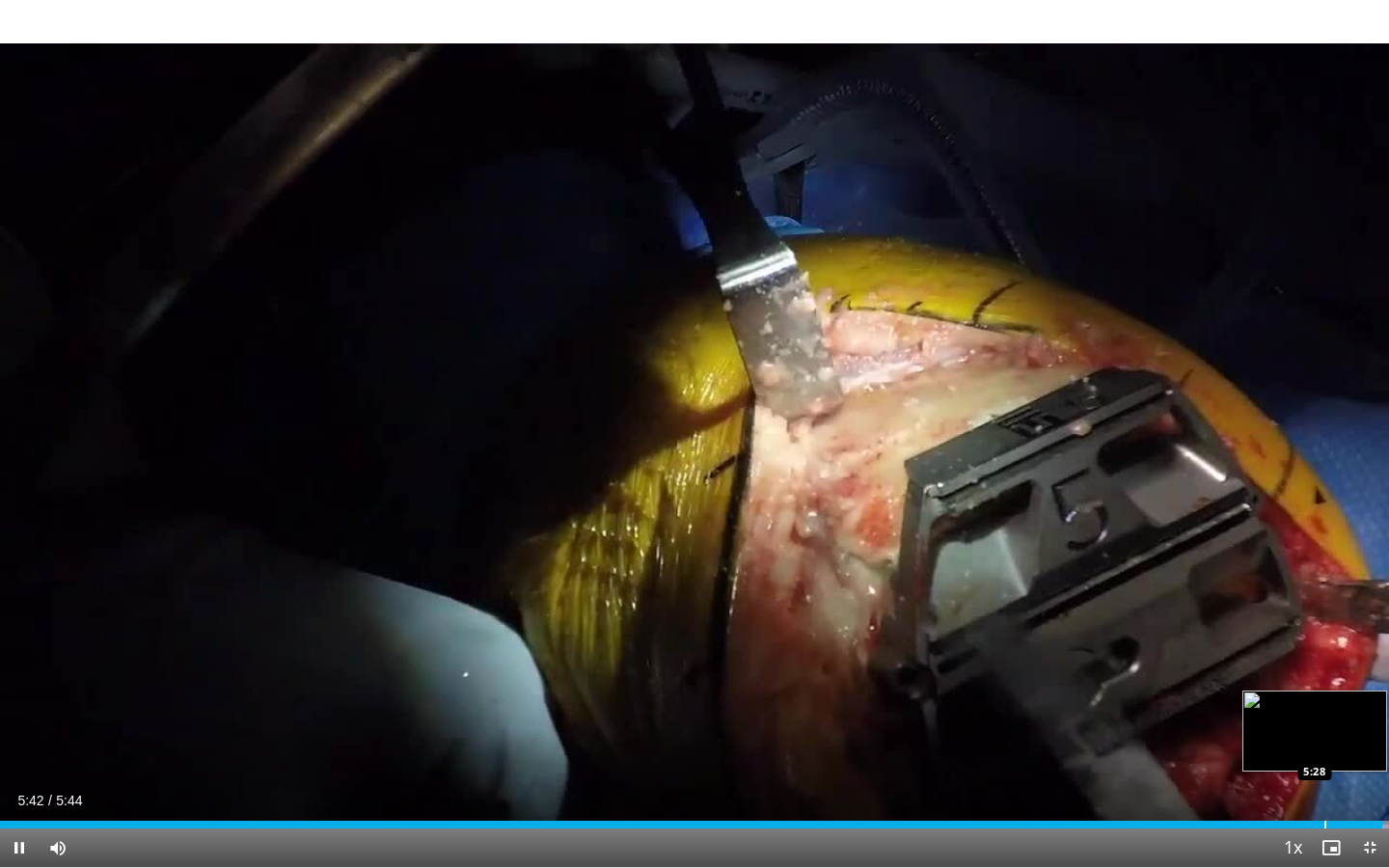 click on "Loaded :  100.00% 5:42 5:28" at bounding box center (694, 819) 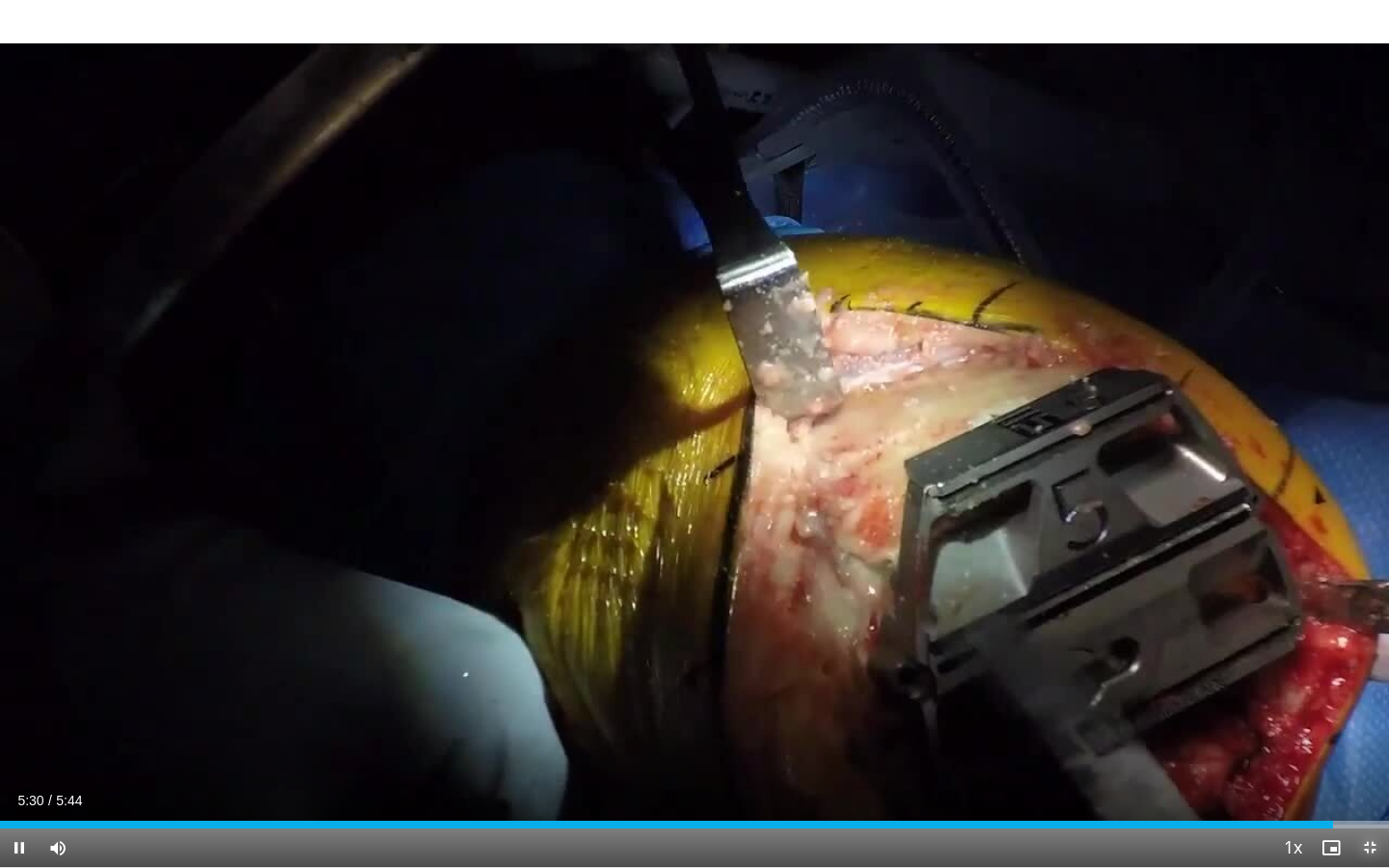 click at bounding box center [1370, 848] 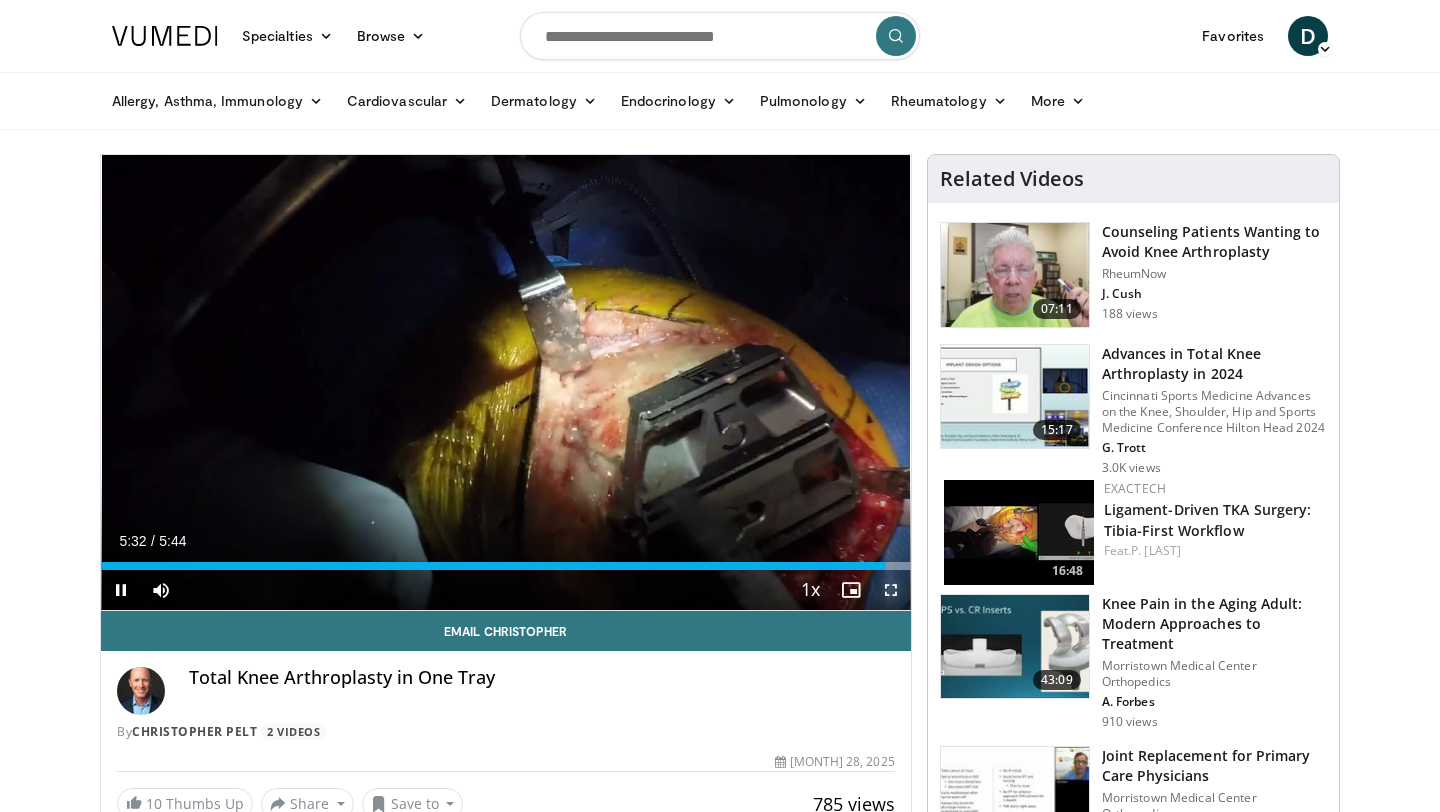 click at bounding box center (891, 590) 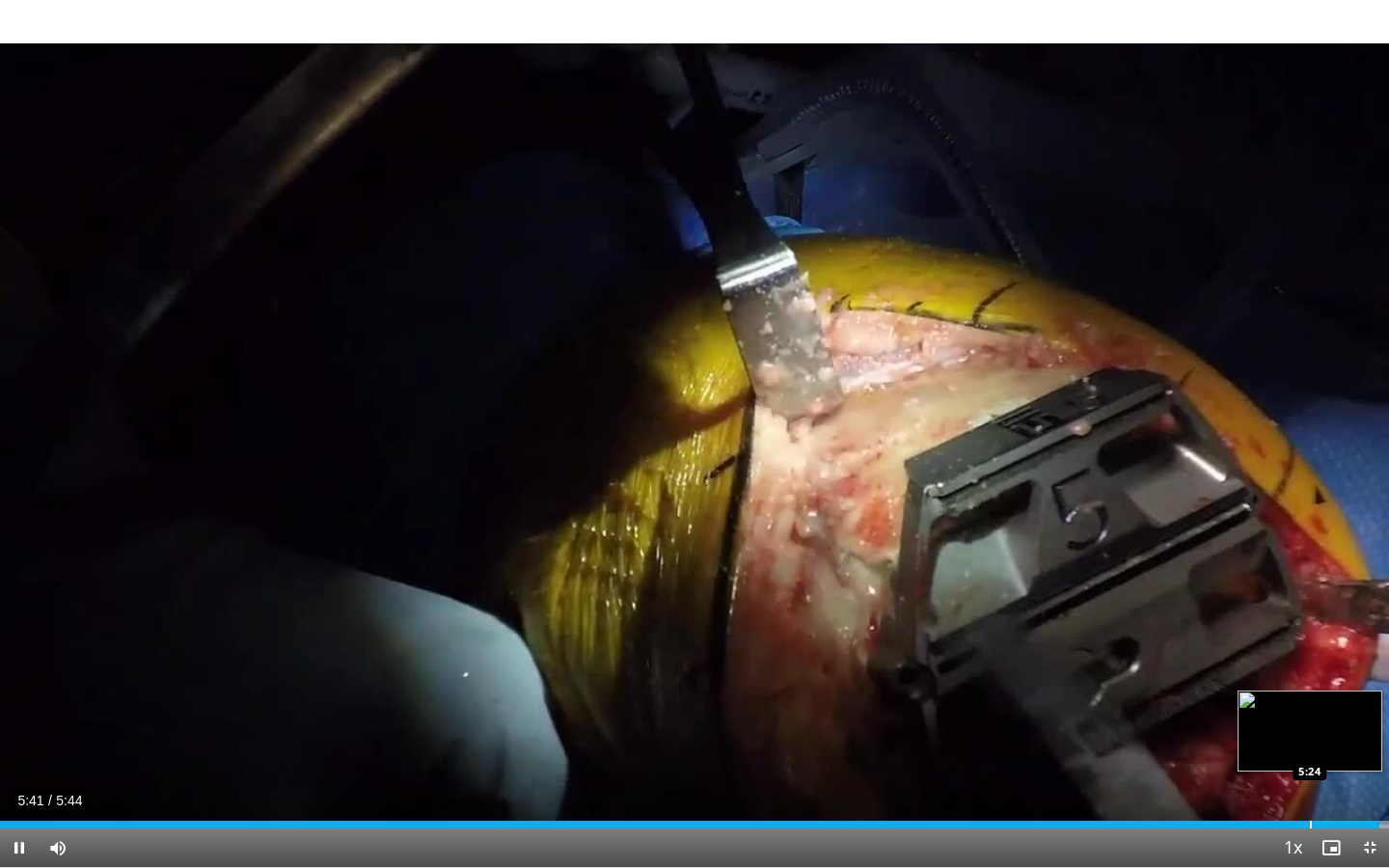 click on "Loaded :  100.00% 5:41 5:24" at bounding box center [694, 819] 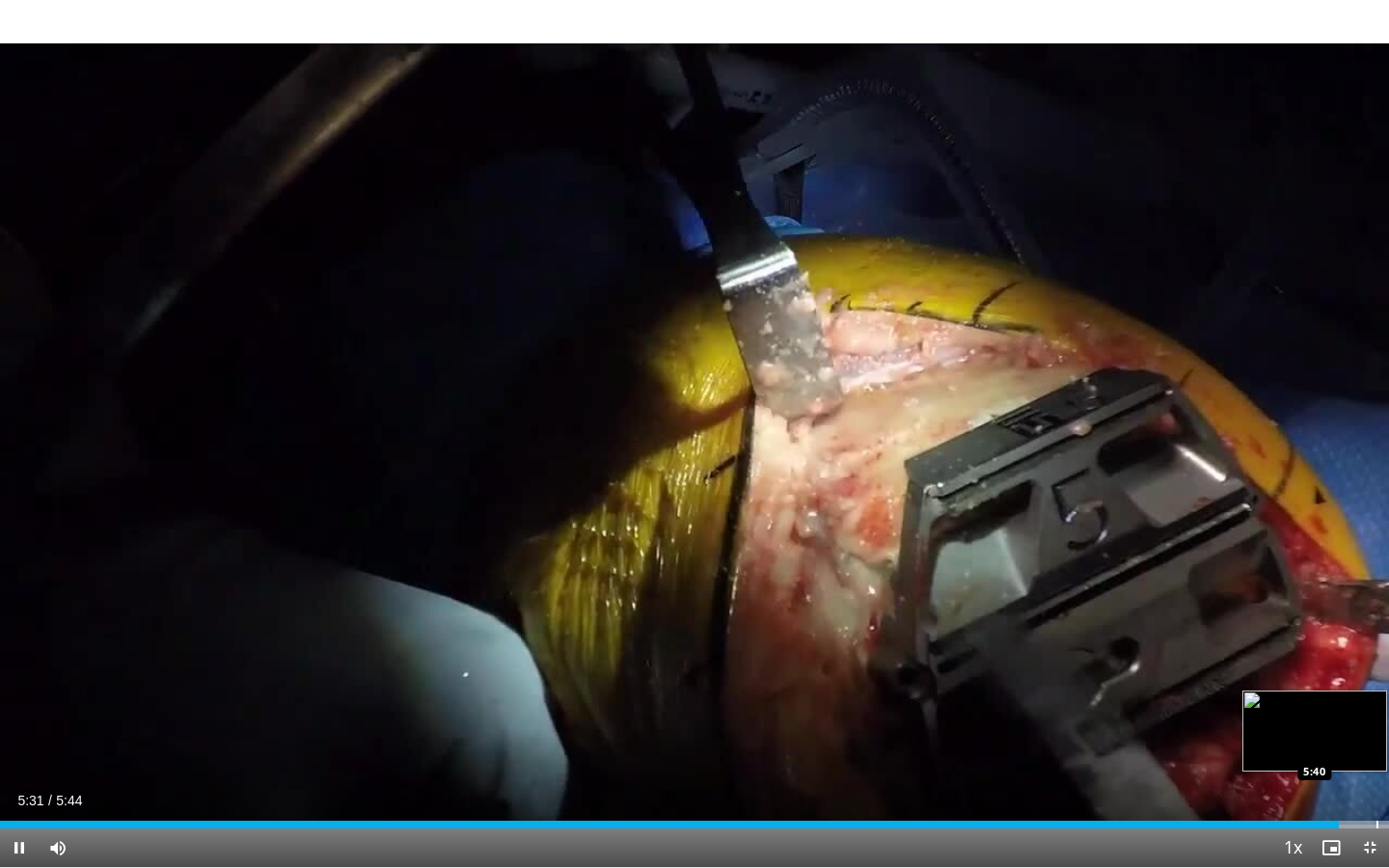 click on "Loaded :  100.00% 5:31 5:40" at bounding box center [694, 819] 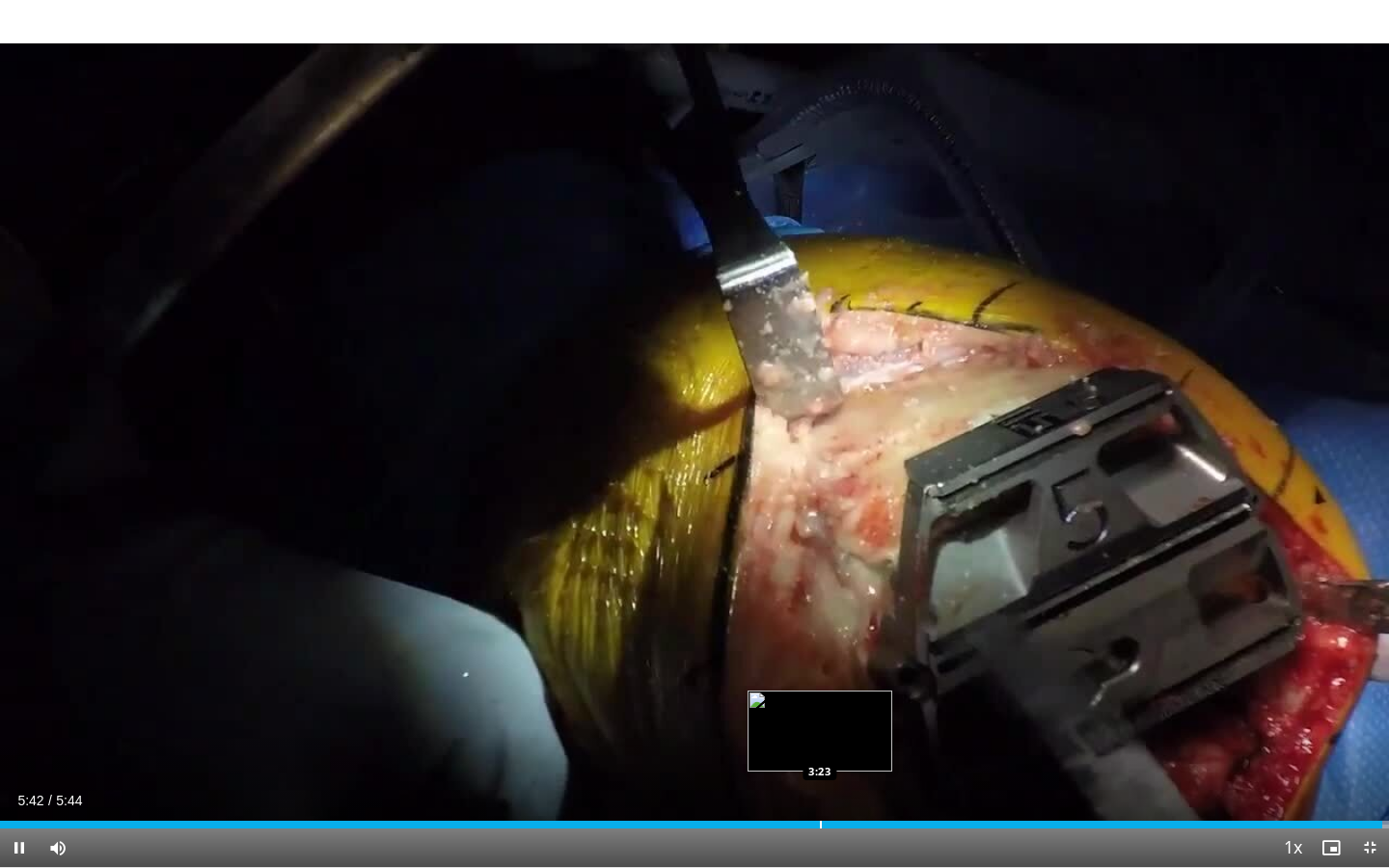 click on "Loaded :  100.00% 5:42 3:23" at bounding box center (694, 819) 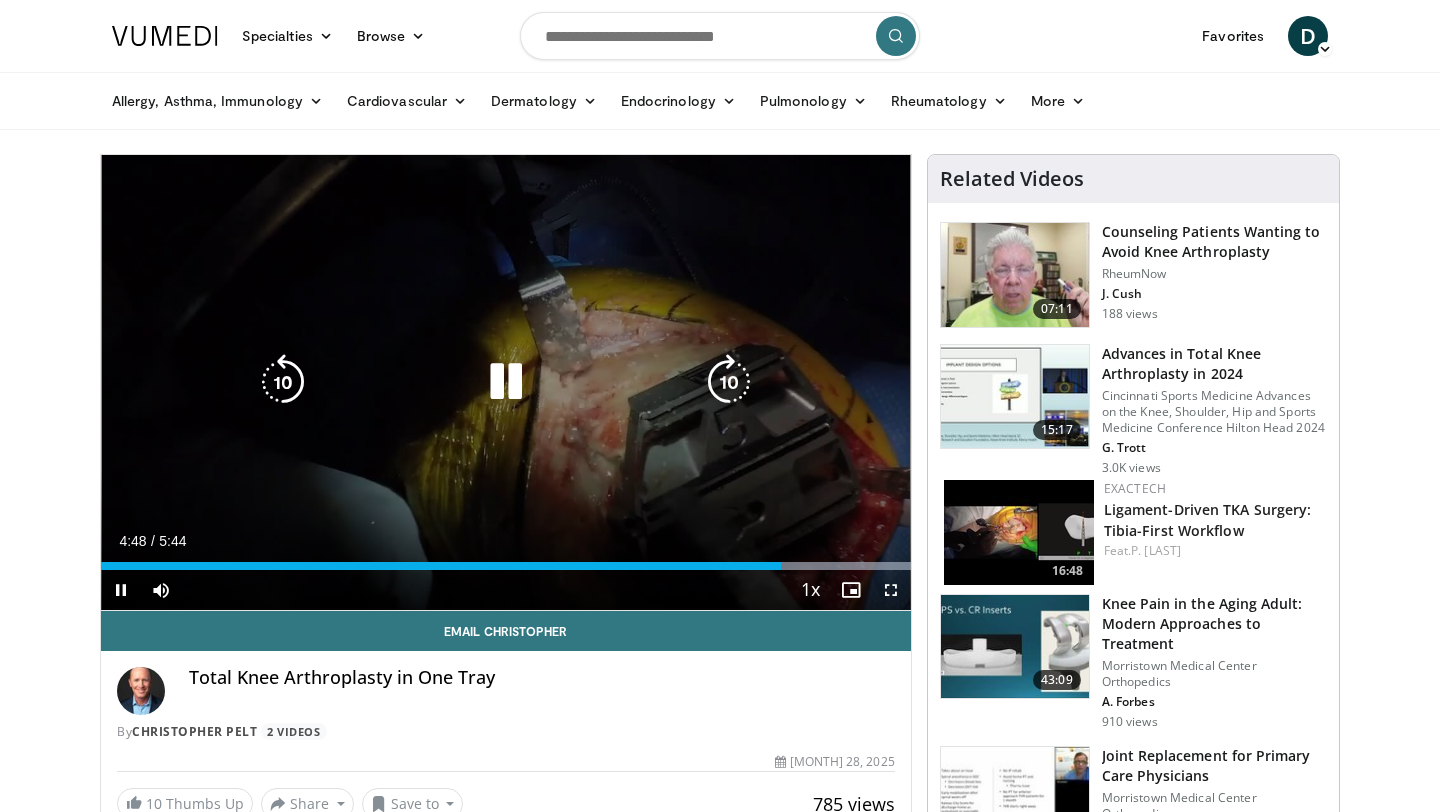 click at bounding box center [506, 382] 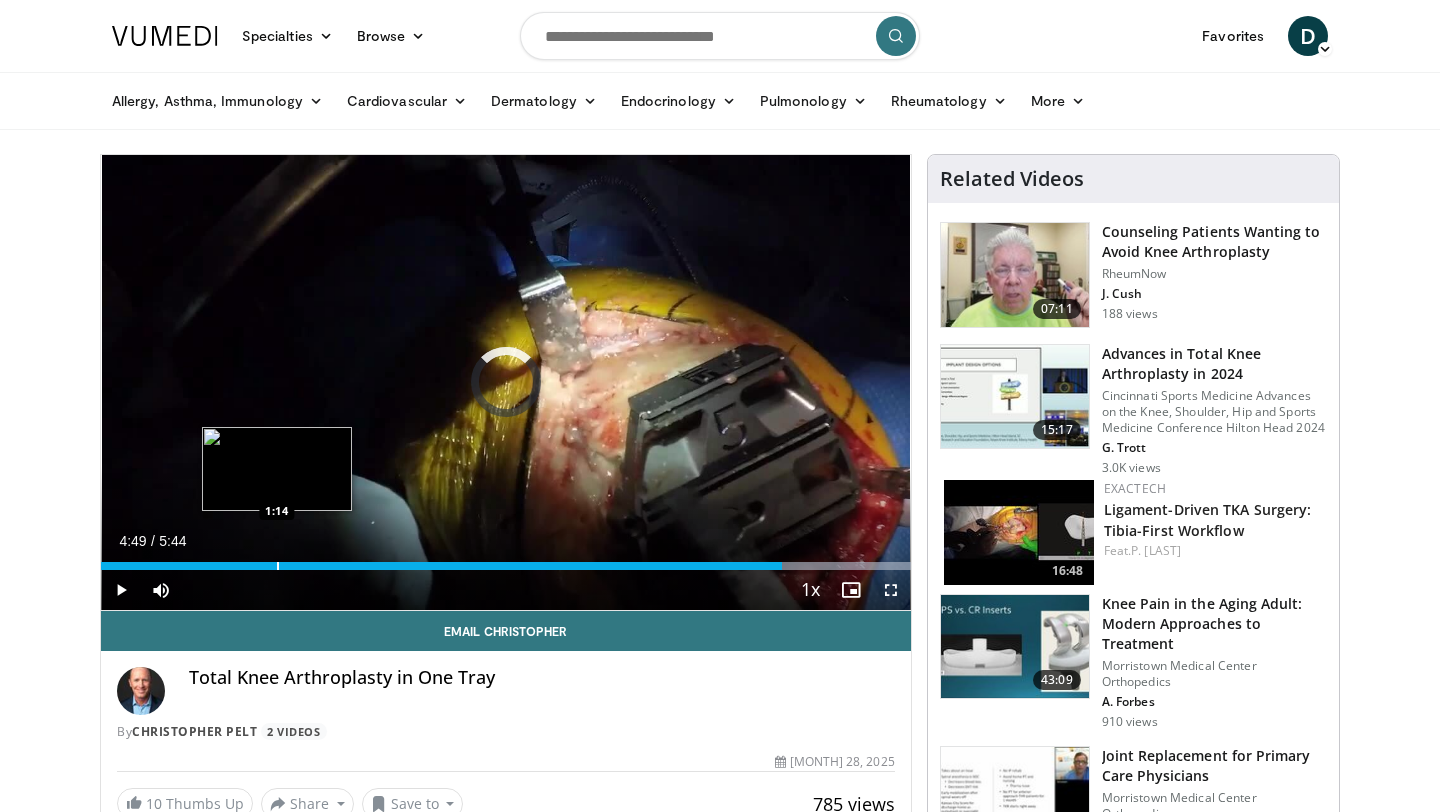 click on "Loaded :  100.00% 1:14 1:14" at bounding box center (506, 566) 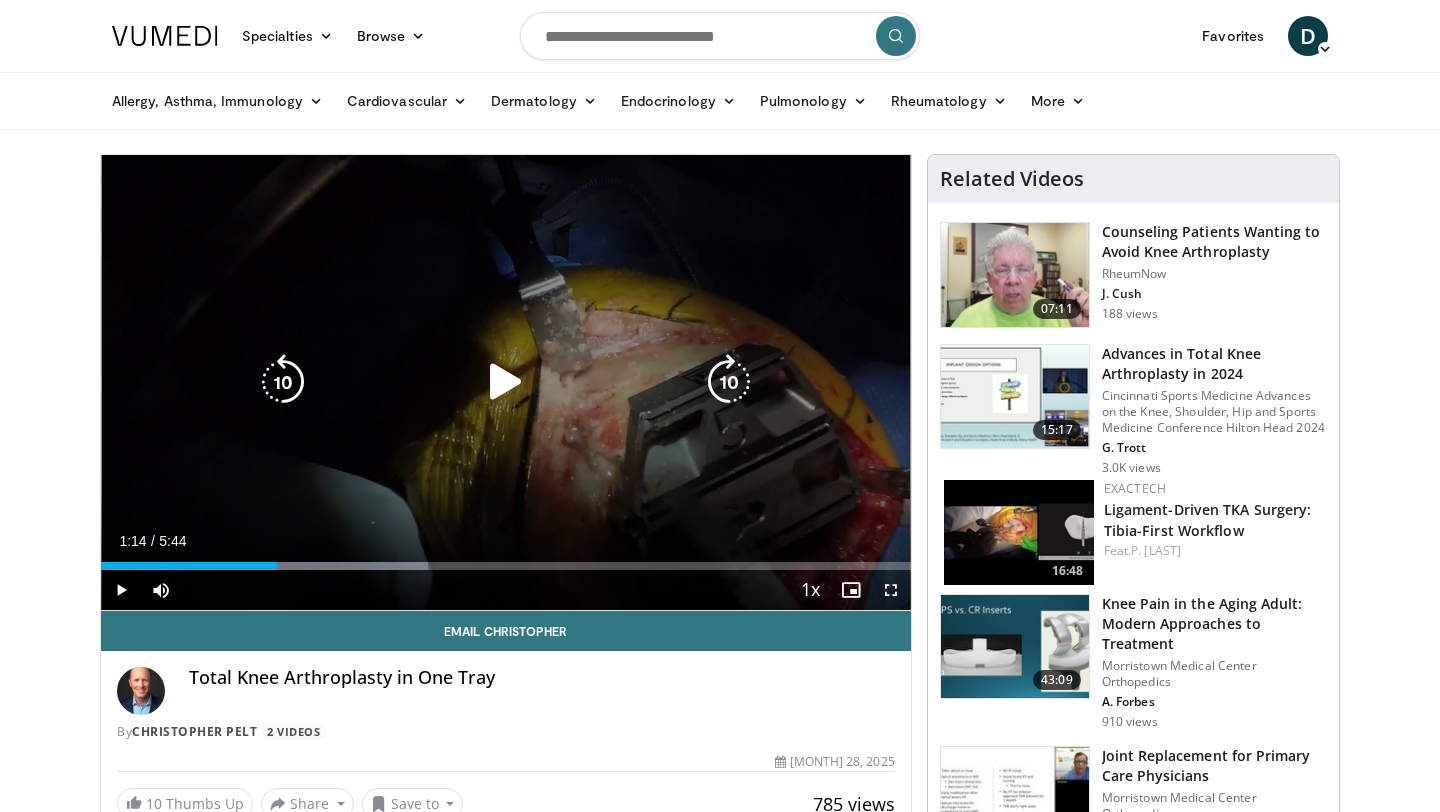 click on "10 seconds
Tap to unmute" at bounding box center [506, 382] 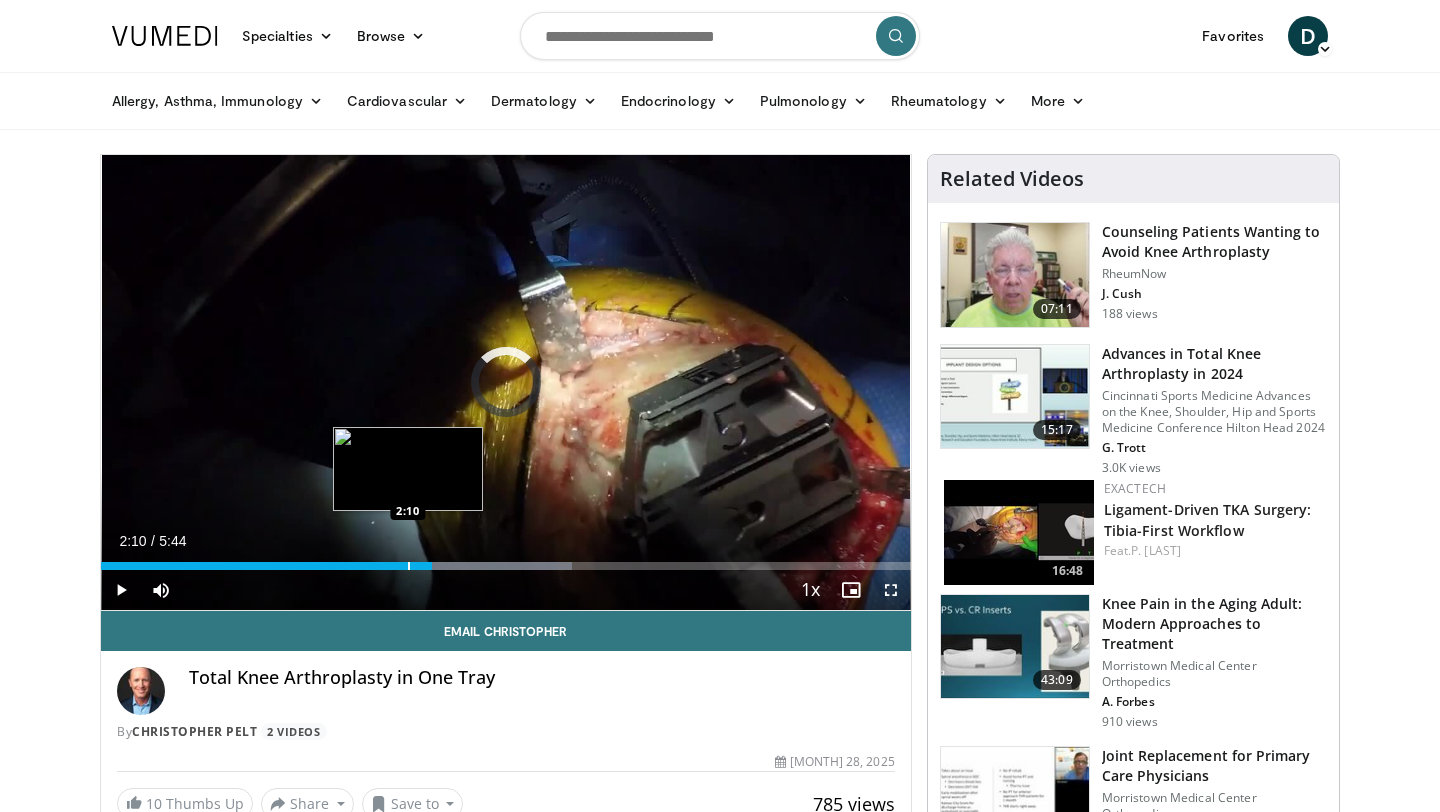 click at bounding box center [409, 566] 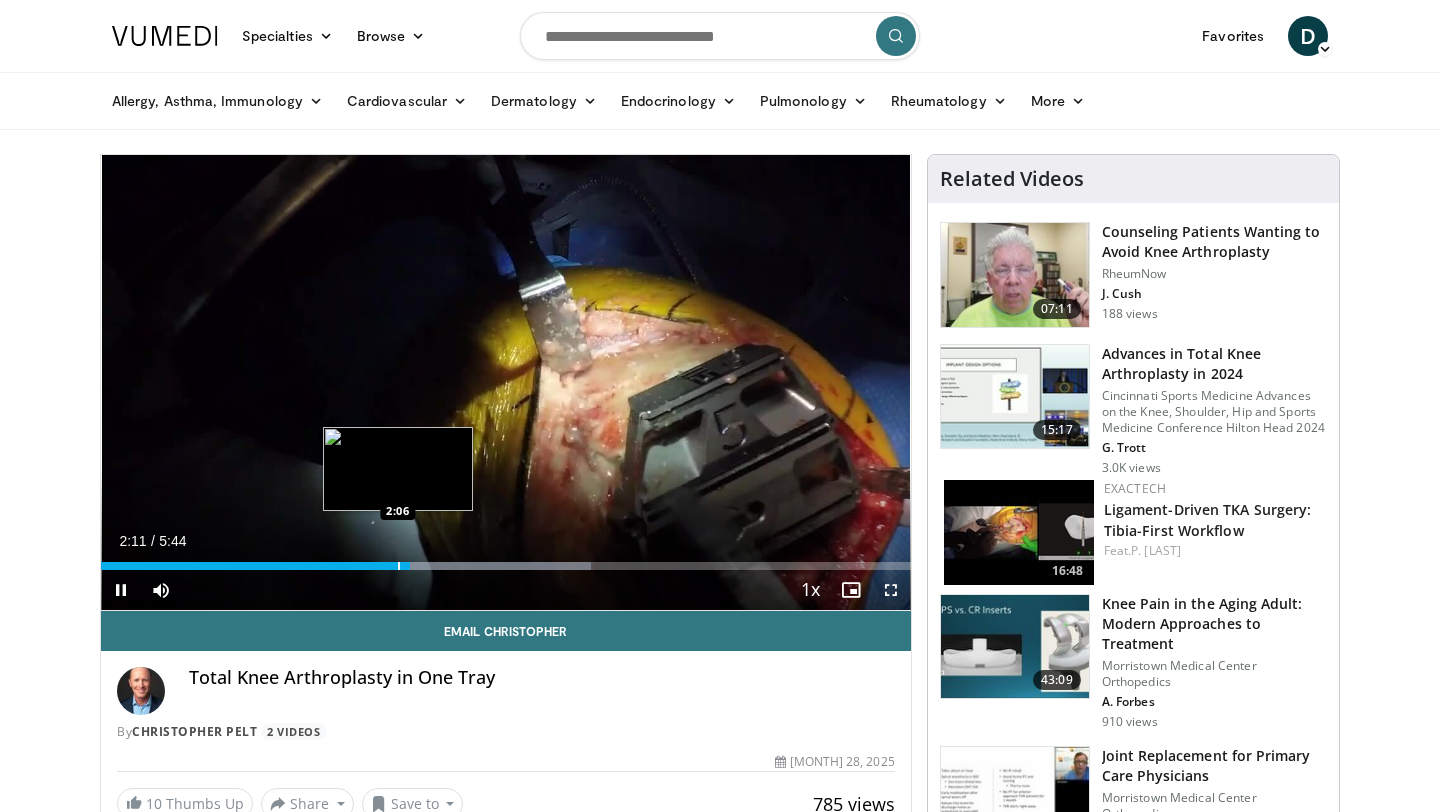 click on "Loaded :  60.54% 2:11 2:06" at bounding box center (506, 560) 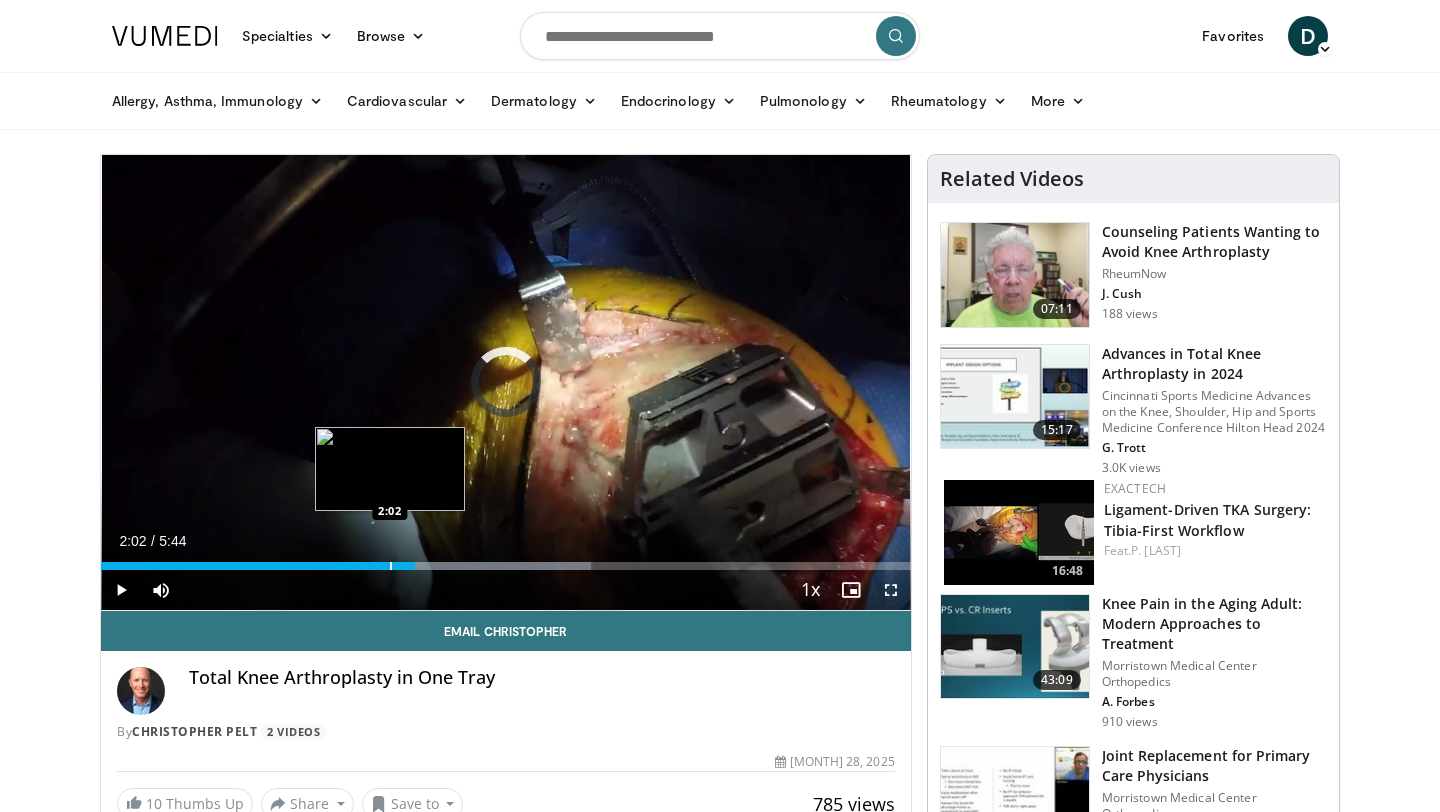 click at bounding box center (391, 566) 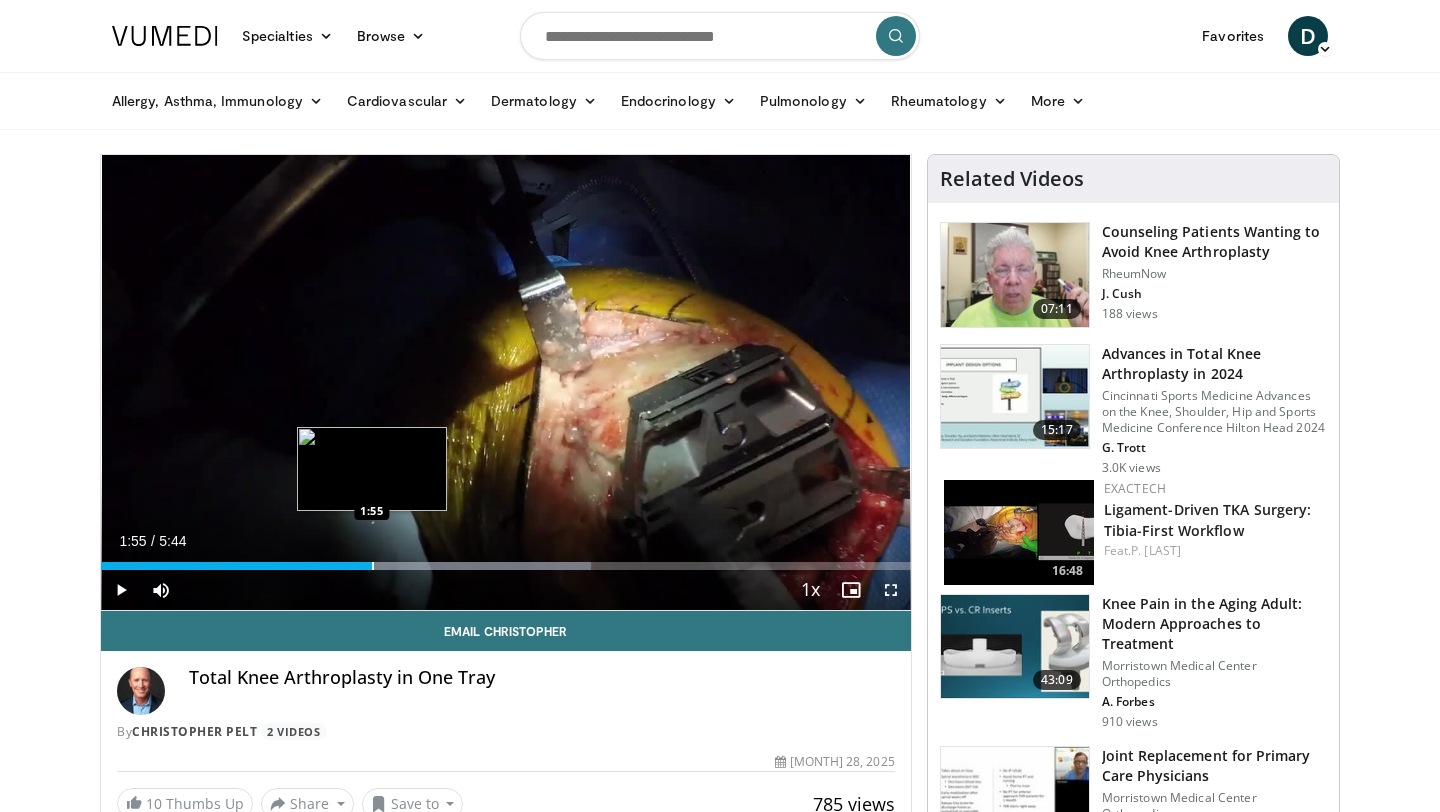 click on "Loaded :  60.54% 2:03 1:55" at bounding box center (506, 566) 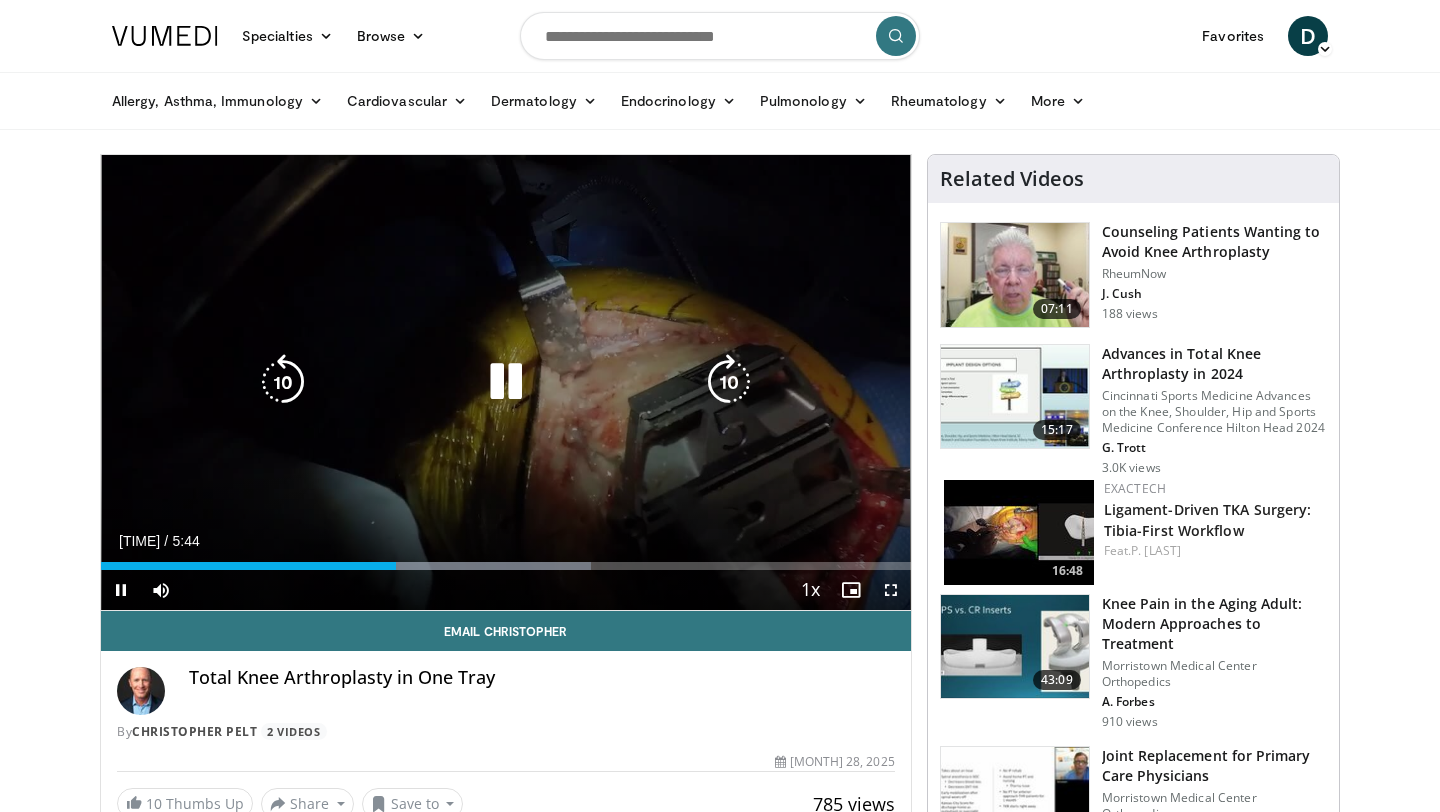 click on "10 seconds
Tap to unmute" at bounding box center (506, 382) 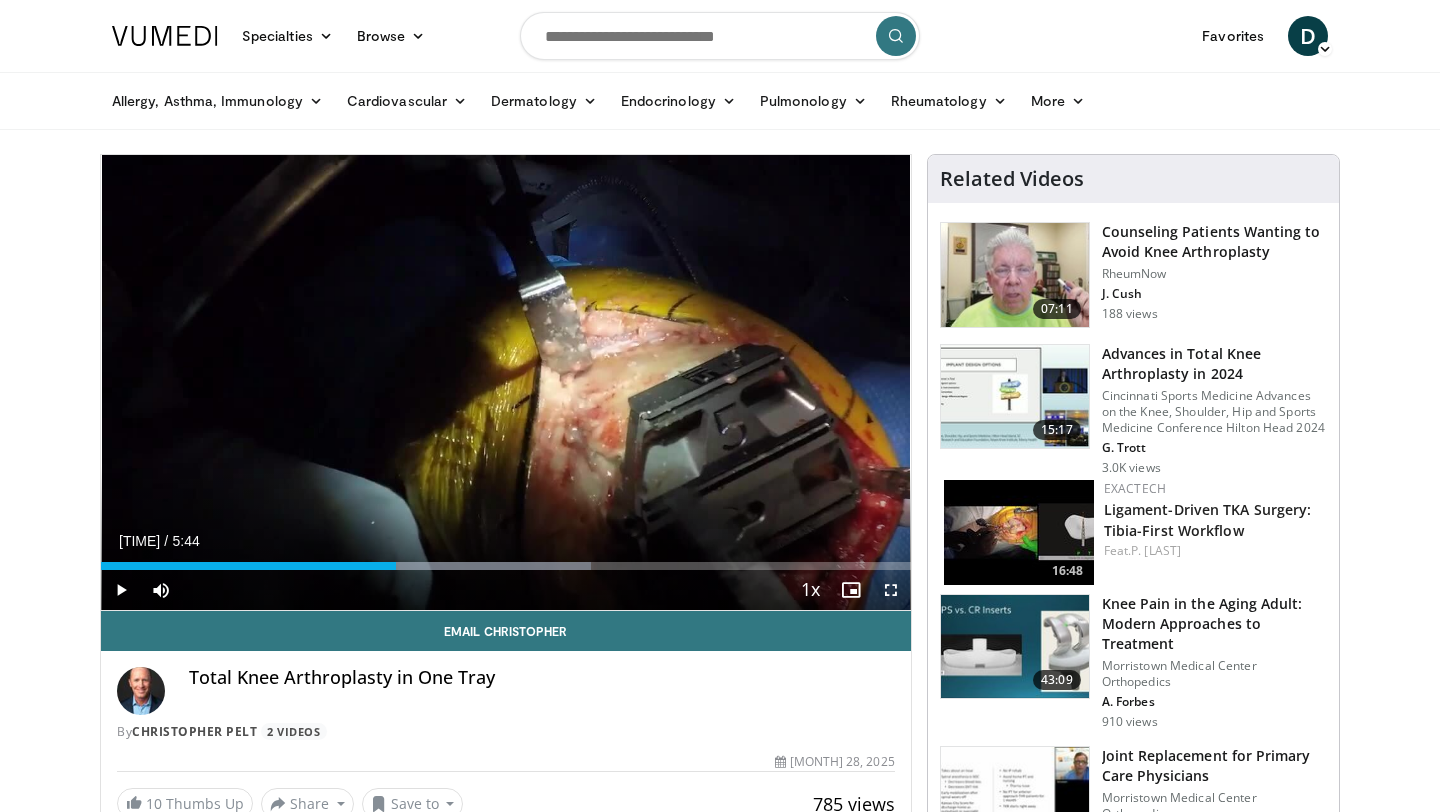 click on "10 seconds
Tap to unmute" at bounding box center (506, 382) 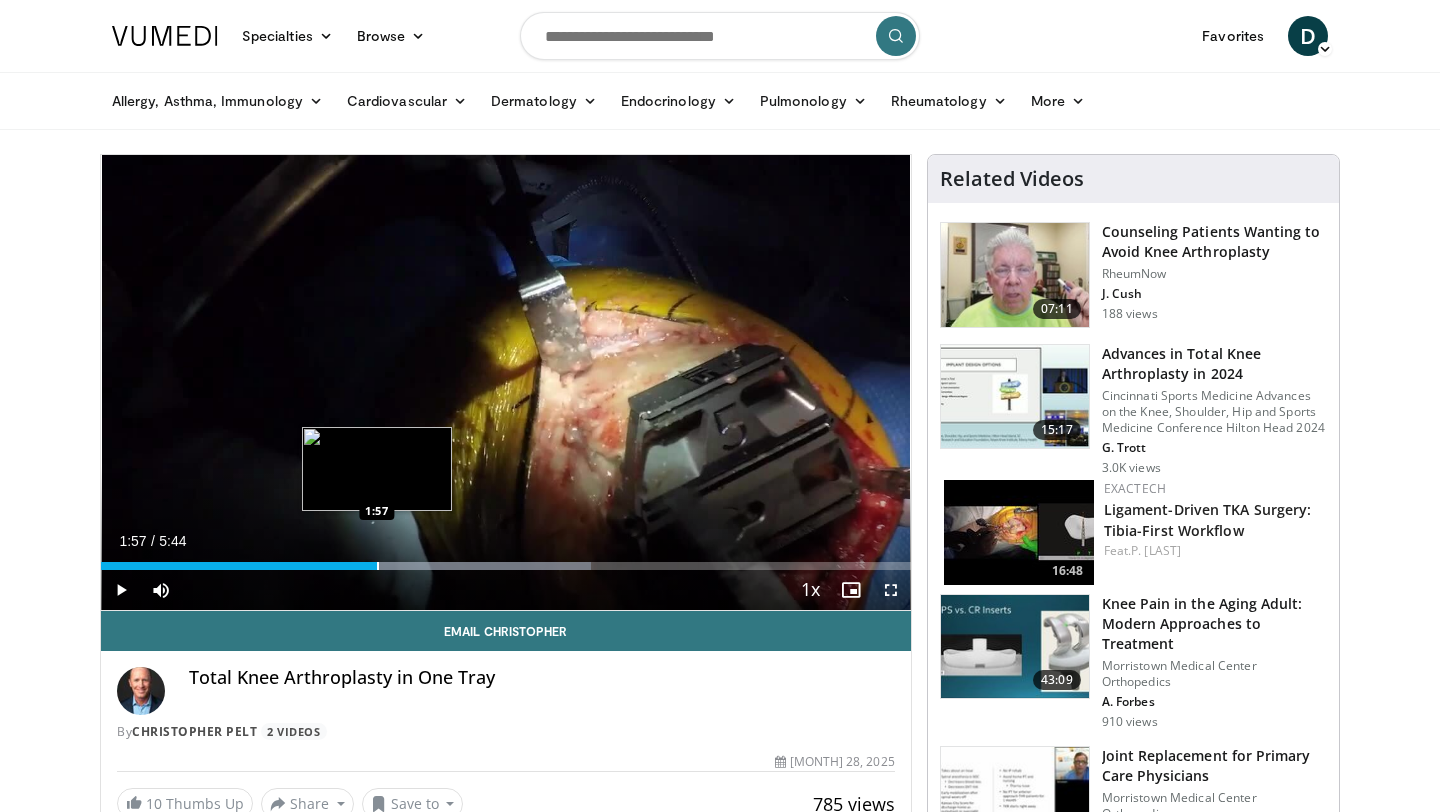 click at bounding box center [378, 566] 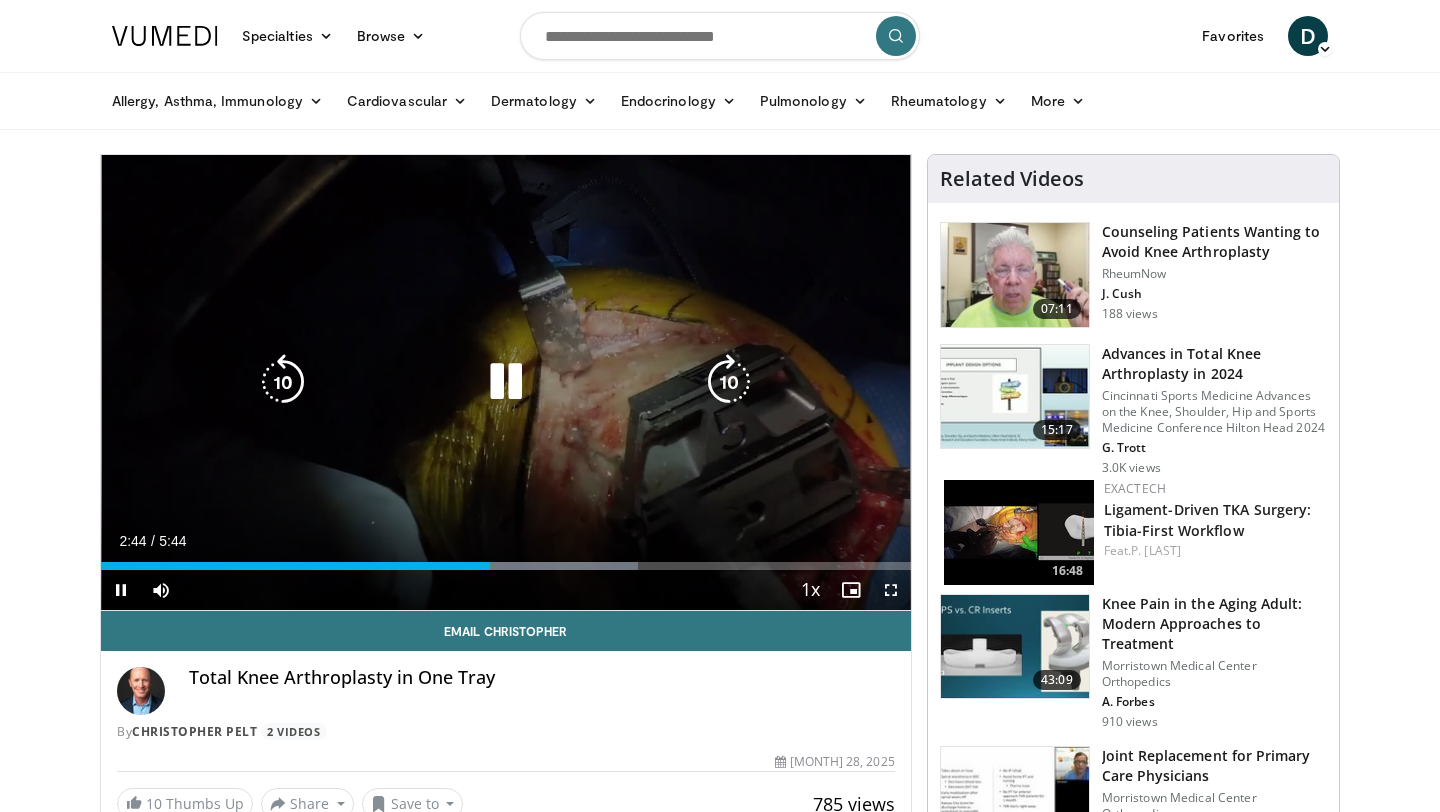 click at bounding box center (506, 382) 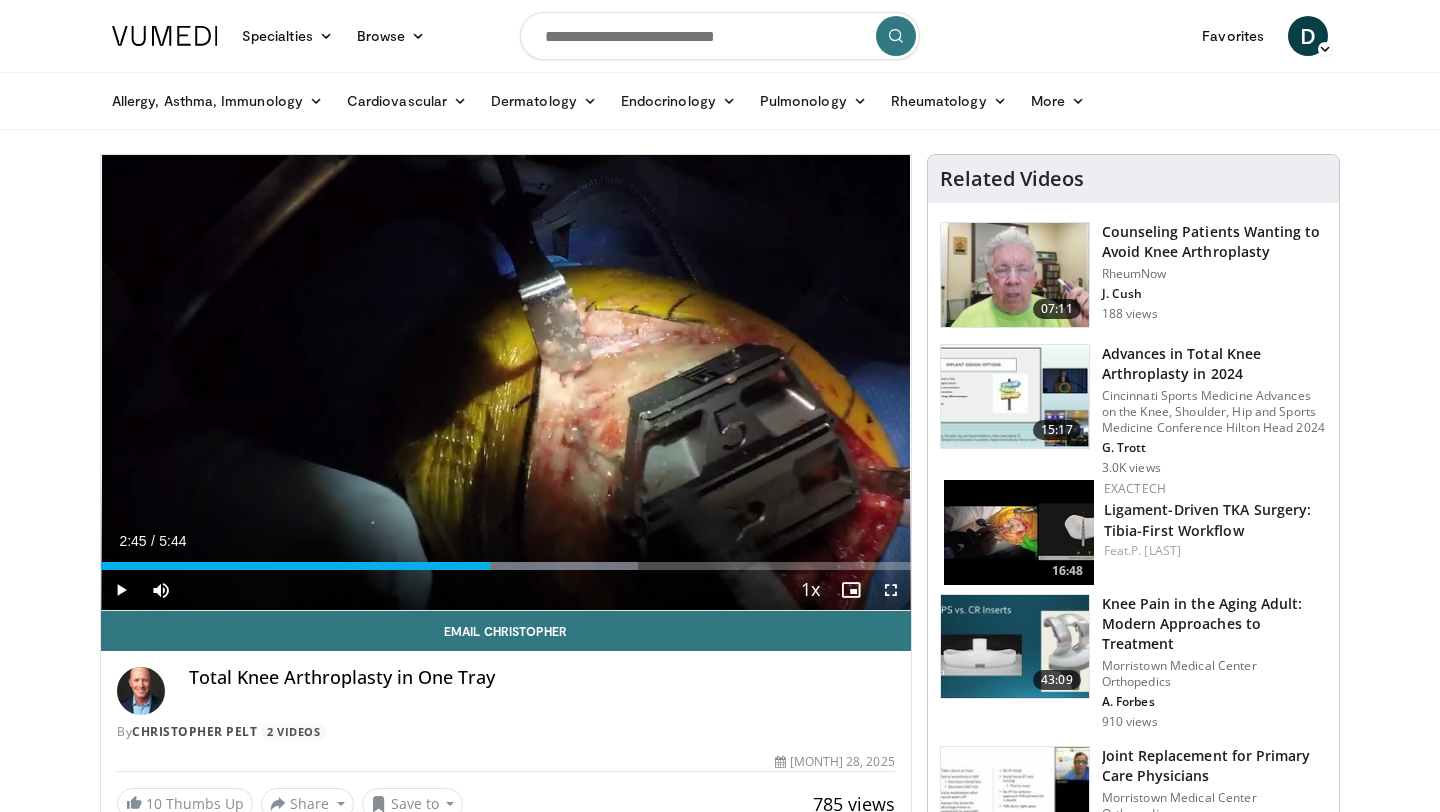 click on "10 seconds
Tap to unmute" at bounding box center (506, 382) 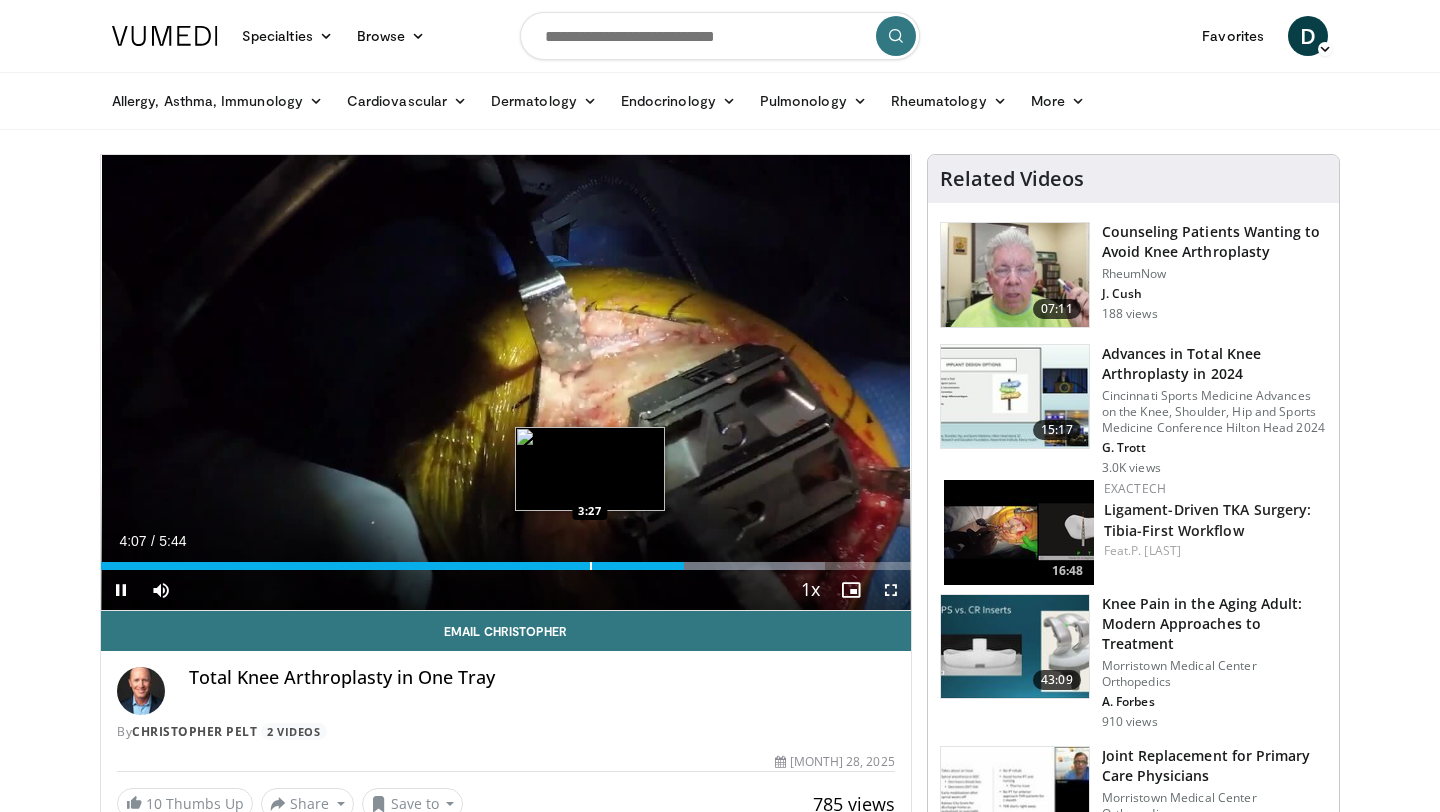 click on "Loaded :  89.37% 4:07 3:27" at bounding box center [506, 560] 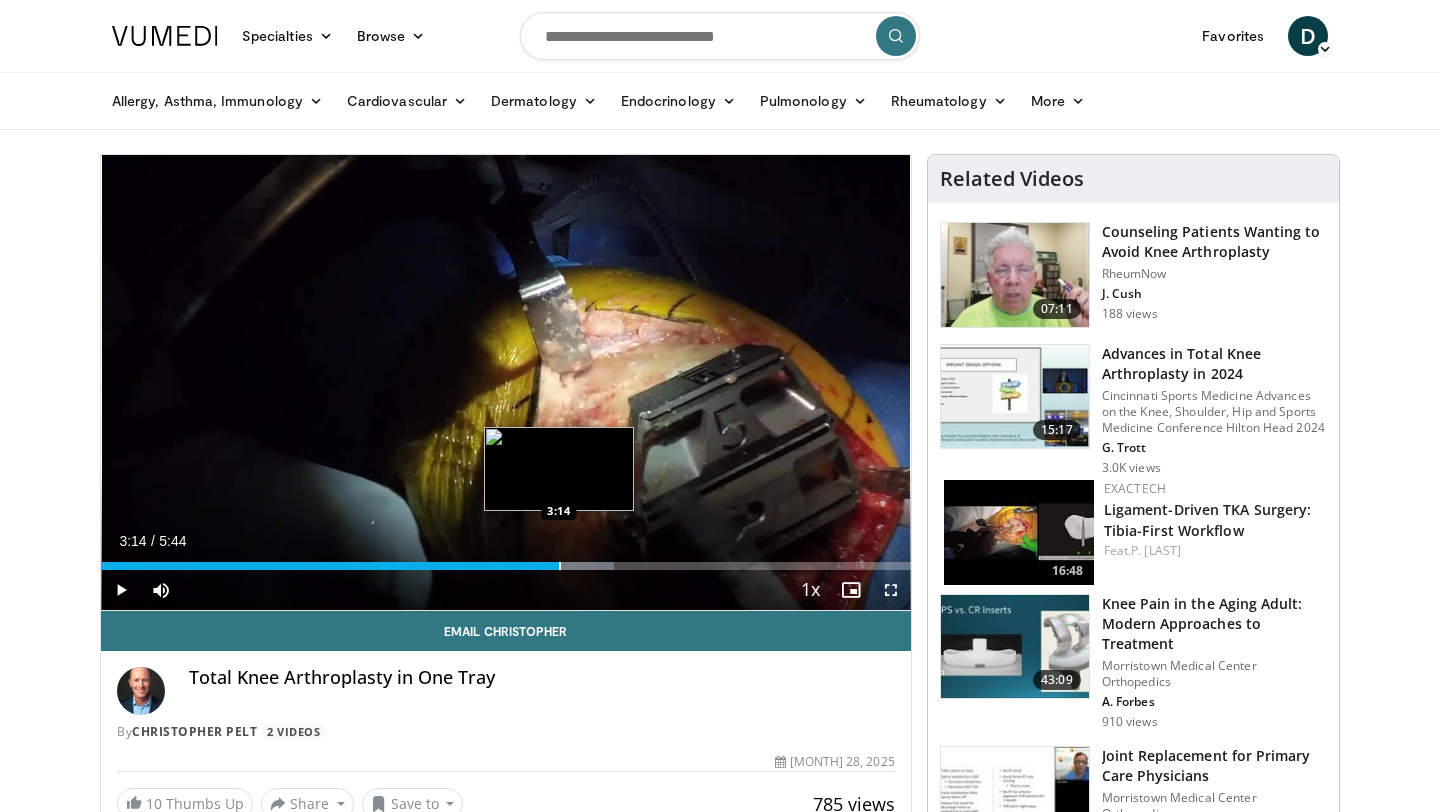 click on "Loaded :  63.42% 3:14 3:14" at bounding box center [506, 560] 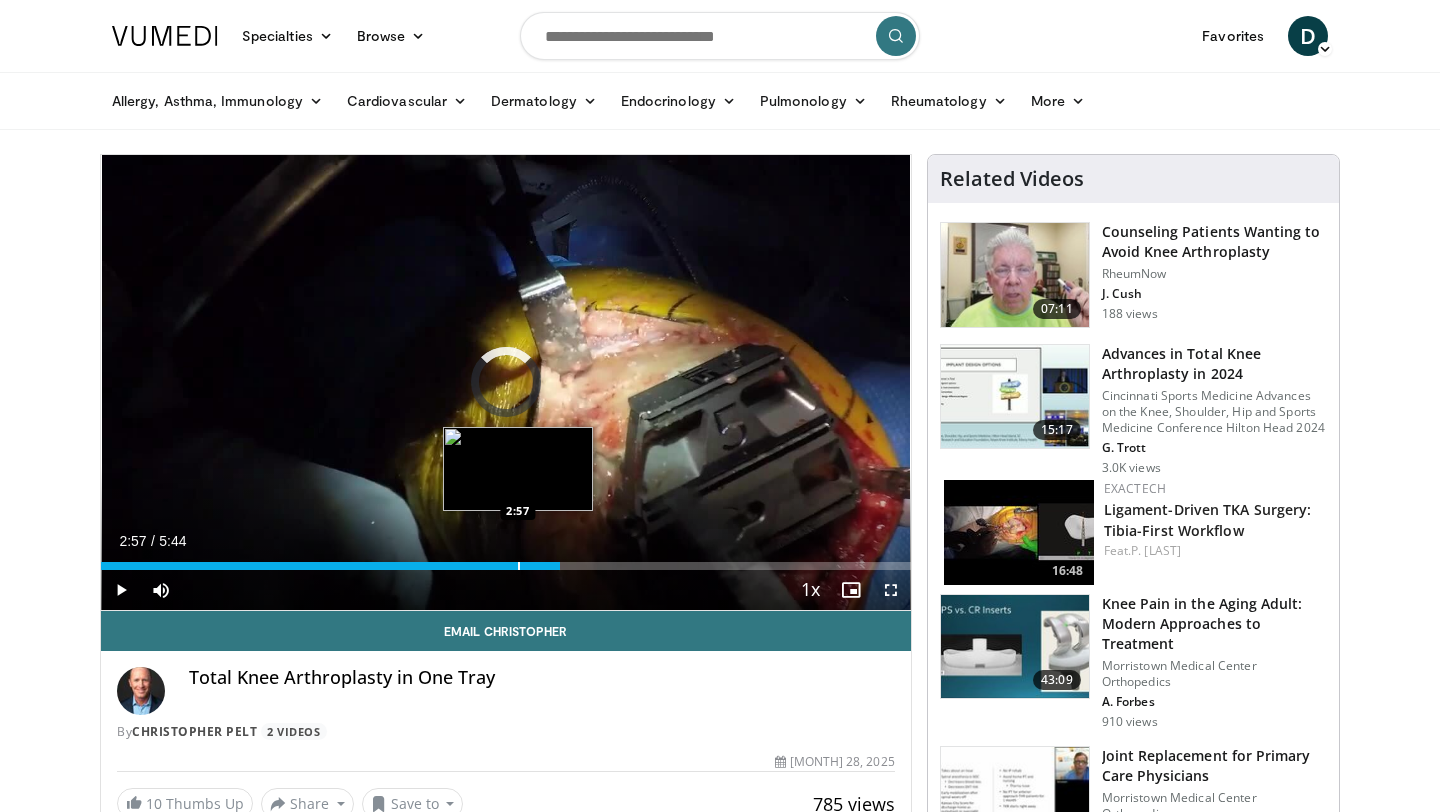 click at bounding box center (519, 566) 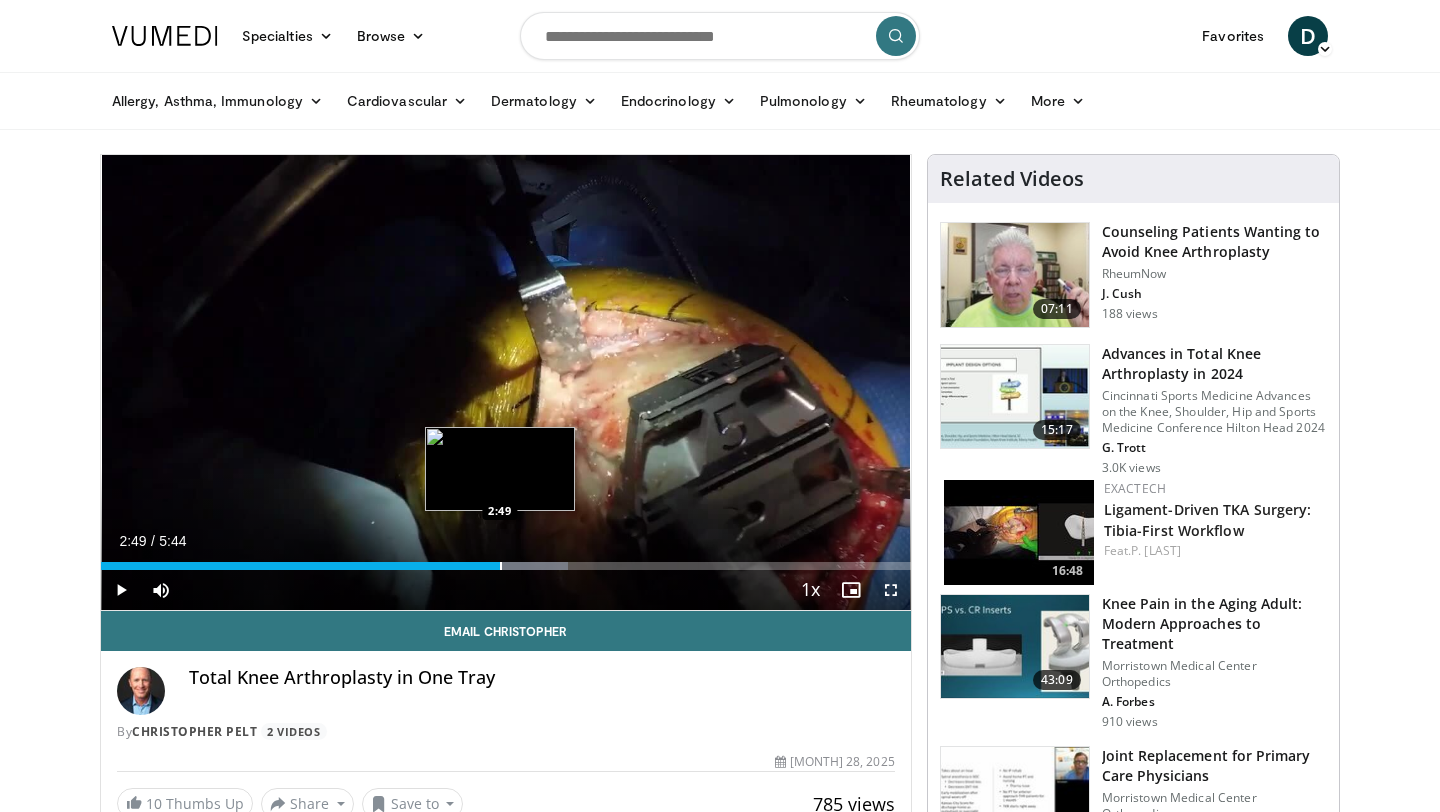 click on "Loaded :  57.65% 2:49 2:49" at bounding box center (506, 560) 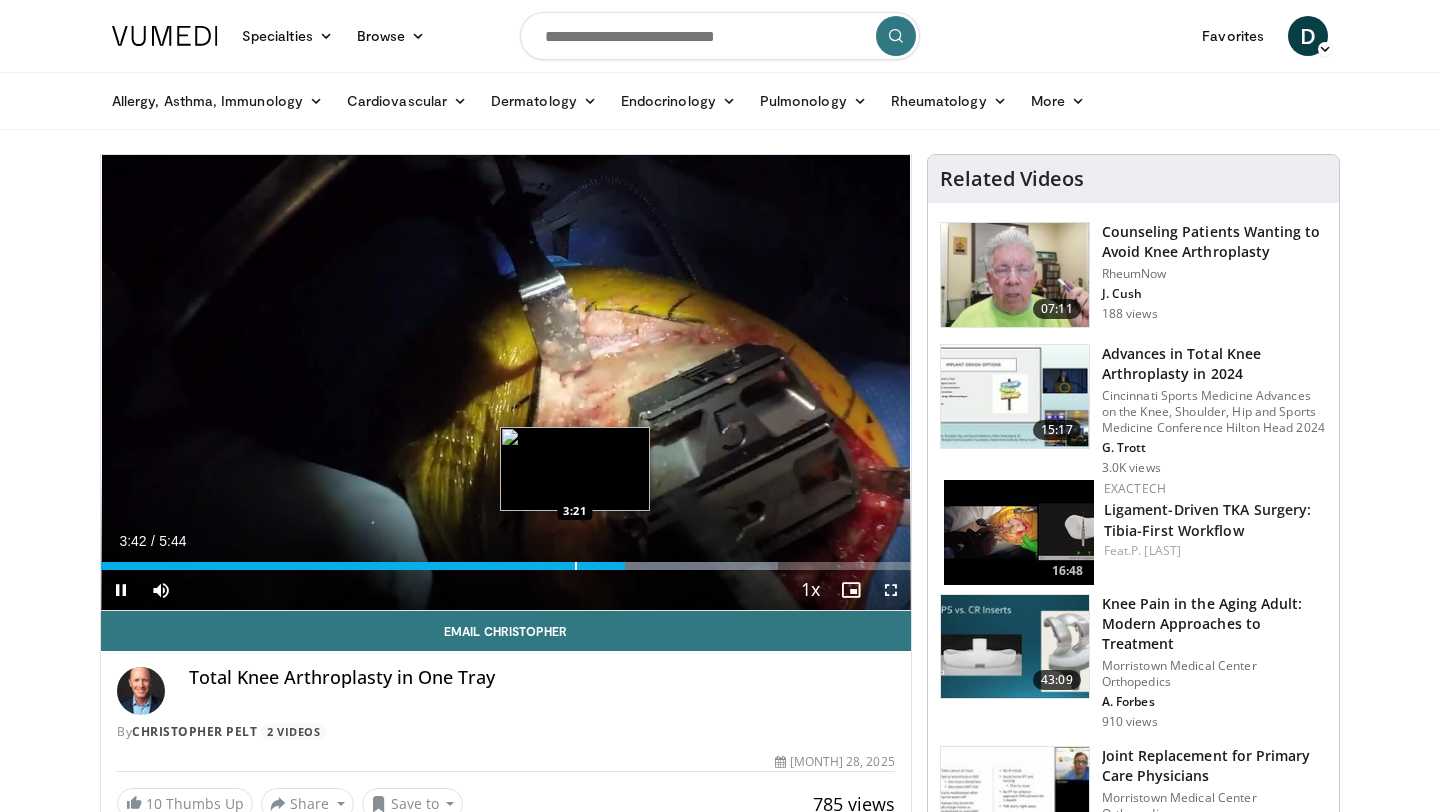 click on "Loaded :  83.60% 3:42 3:21" at bounding box center (506, 560) 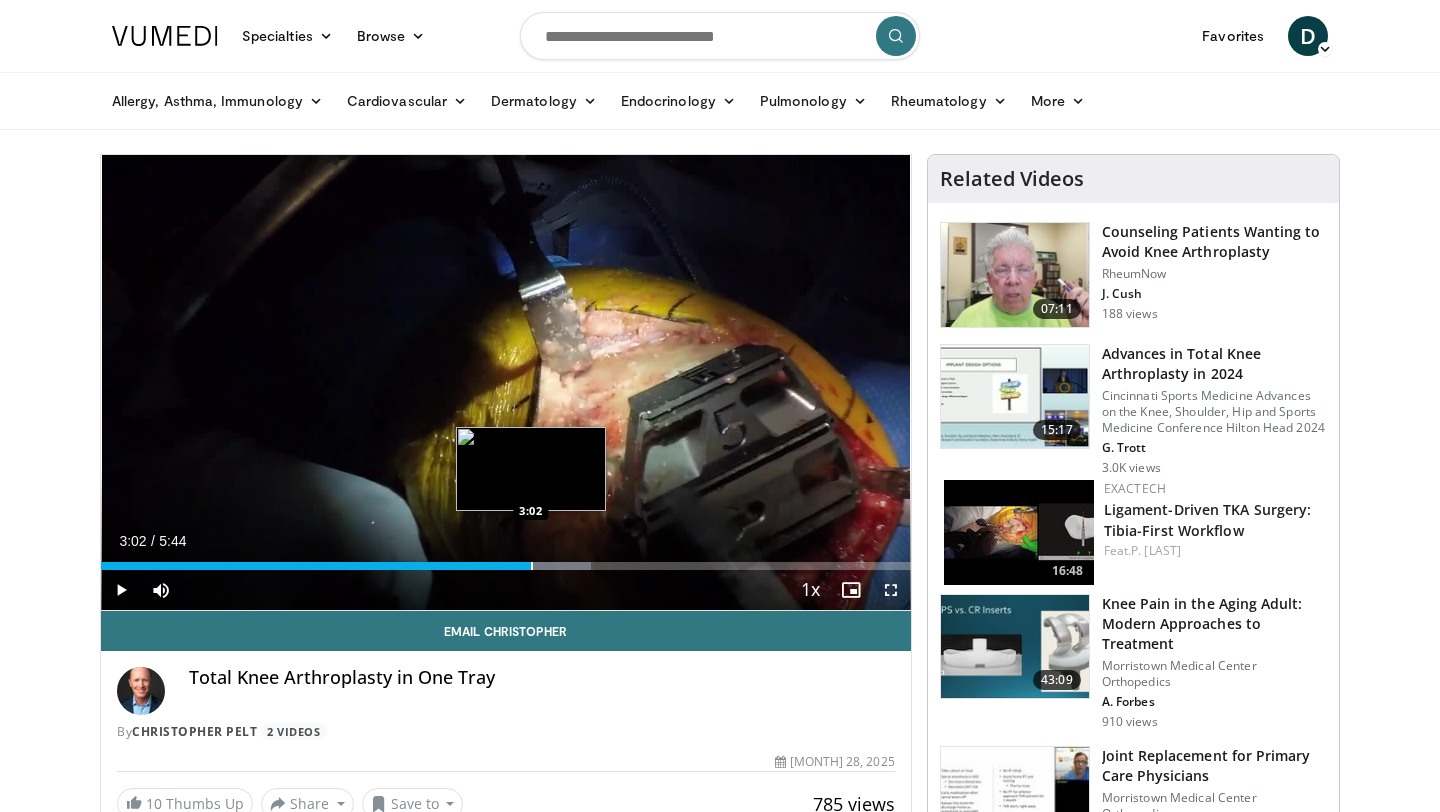 click on "Loaded :  60.54% 3:02 3:02" at bounding box center (506, 560) 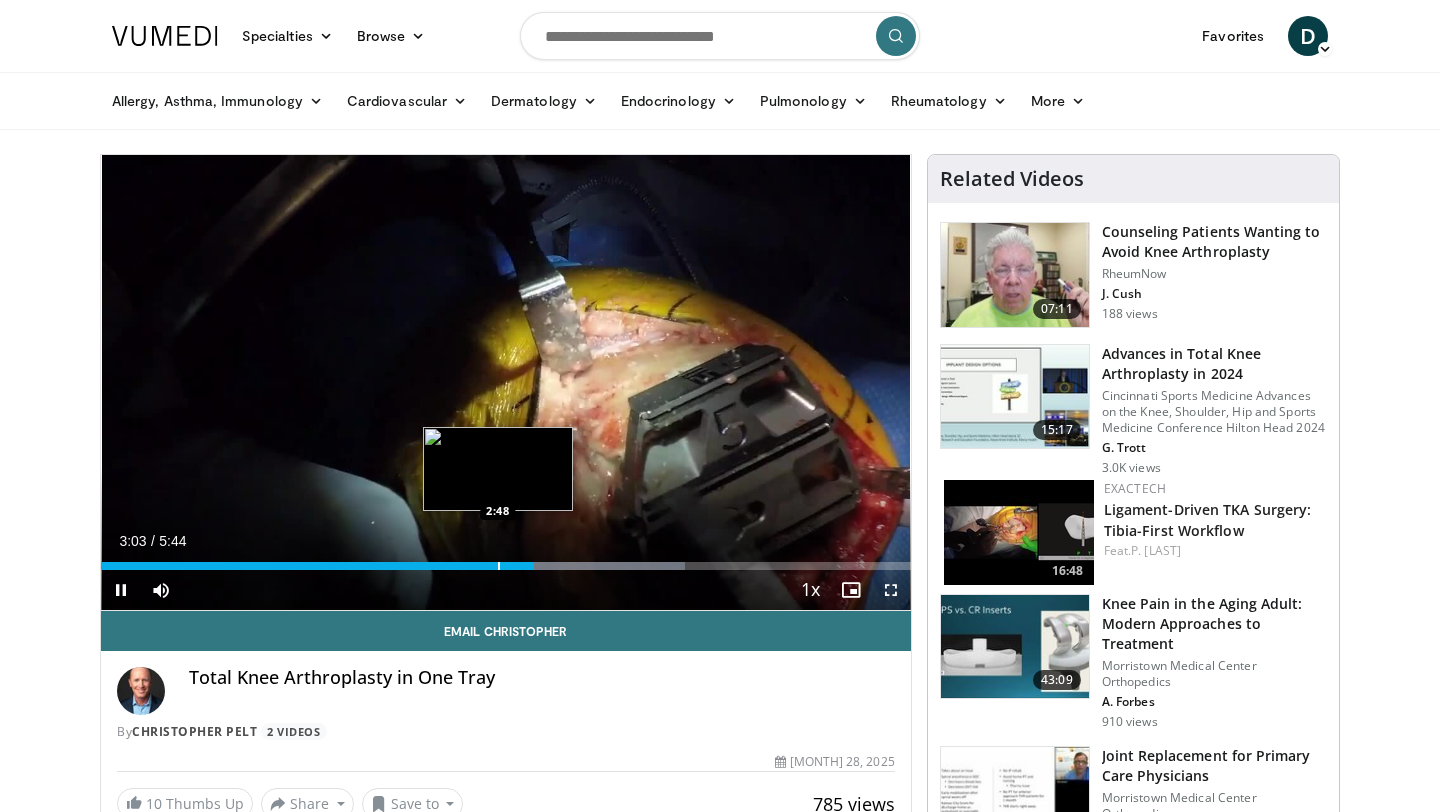 click at bounding box center [499, 566] 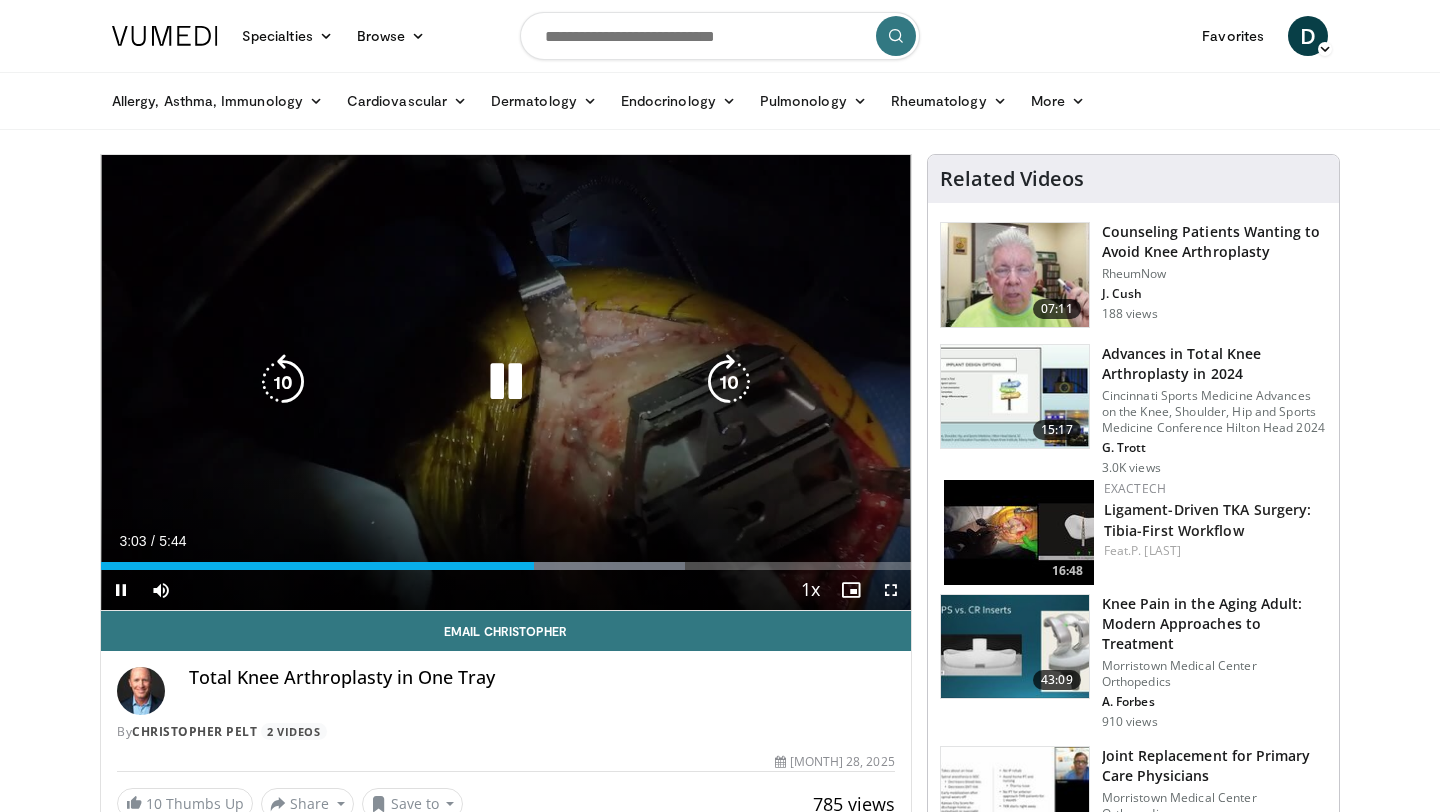 click on "10 seconds
Tap to unmute" at bounding box center (506, 382) 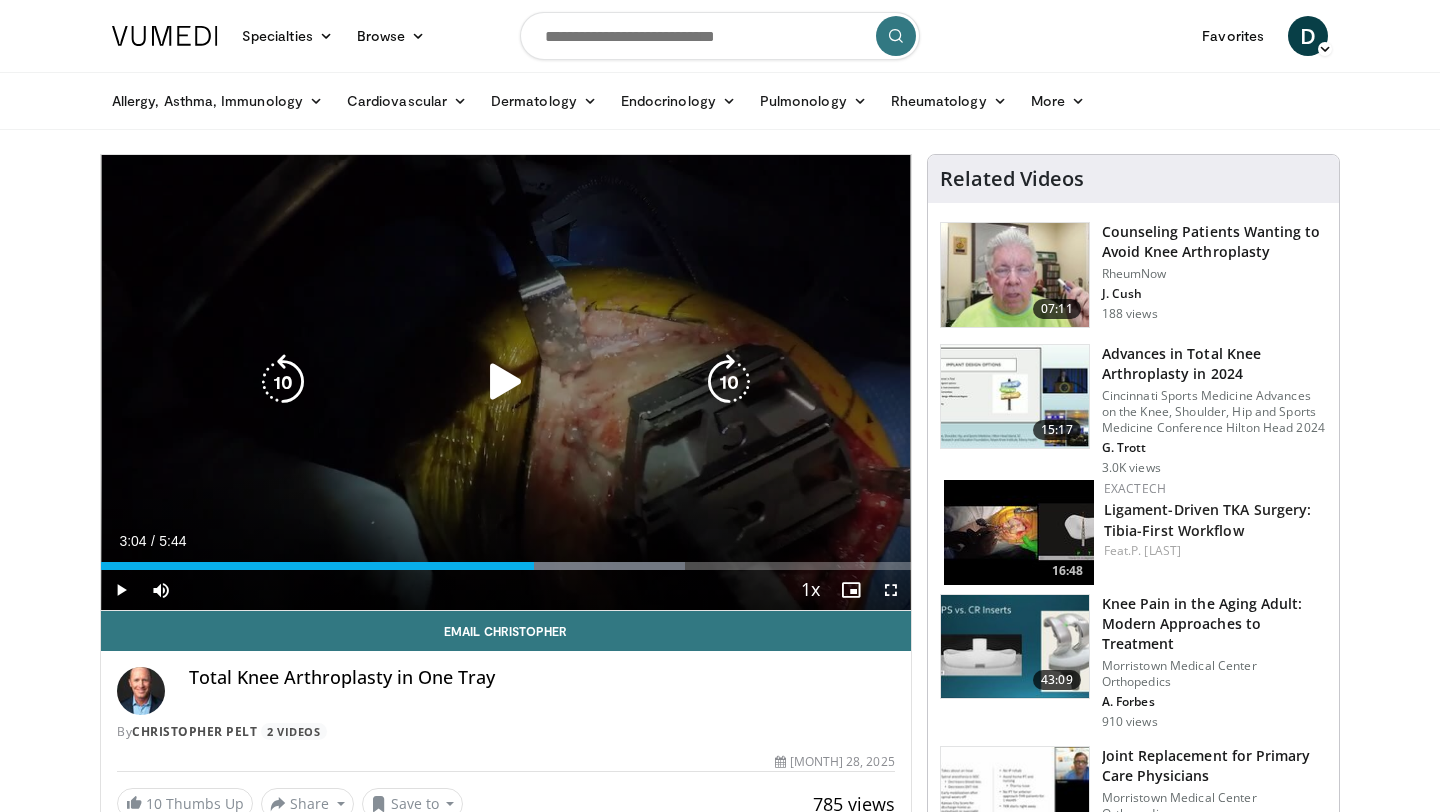 click on "10 seconds
Tap to unmute" at bounding box center [506, 382] 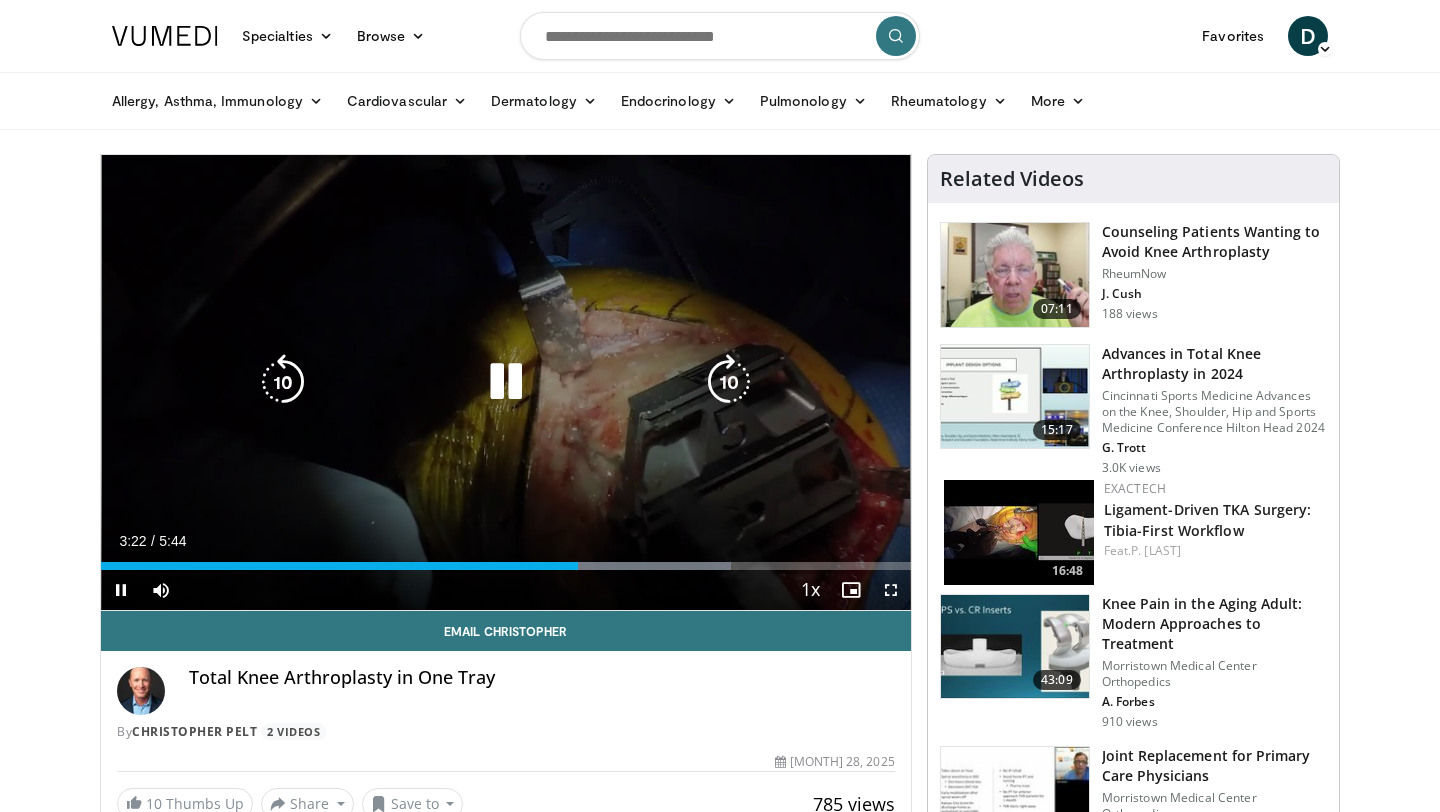 click on "10 seconds
Tap to unmute" at bounding box center [506, 382] 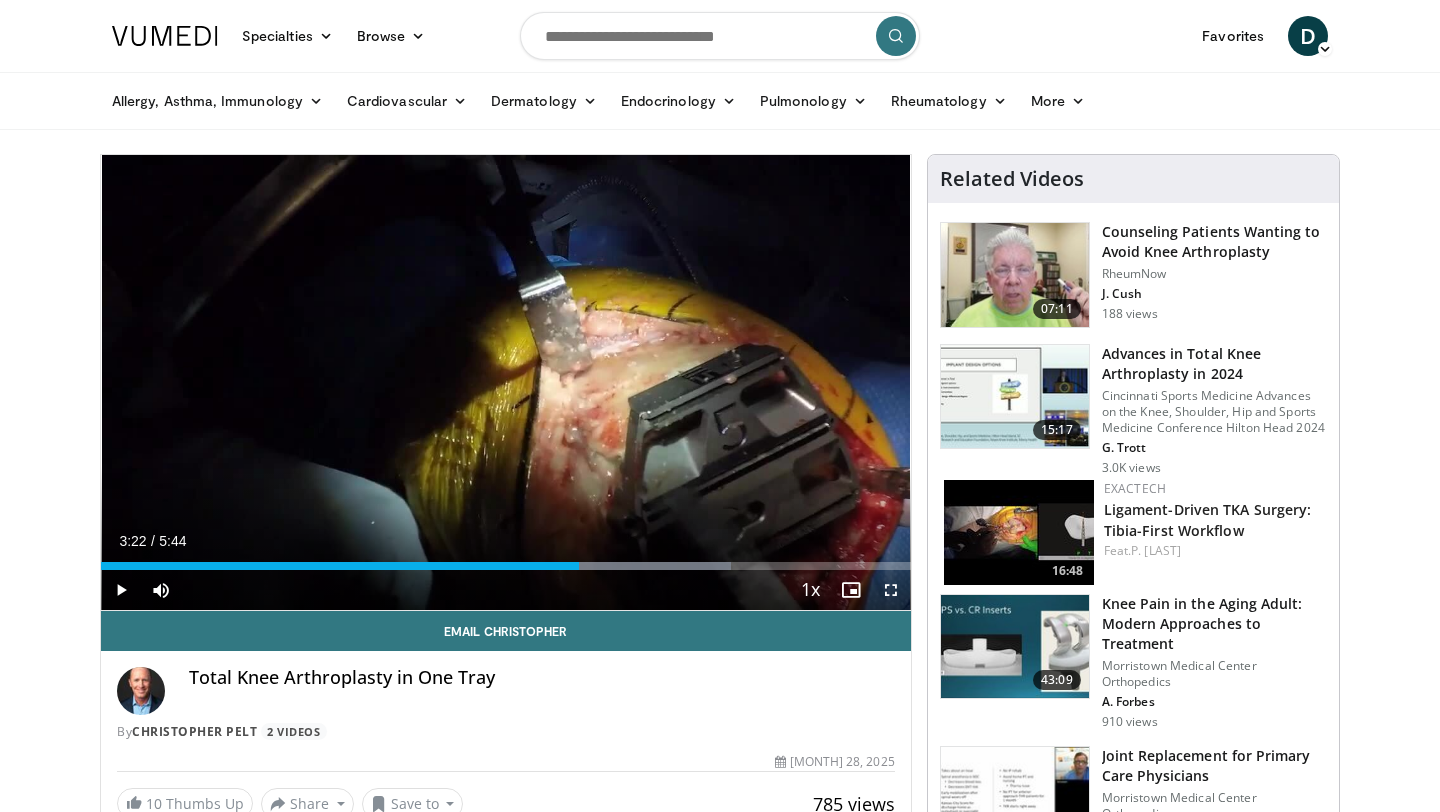 click on "10 seconds
Tap to unmute" at bounding box center [506, 382] 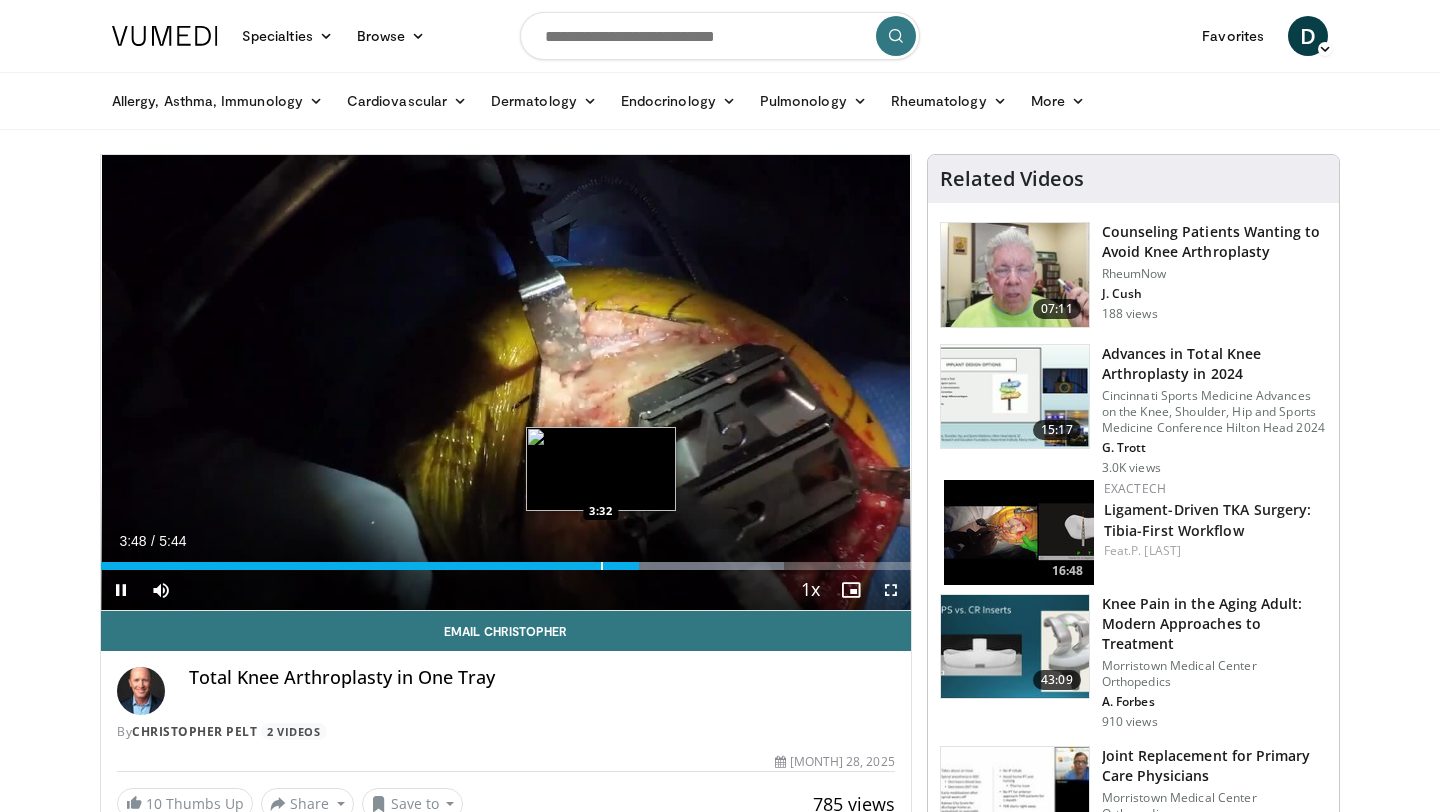 click at bounding box center (602, 566) 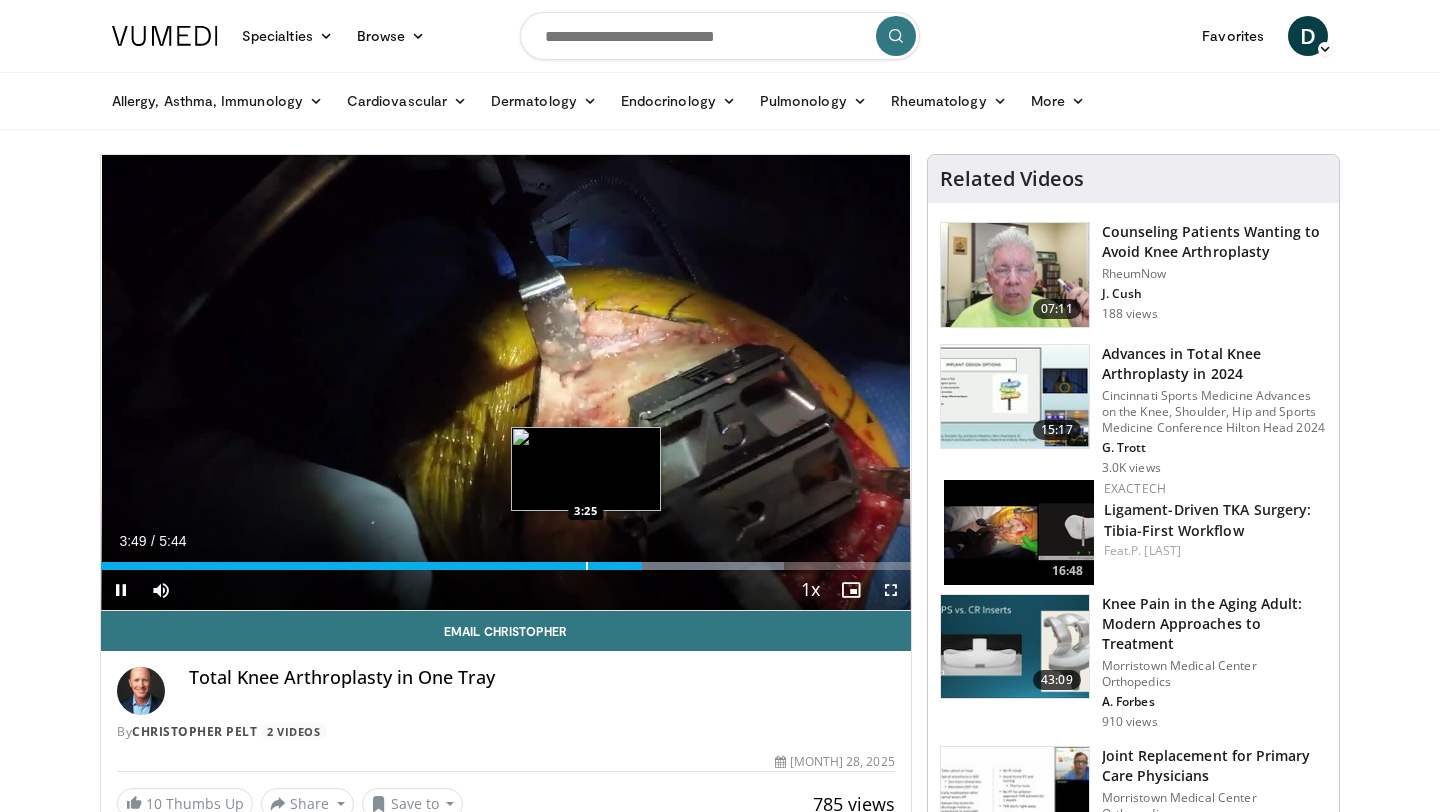 click on "Loaded :  84.38% 3:50 3:25" at bounding box center [506, 566] 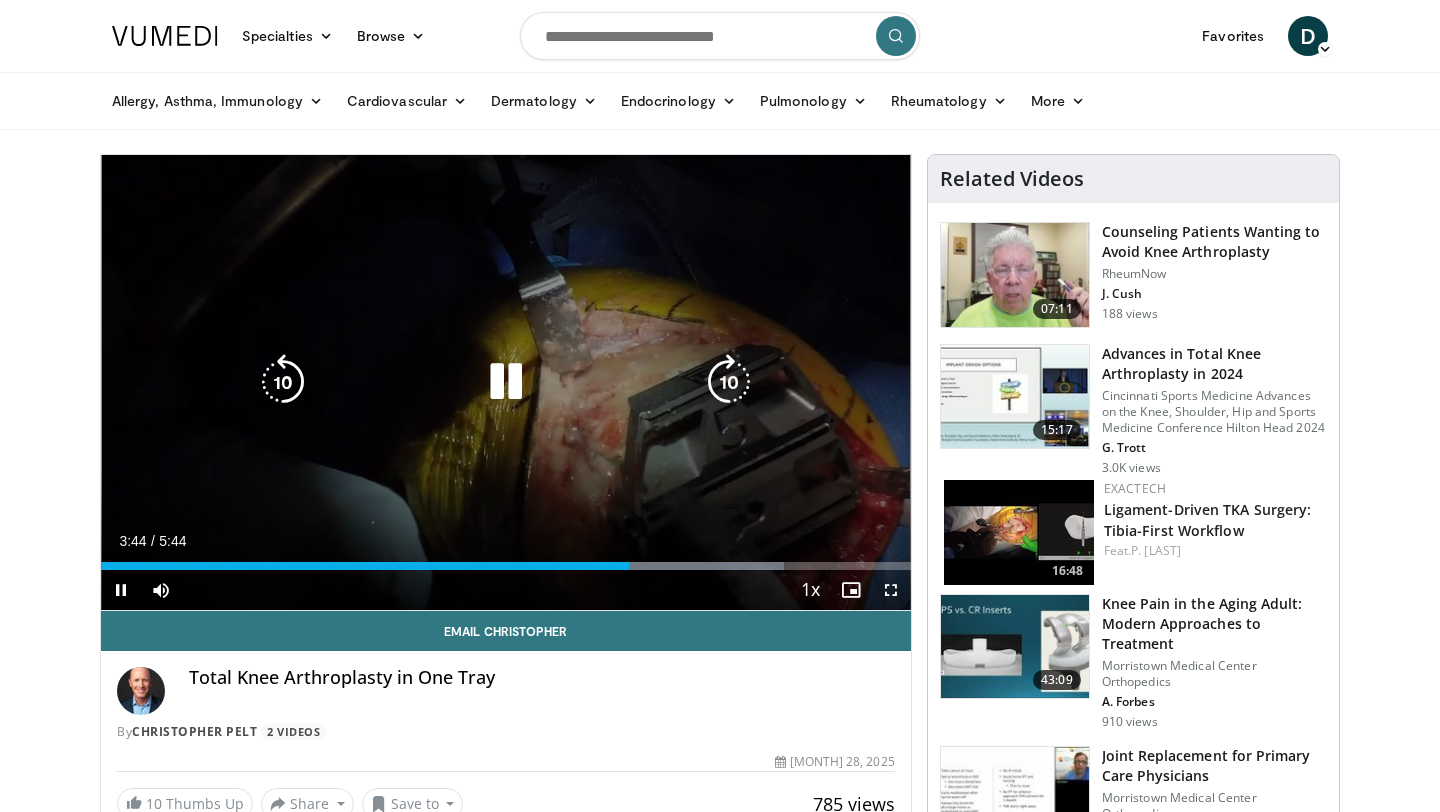 click on "10 seconds
Tap to unmute" at bounding box center (506, 382) 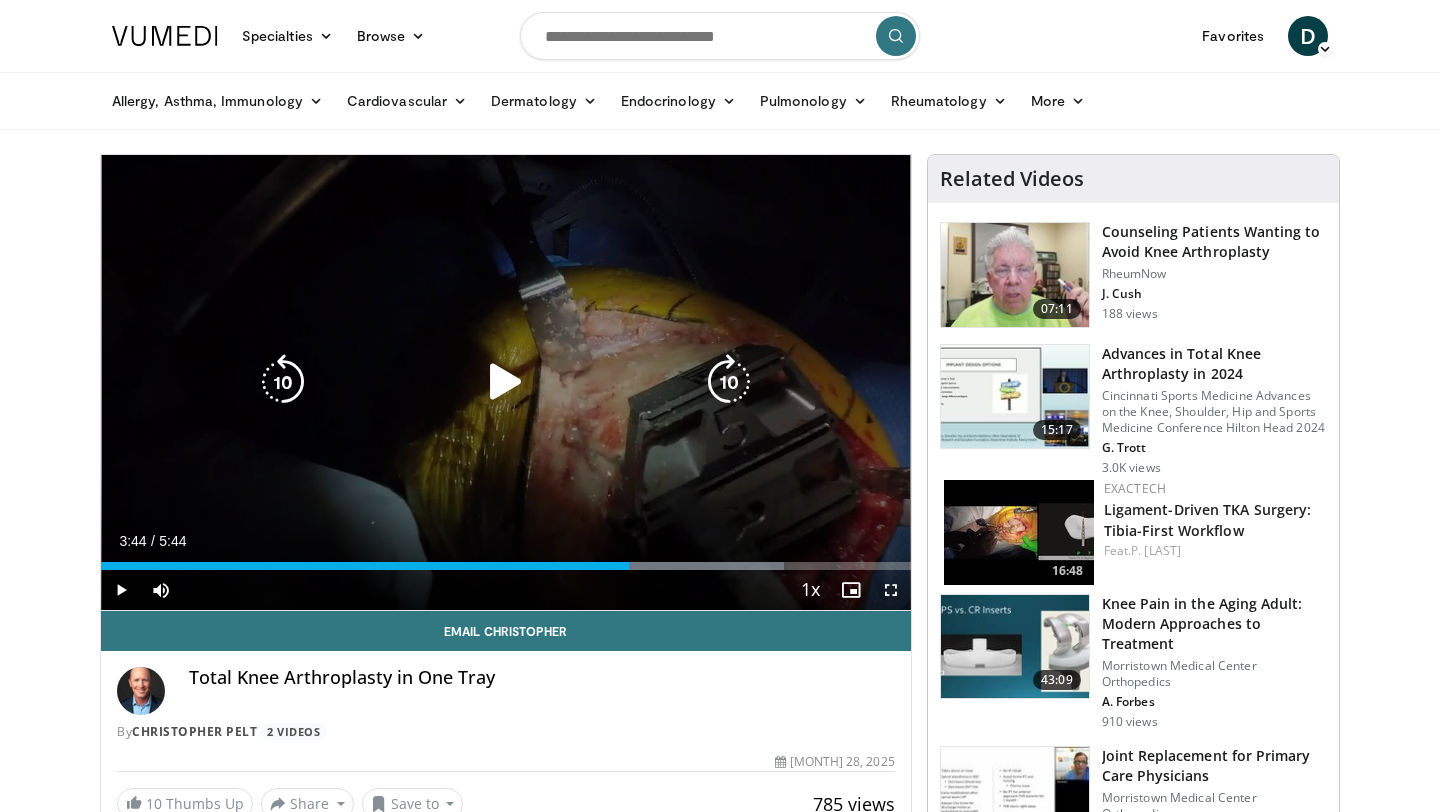 click on "10 seconds
Tap to unmute" at bounding box center [506, 382] 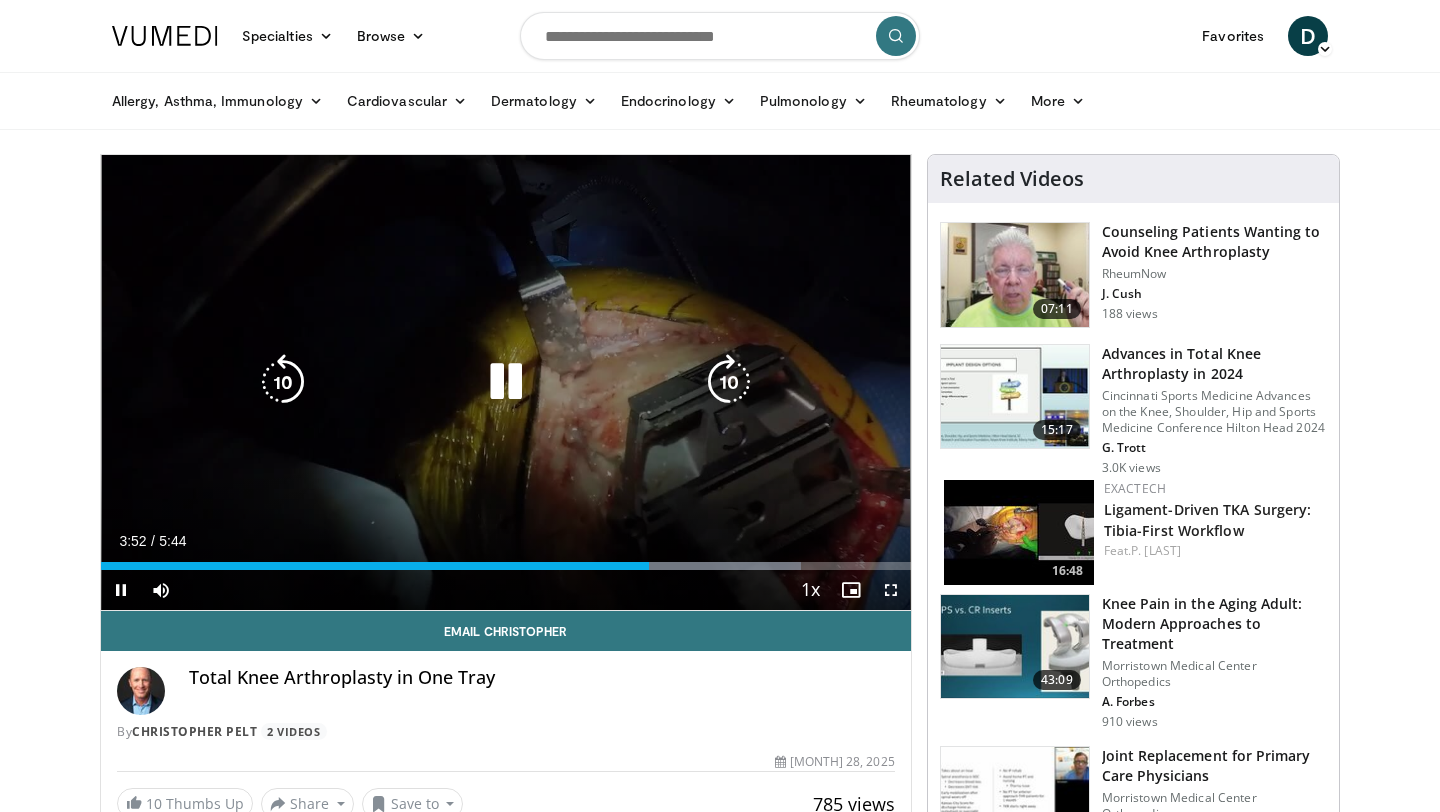 click on "10 seconds
Tap to unmute" at bounding box center [506, 382] 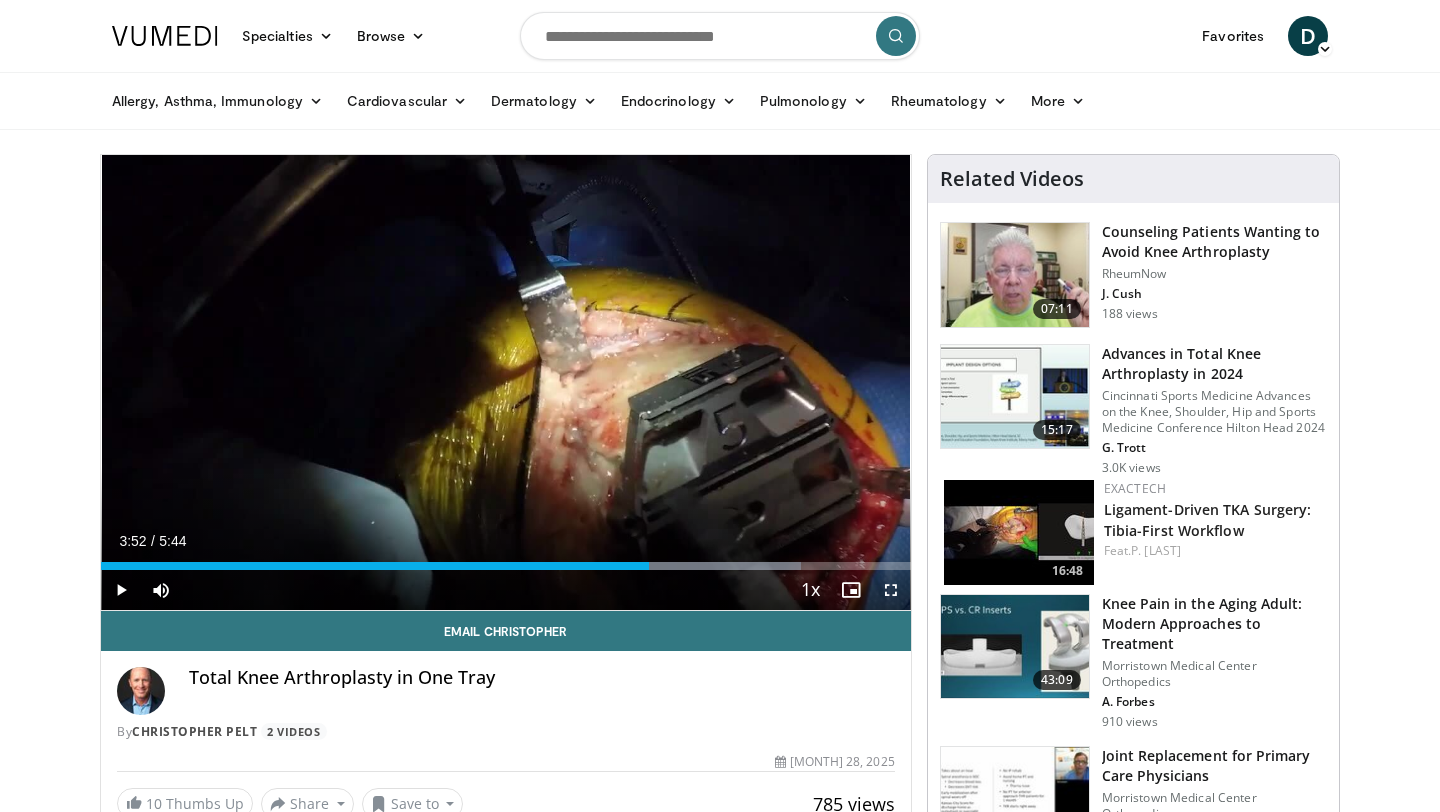 click on "10 seconds
Tap to unmute" at bounding box center [506, 382] 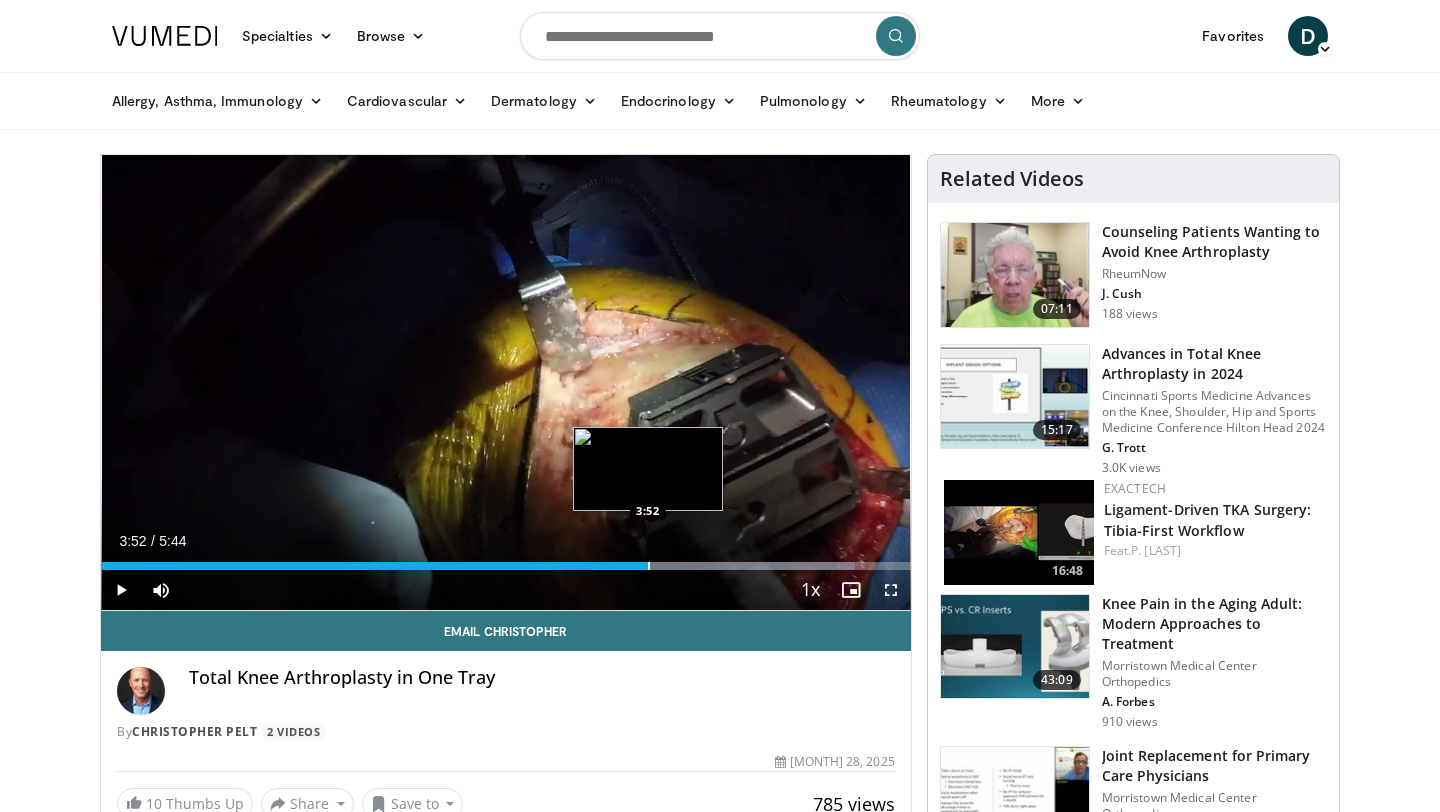 click on "Loaded :  93.11% 3:52 3:52" at bounding box center [506, 560] 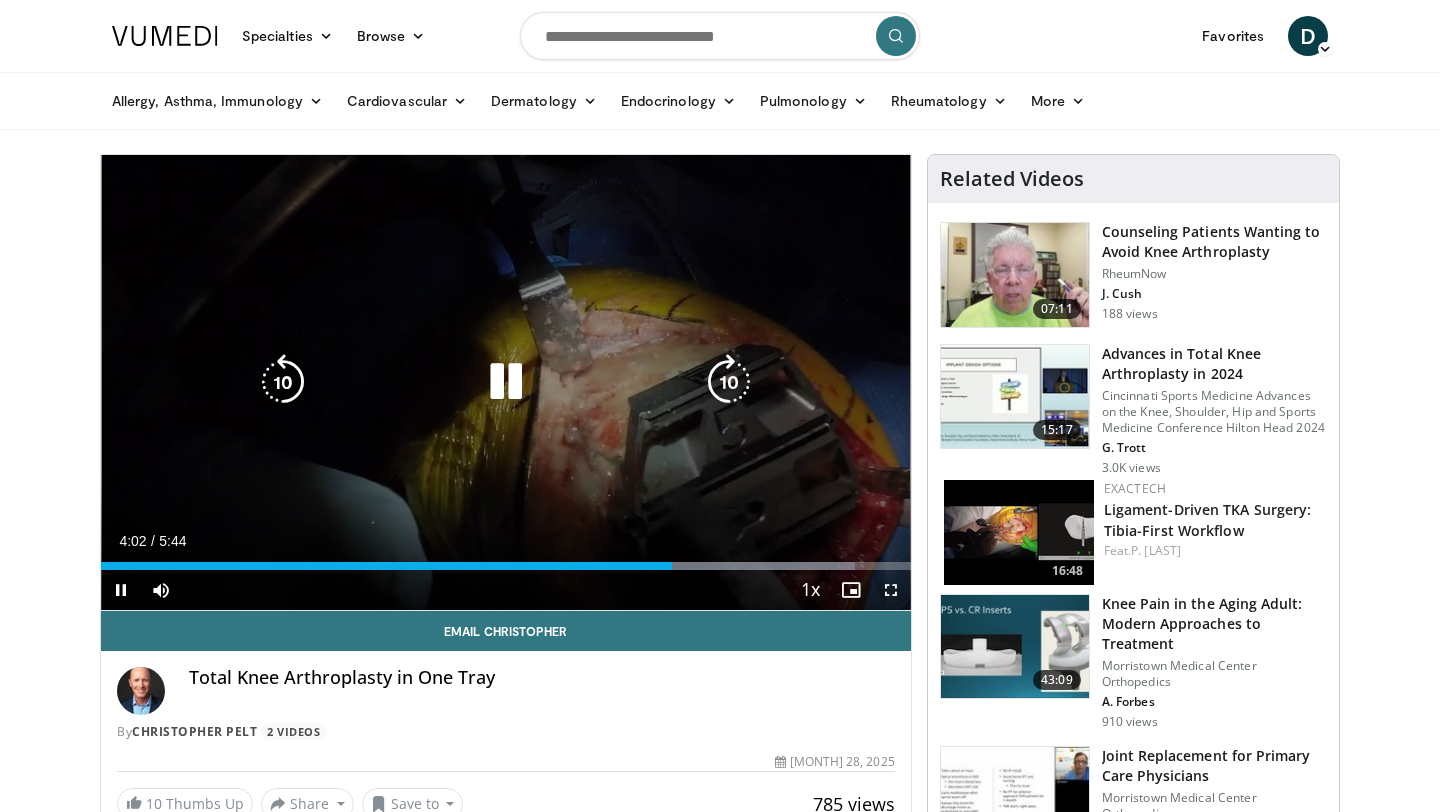 click on "10 seconds
Tap to unmute" at bounding box center [506, 382] 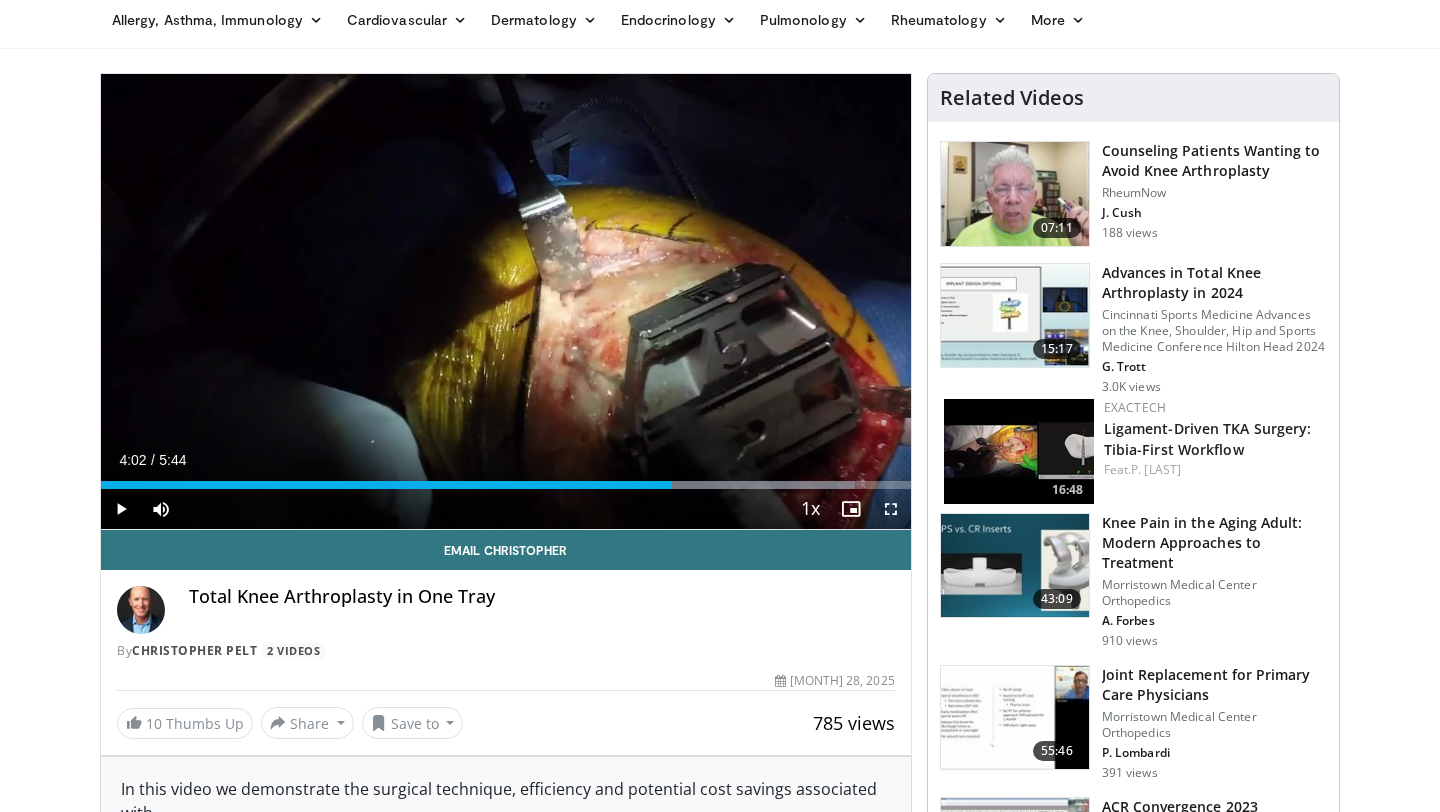 scroll, scrollTop: 75, scrollLeft: 0, axis: vertical 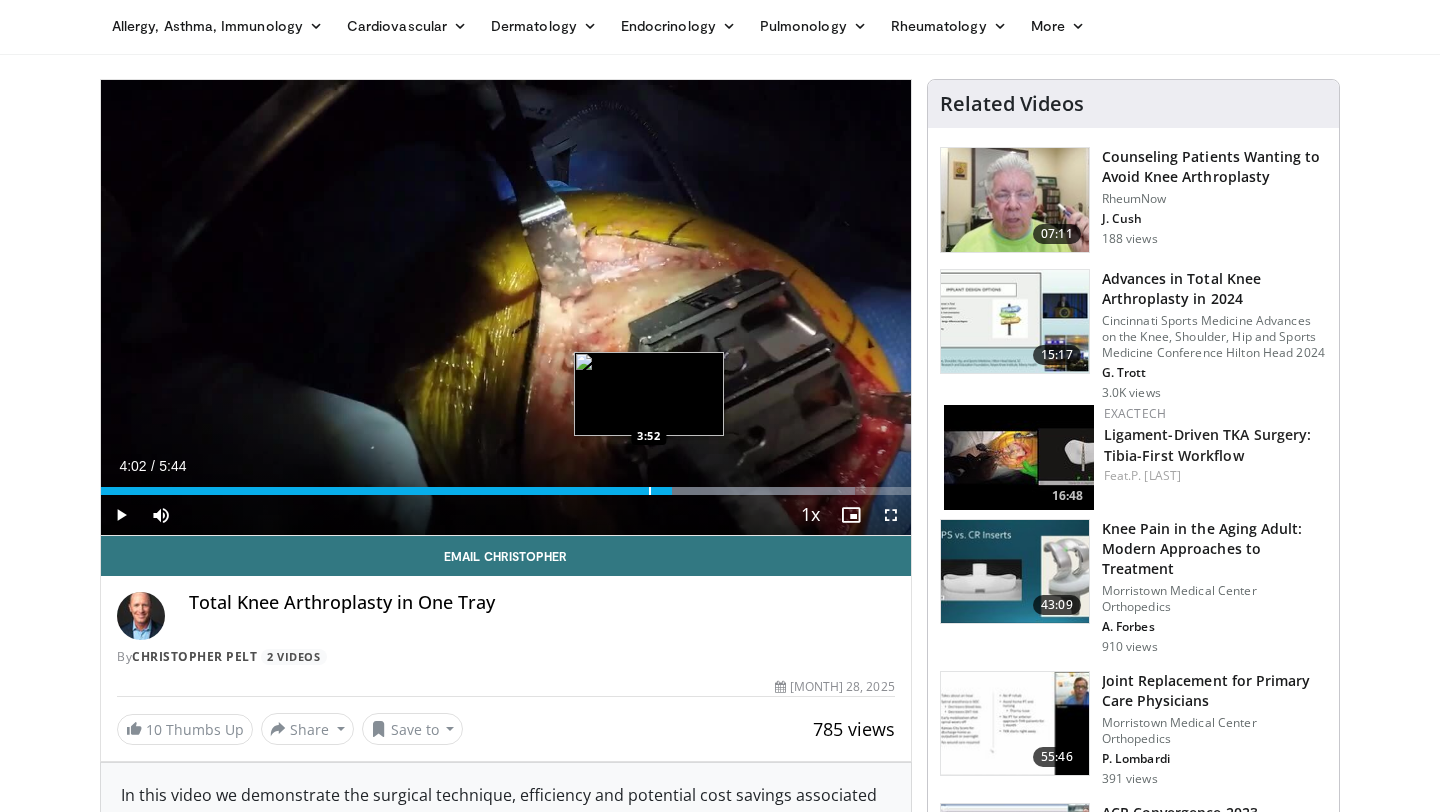 click on "Loaded :  93.11% 4:02 3:52" at bounding box center [506, 485] 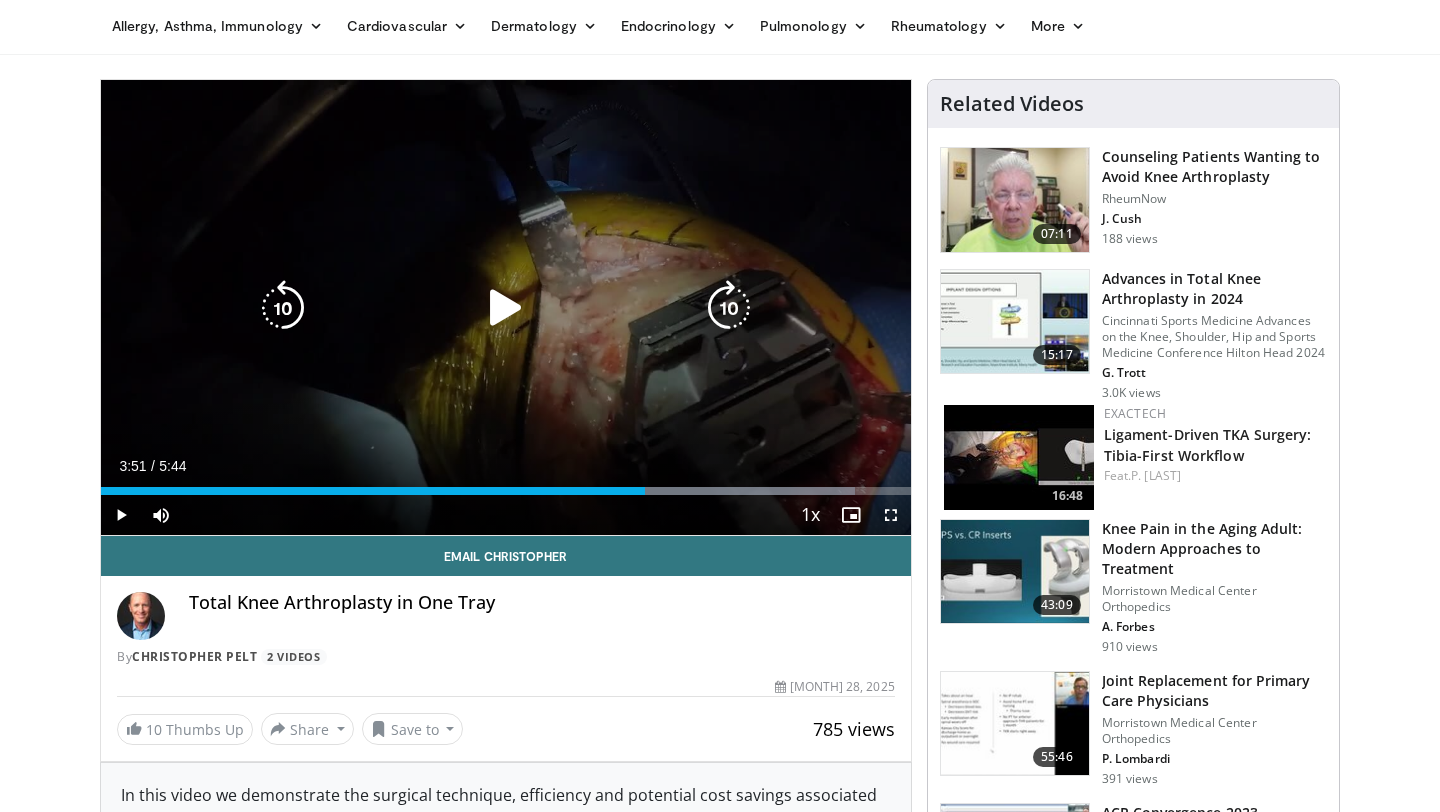 click on "10 seconds
Tap to unmute" at bounding box center [506, 307] 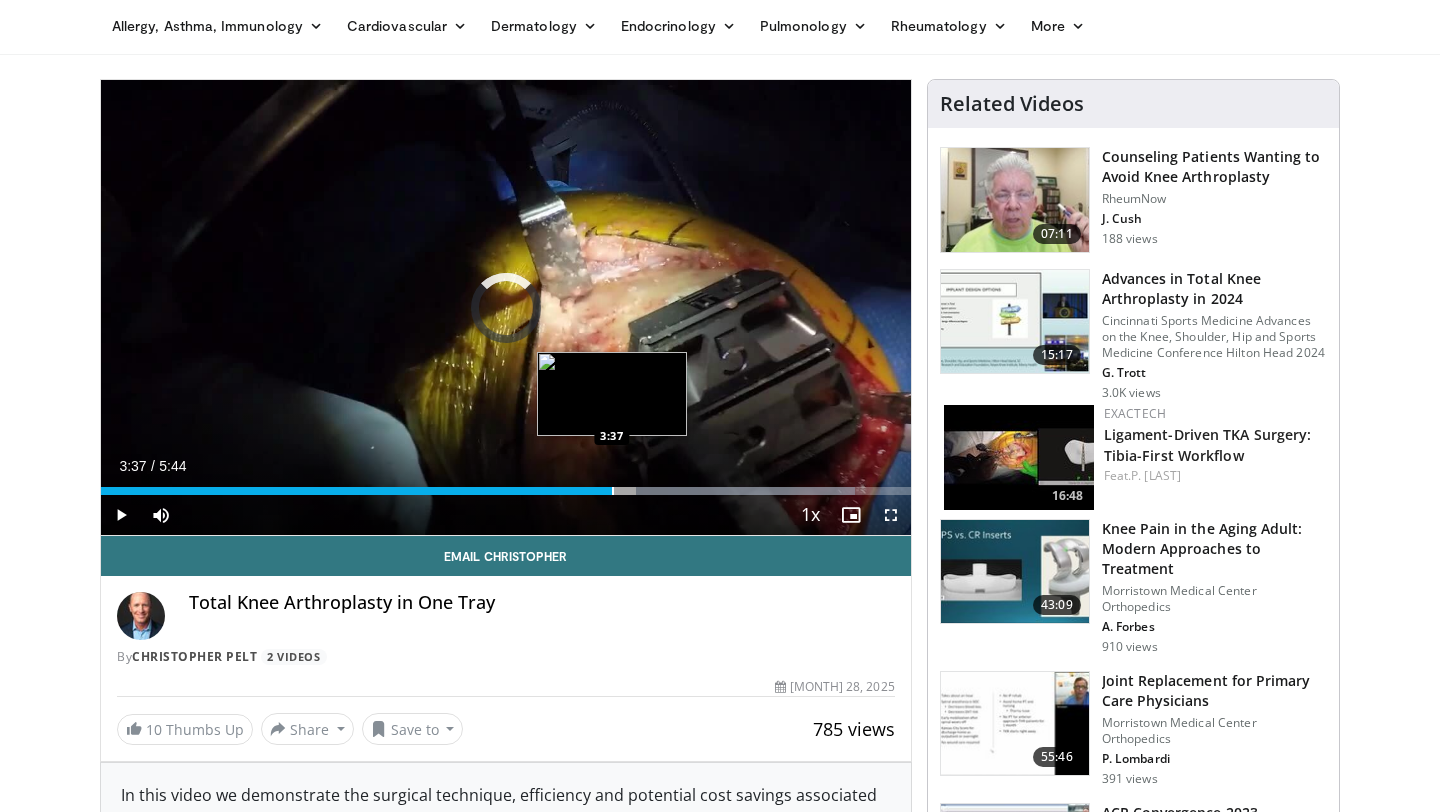 click on "Loaded :  93.11% 3:37 3:37" at bounding box center [506, 485] 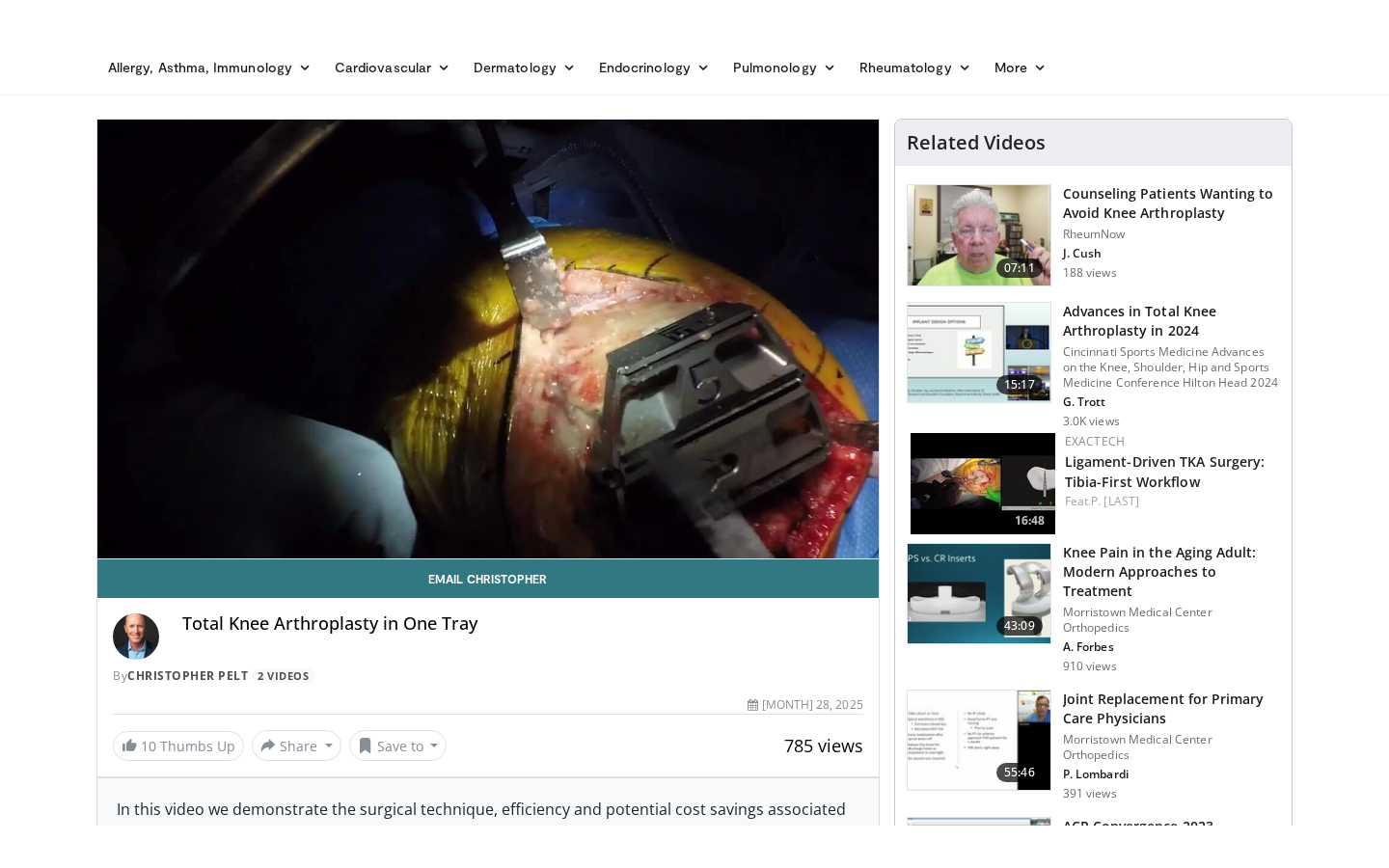 scroll, scrollTop: 0, scrollLeft: 0, axis: both 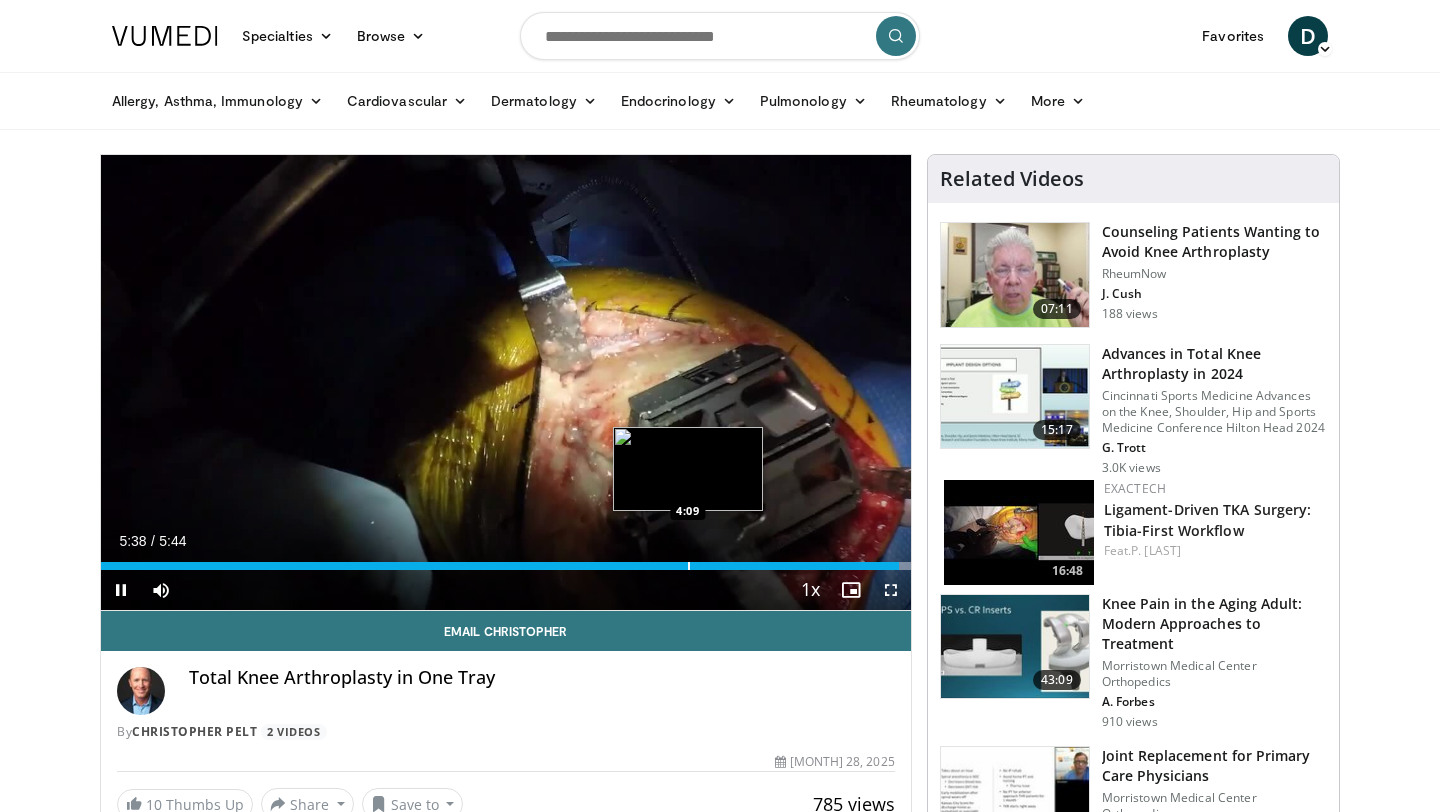 click on "Loaded :  100.00% 5:39 4:09" at bounding box center [506, 560] 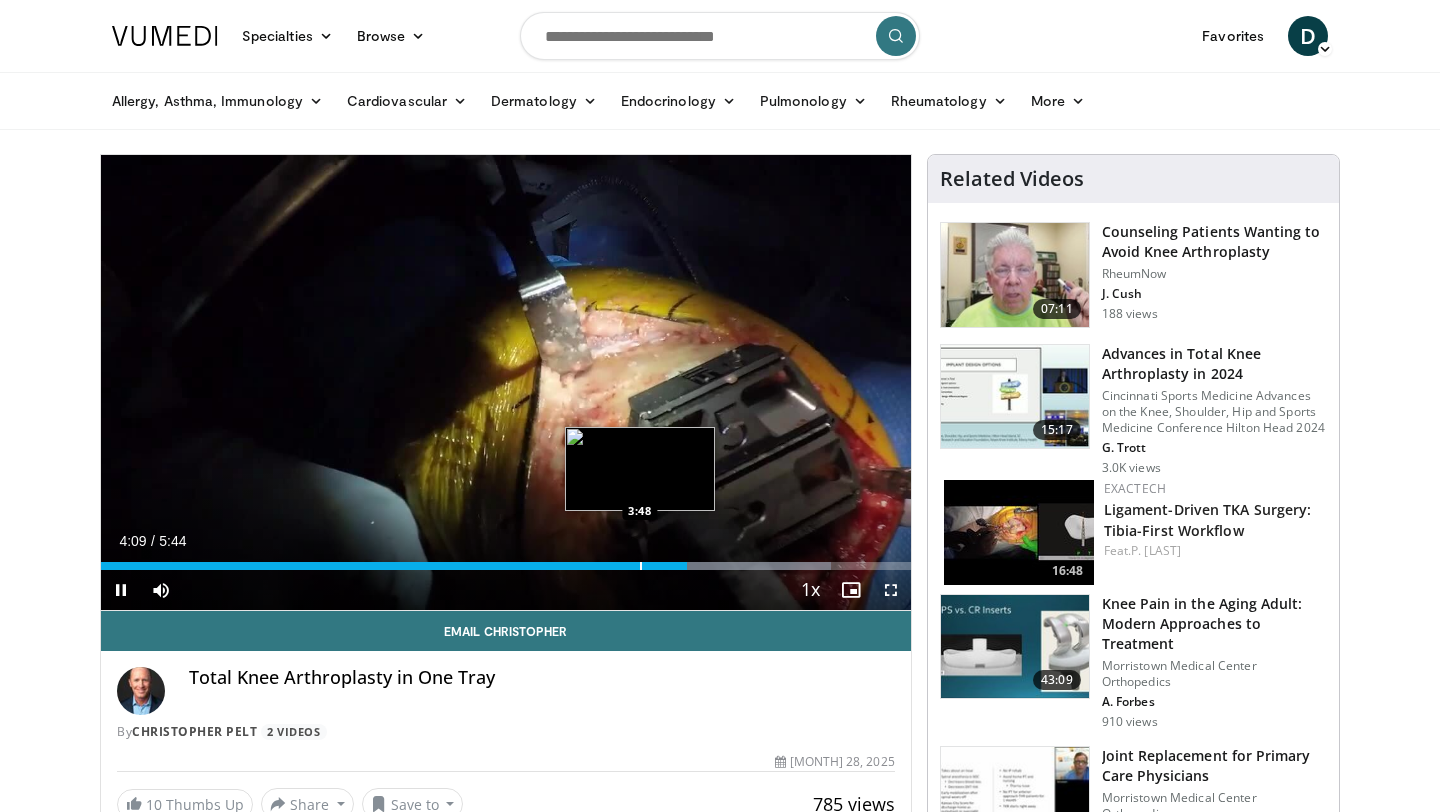 click on "Loaded :  90.20% 4:09 3:48" at bounding box center [506, 560] 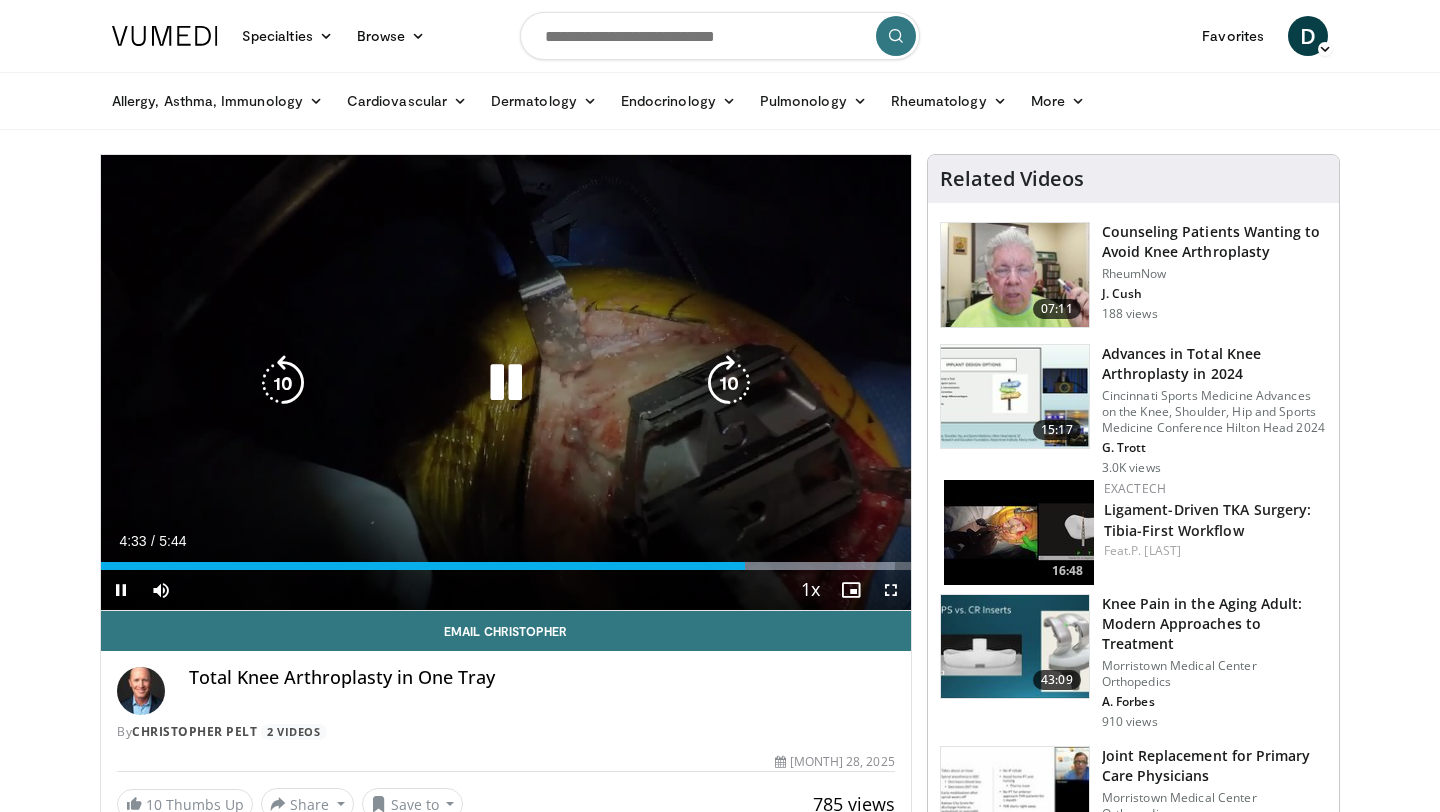 click on "10 seconds
Tap to unmute" at bounding box center (506, 382) 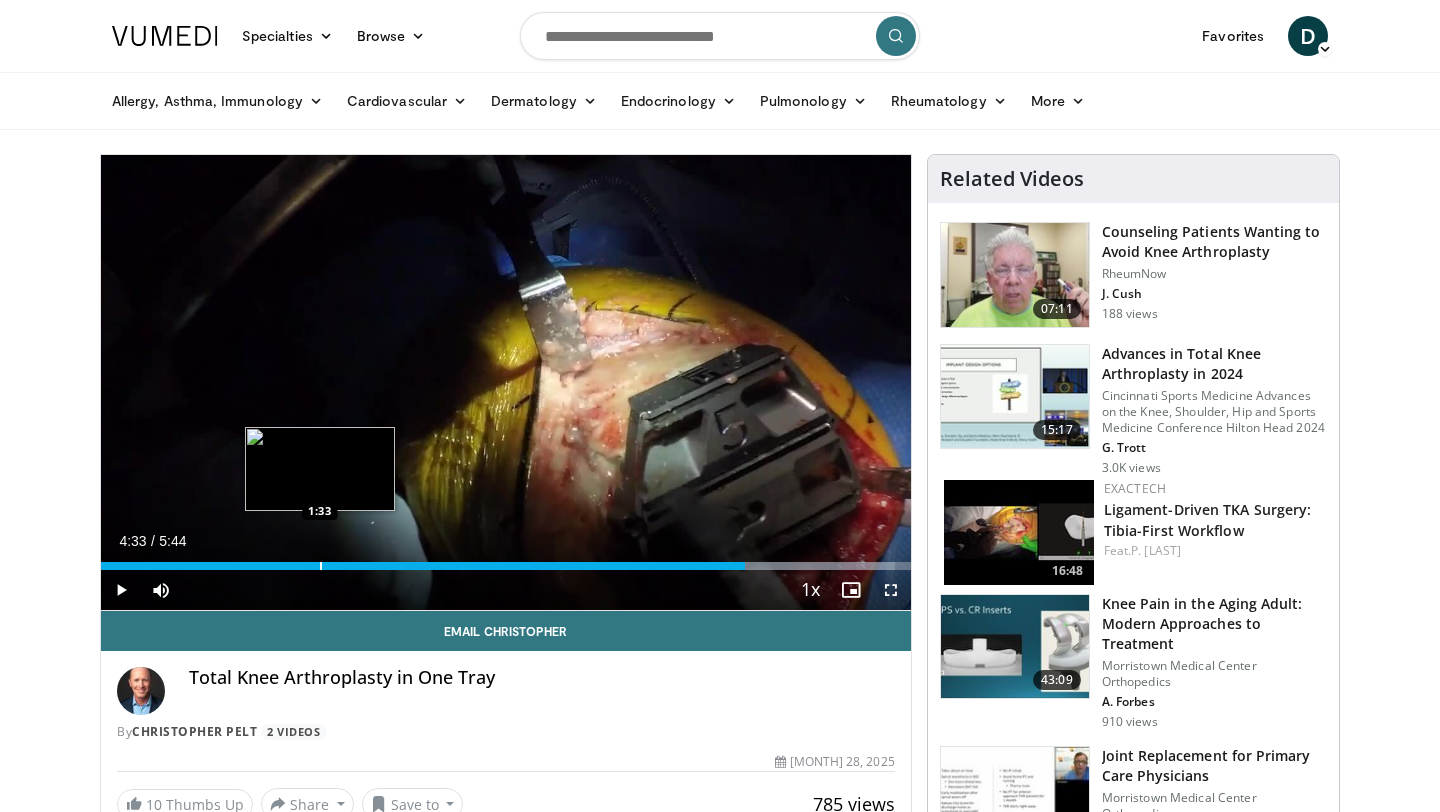 click at bounding box center [321, 566] 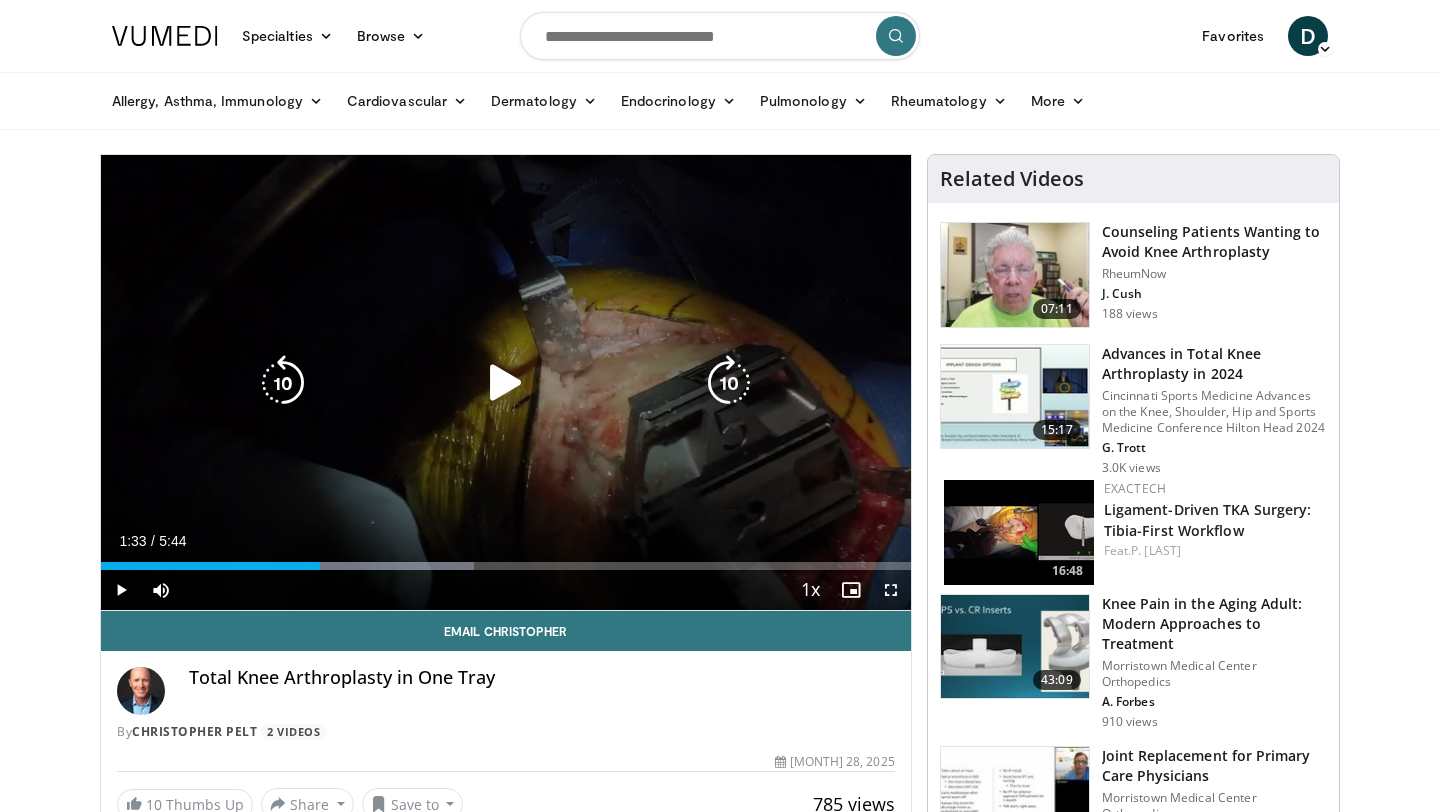 click on "10 seconds
Tap to unmute" at bounding box center (506, 382) 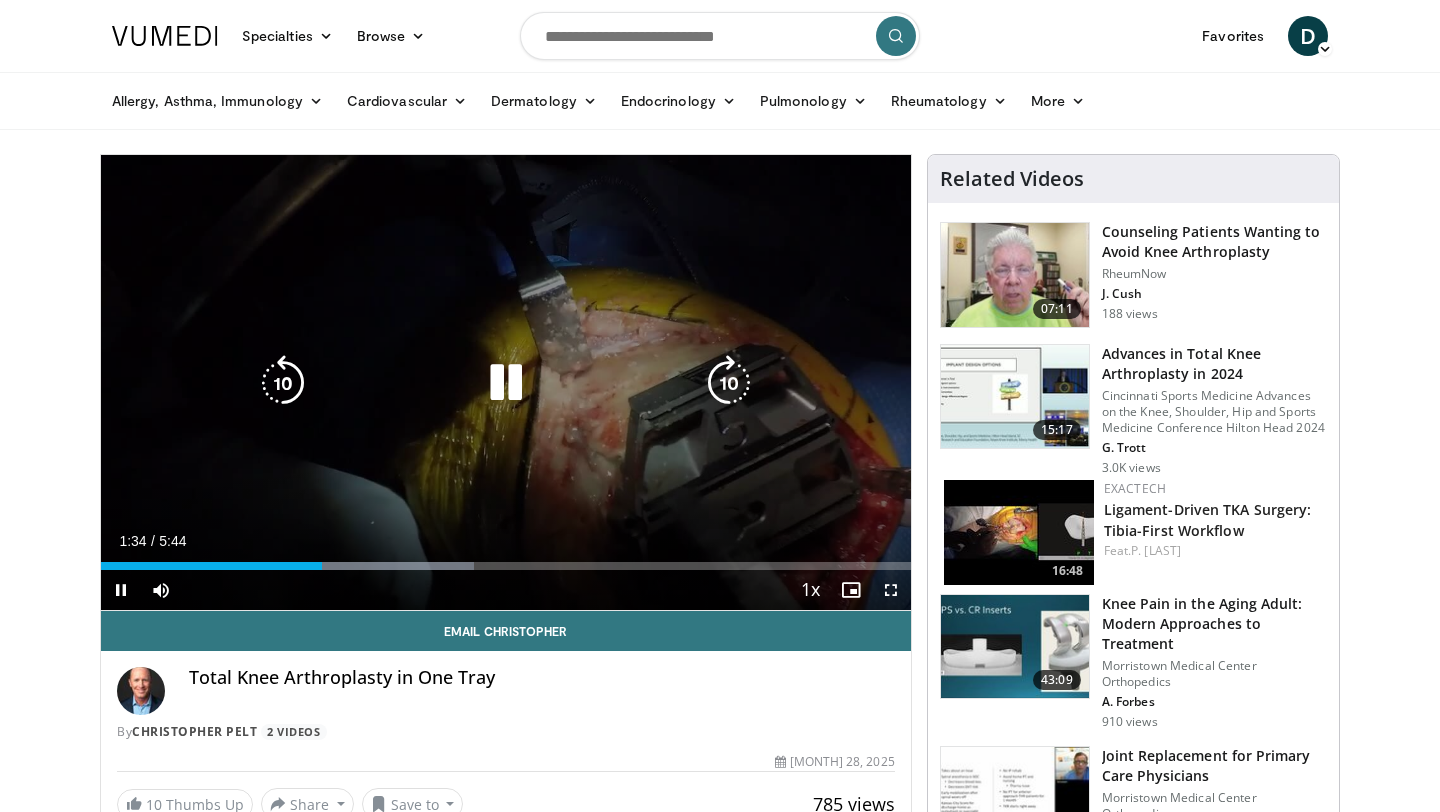 click on "10 seconds
Tap to unmute" at bounding box center [506, 382] 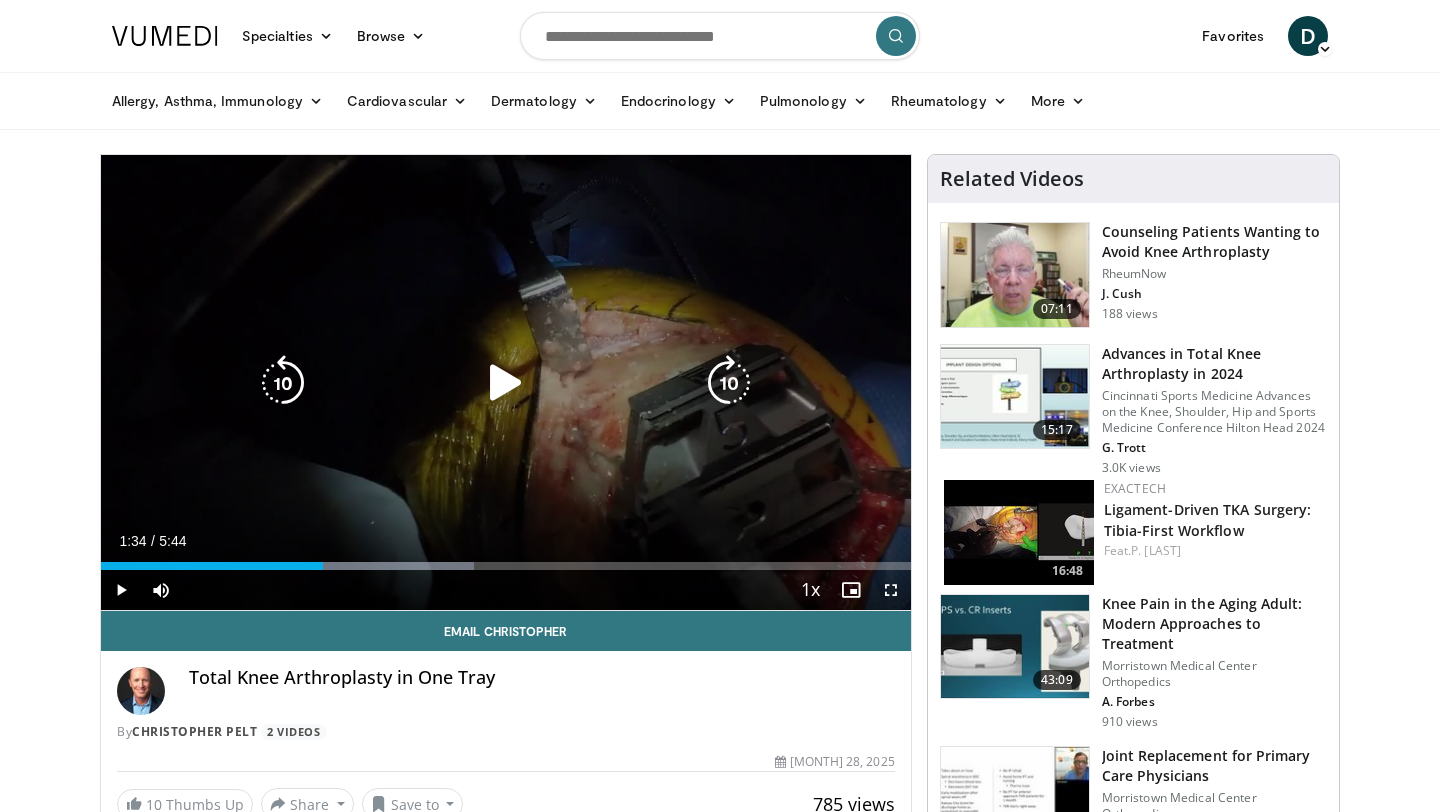click on "10 seconds
Tap to unmute" at bounding box center (506, 382) 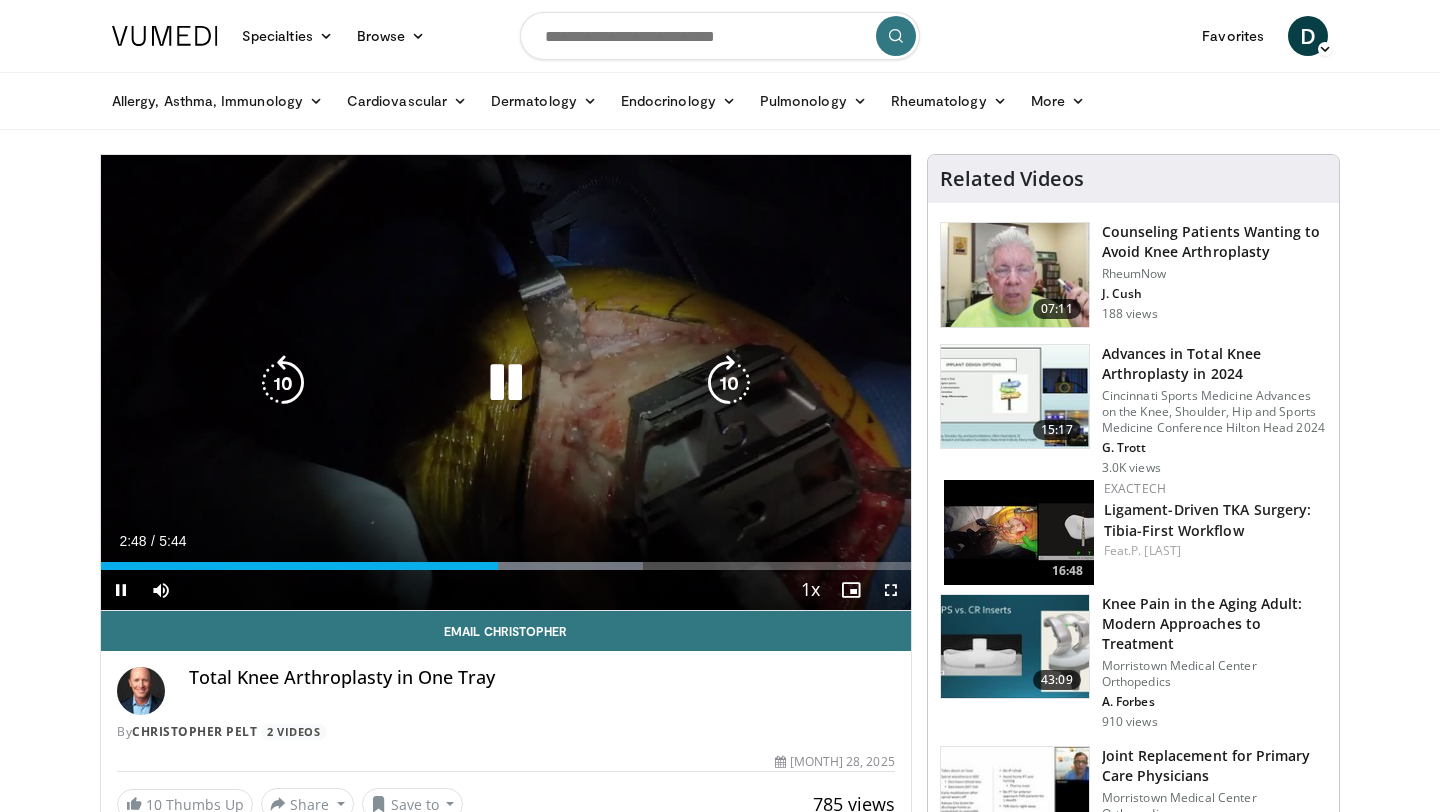 click on "10 seconds
Tap to unmute" at bounding box center (506, 382) 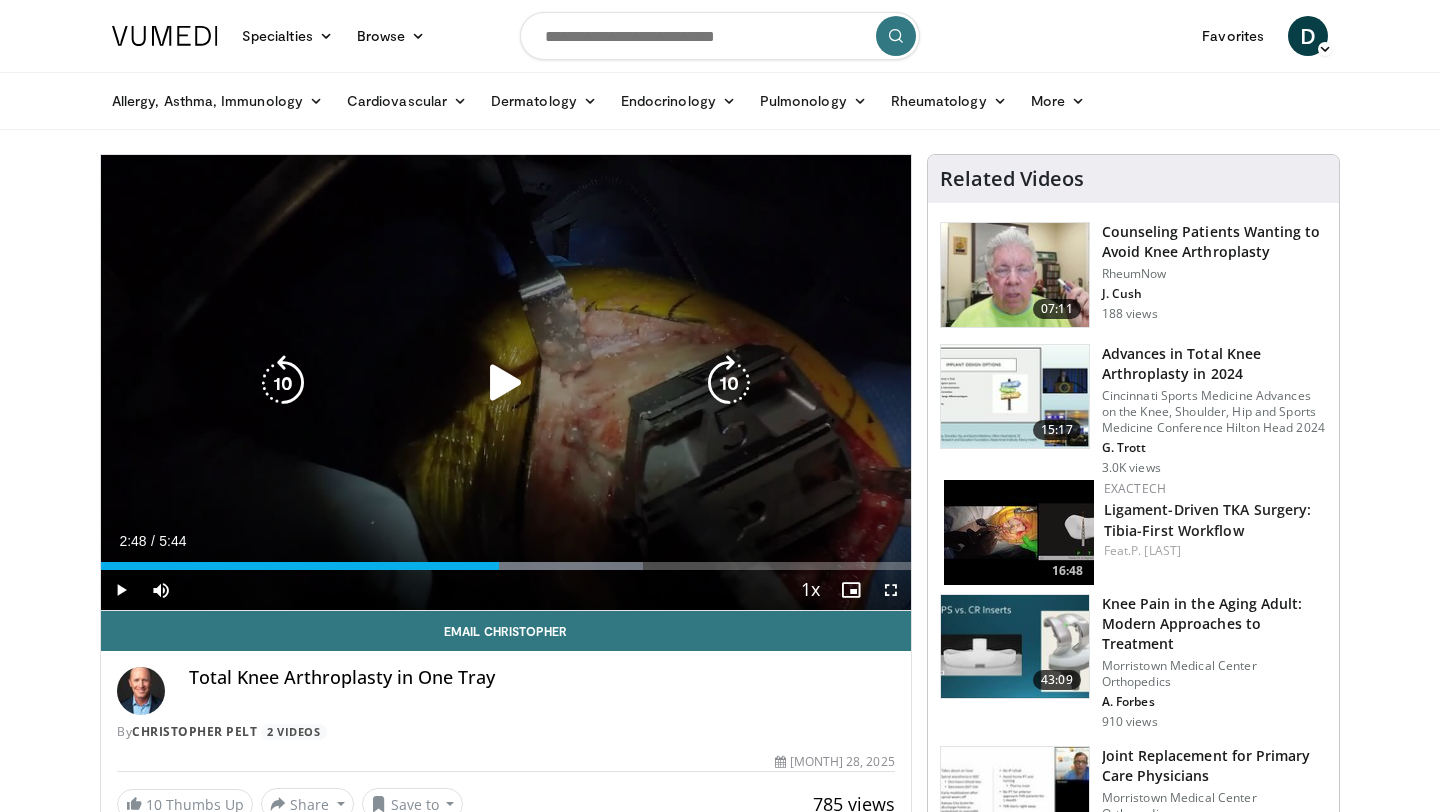 click on "10 seconds
Tap to unmute" at bounding box center (506, 382) 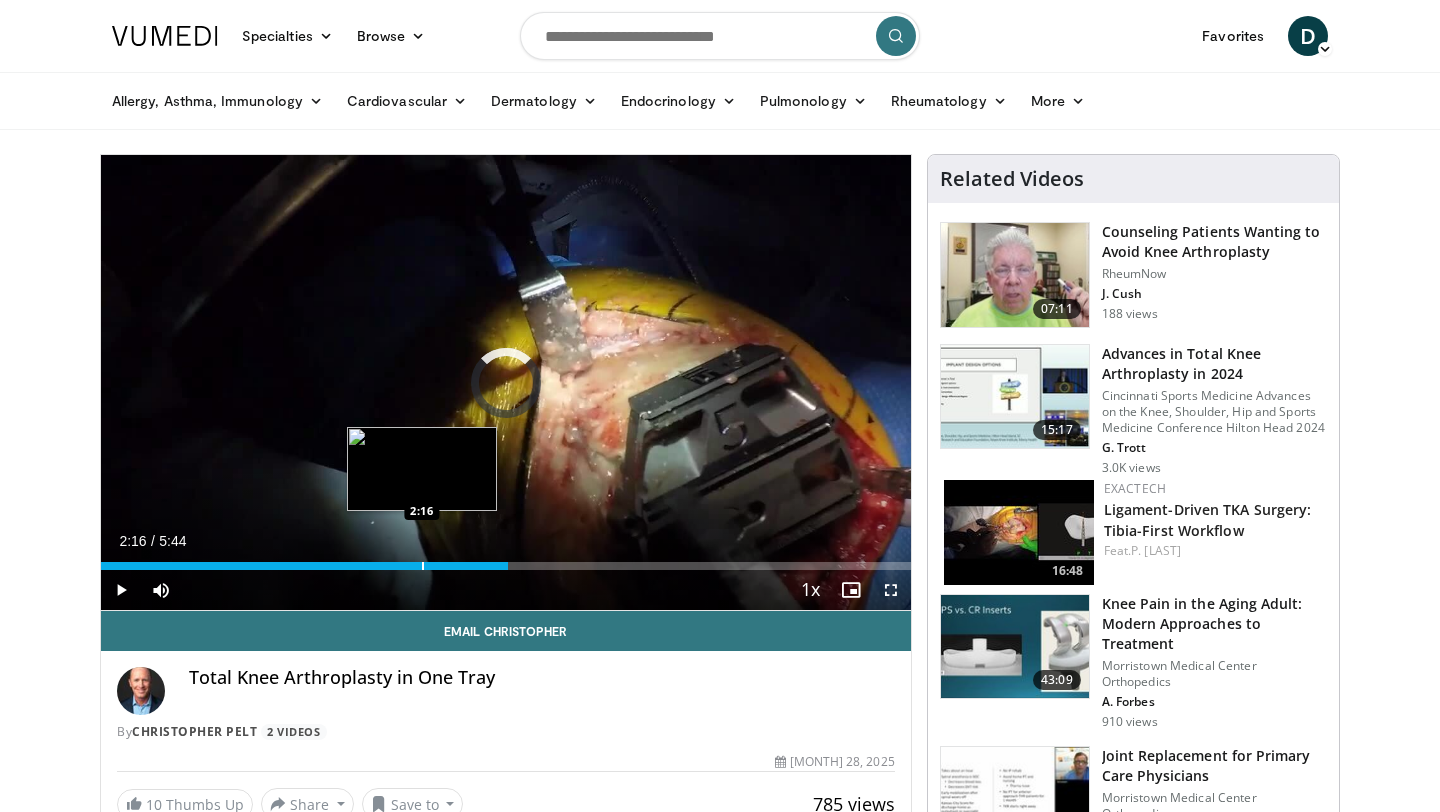 click on "Loaded :  0.00% 2:16 2:16" at bounding box center [506, 560] 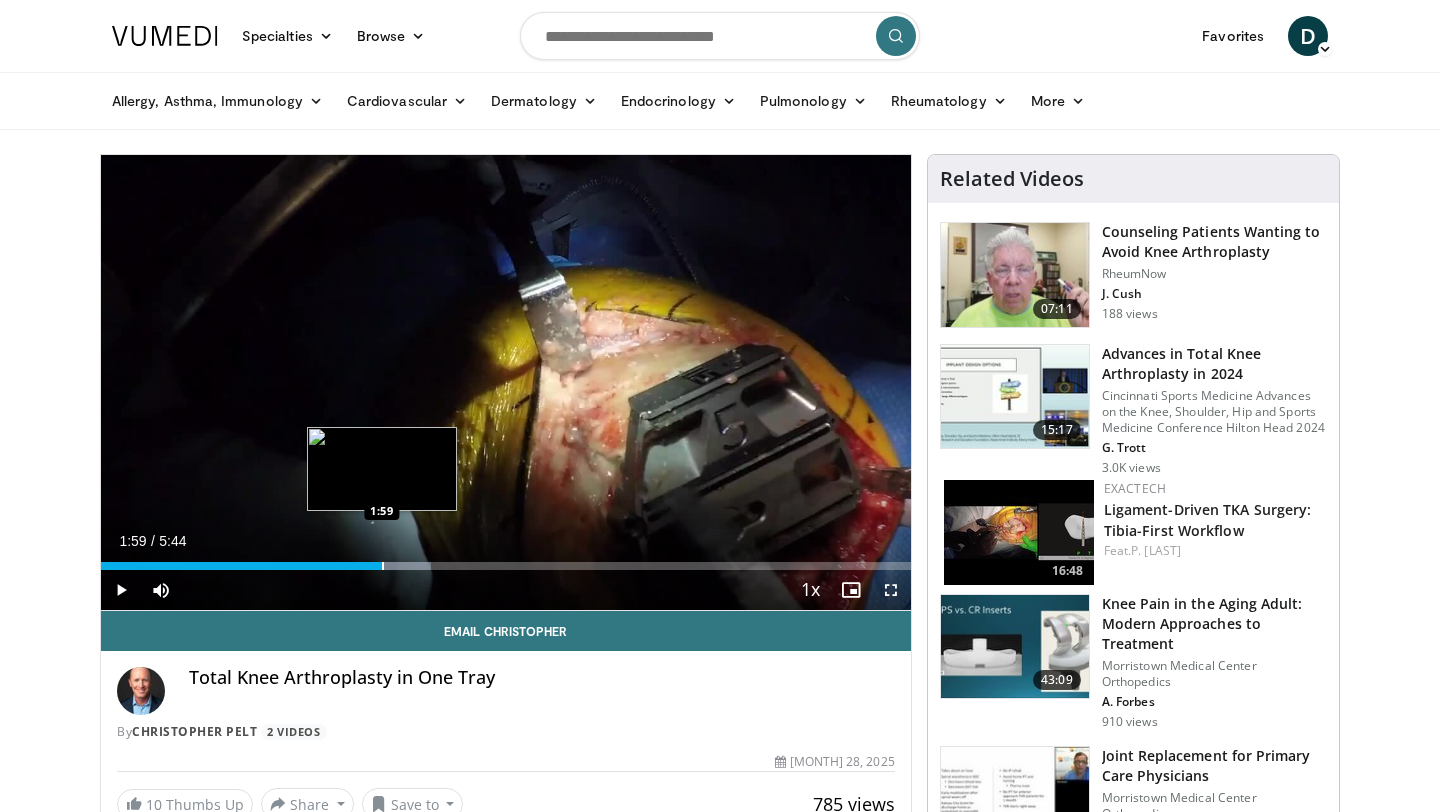 click on "Loaded :  40.74% 1:59 1:59" at bounding box center [506, 560] 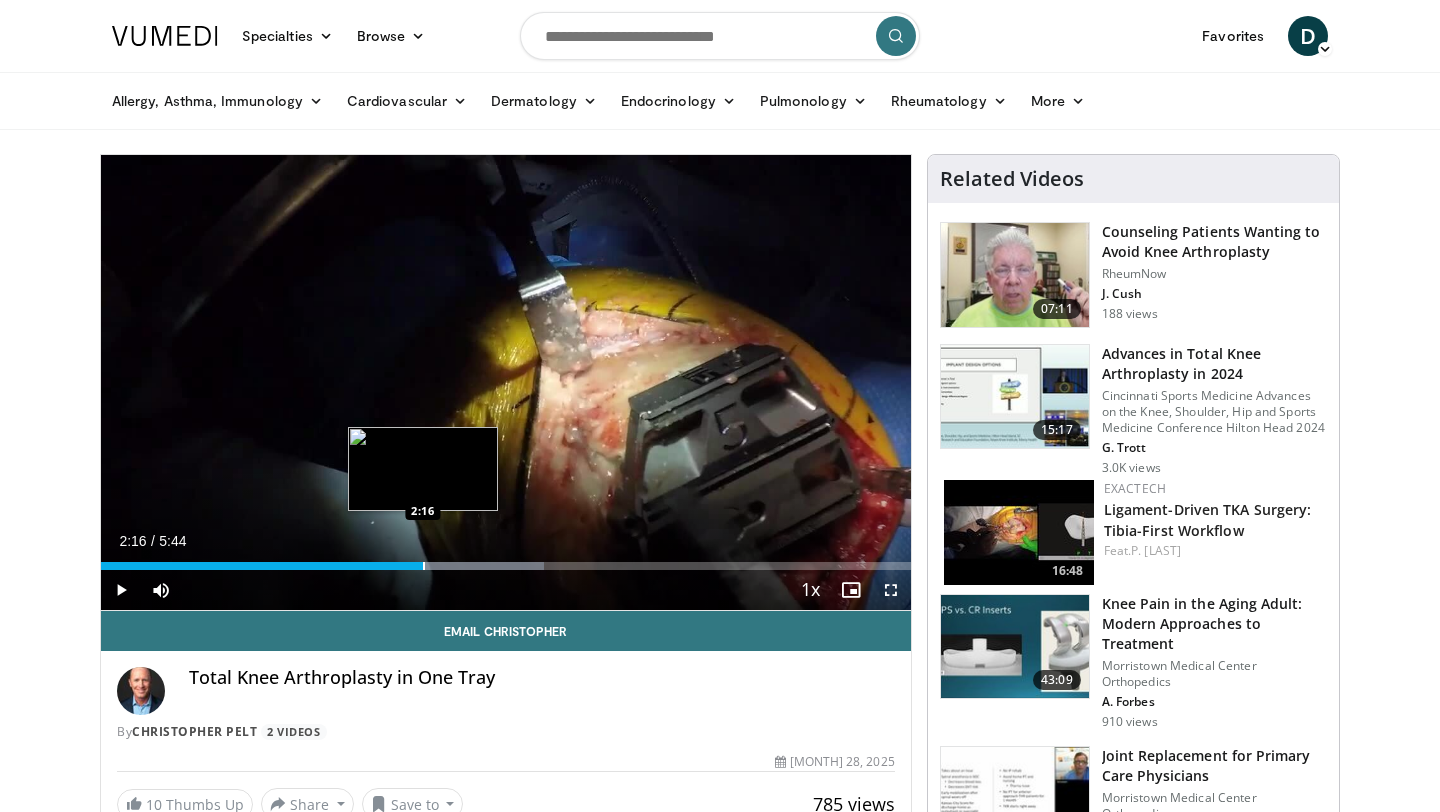 click at bounding box center [424, 566] 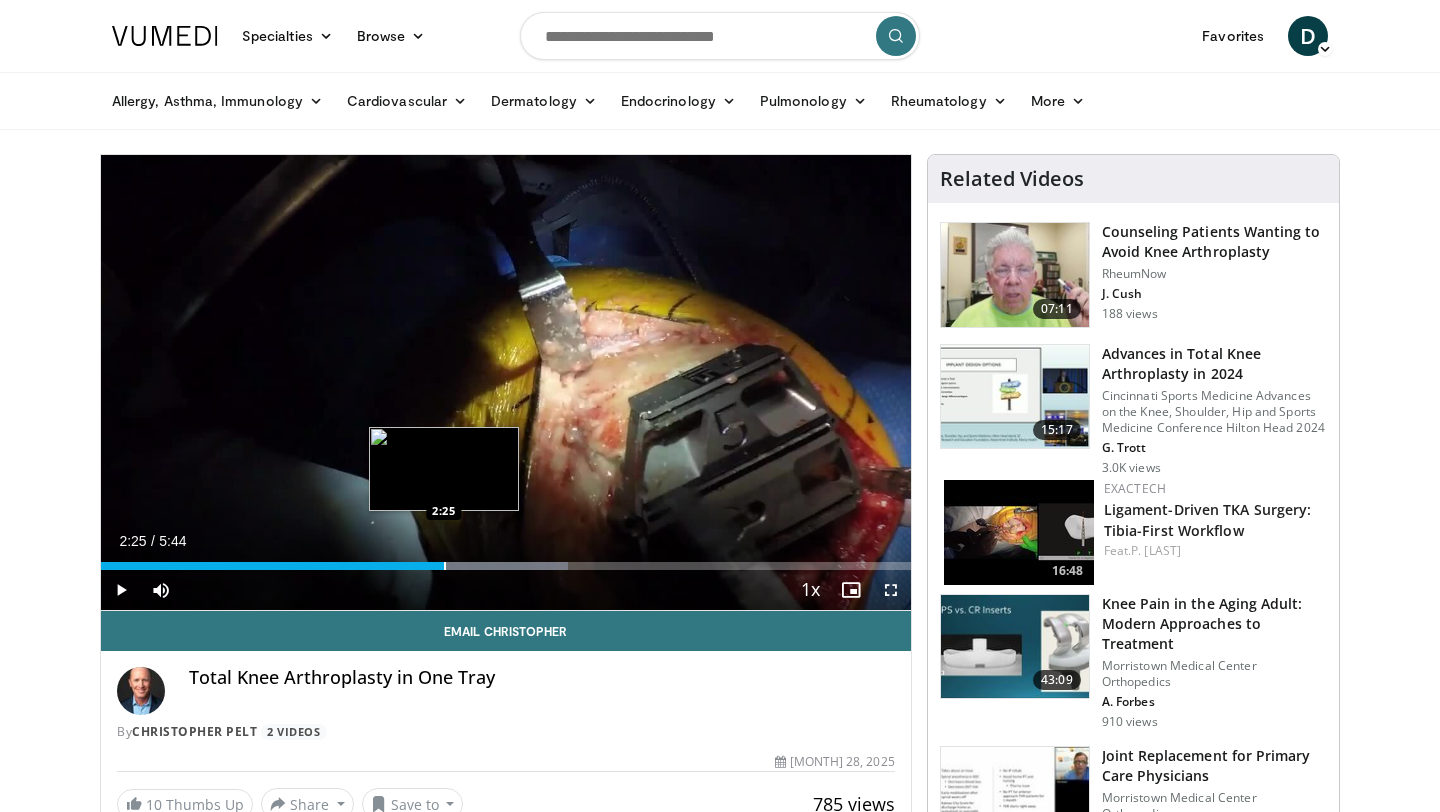 click at bounding box center (445, 566) 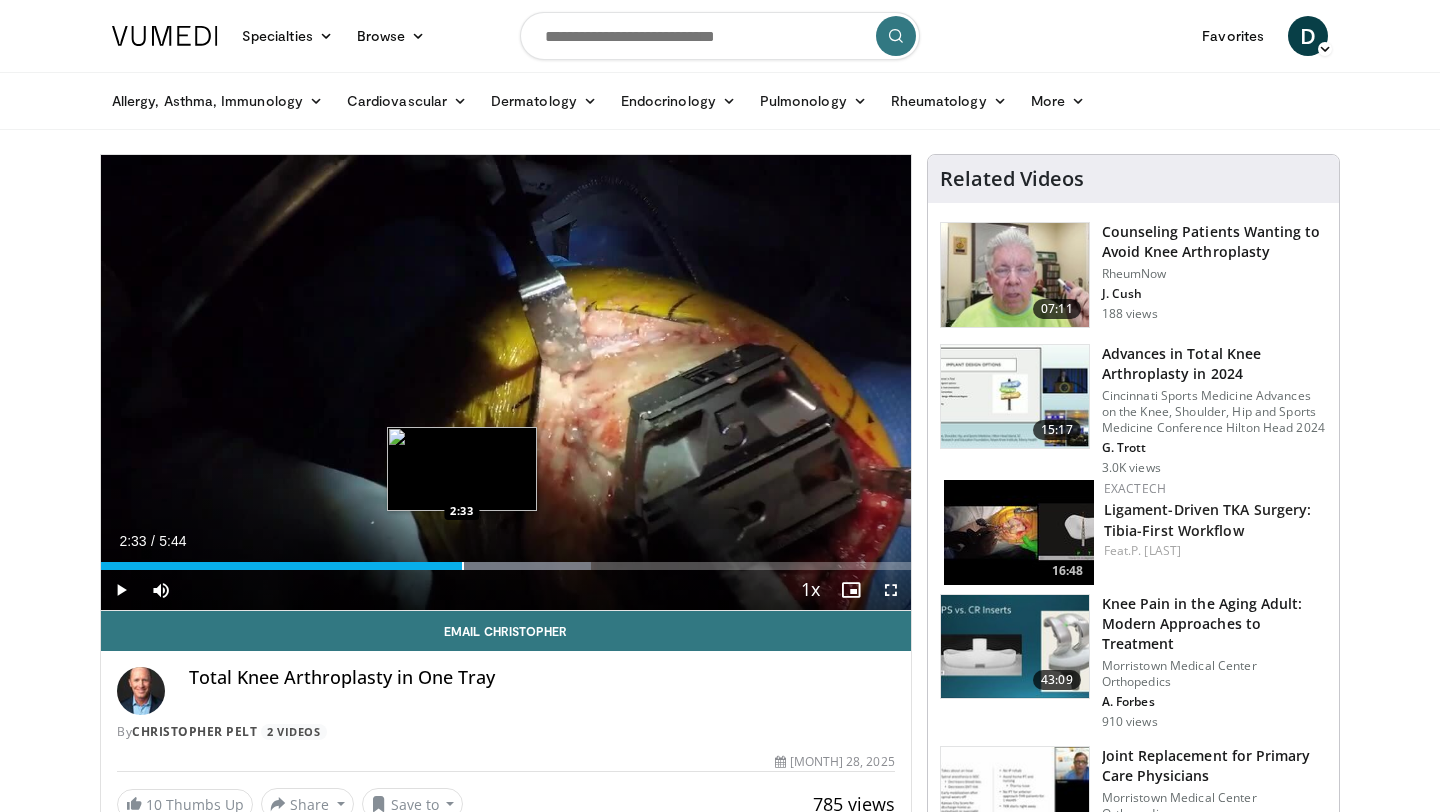 click at bounding box center [463, 566] 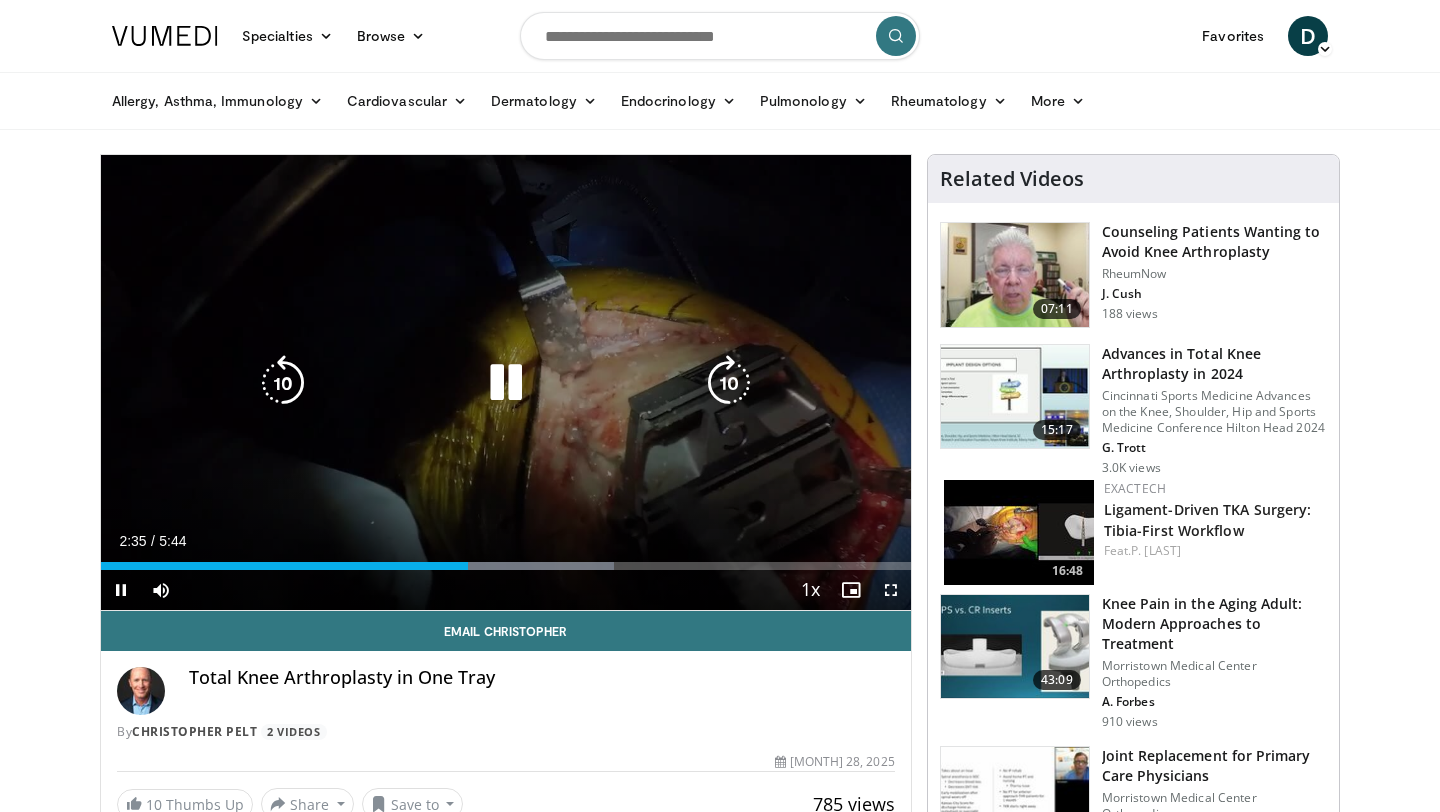 click on "10 seconds
Tap to unmute" at bounding box center (506, 382) 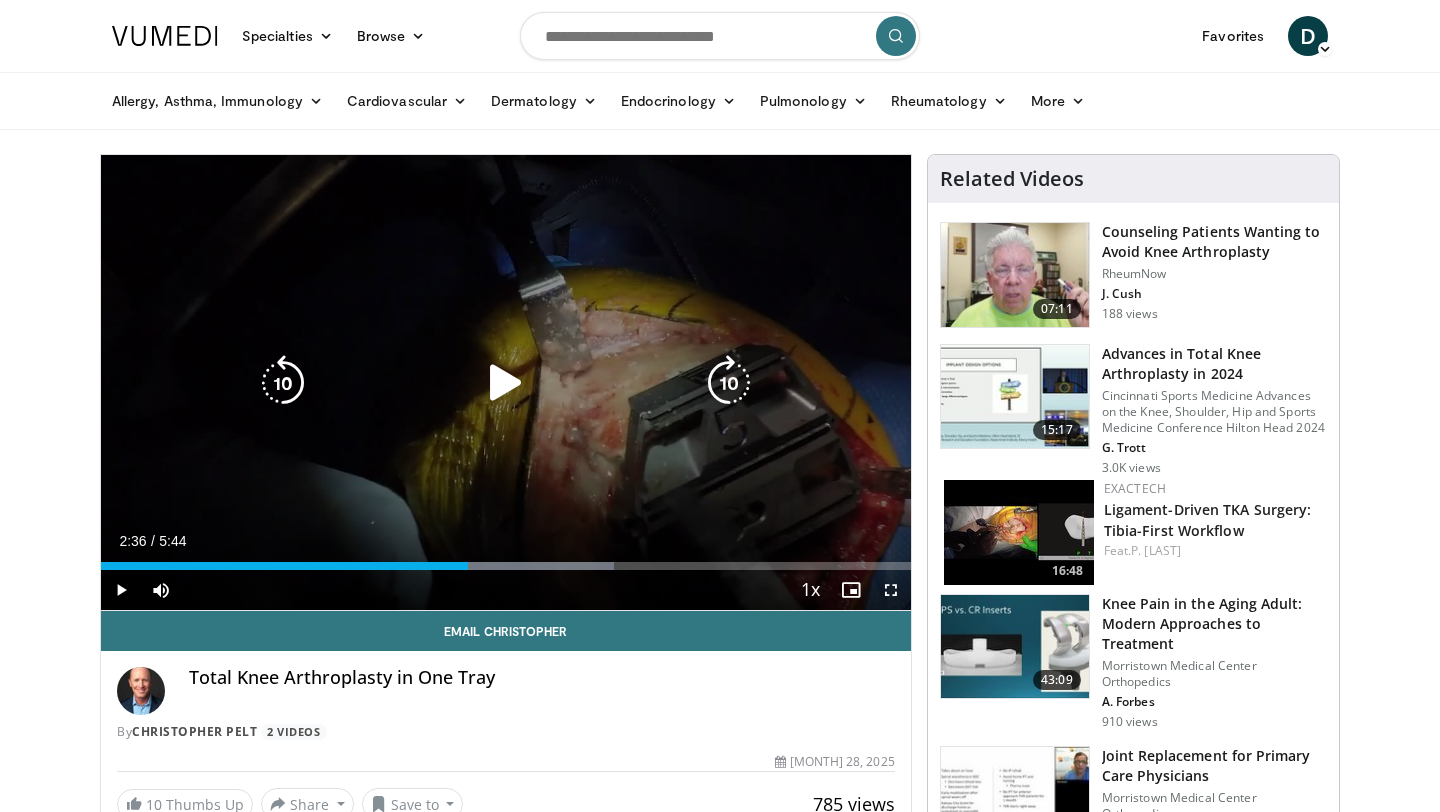 click on "10 seconds
Tap to unmute" at bounding box center [506, 382] 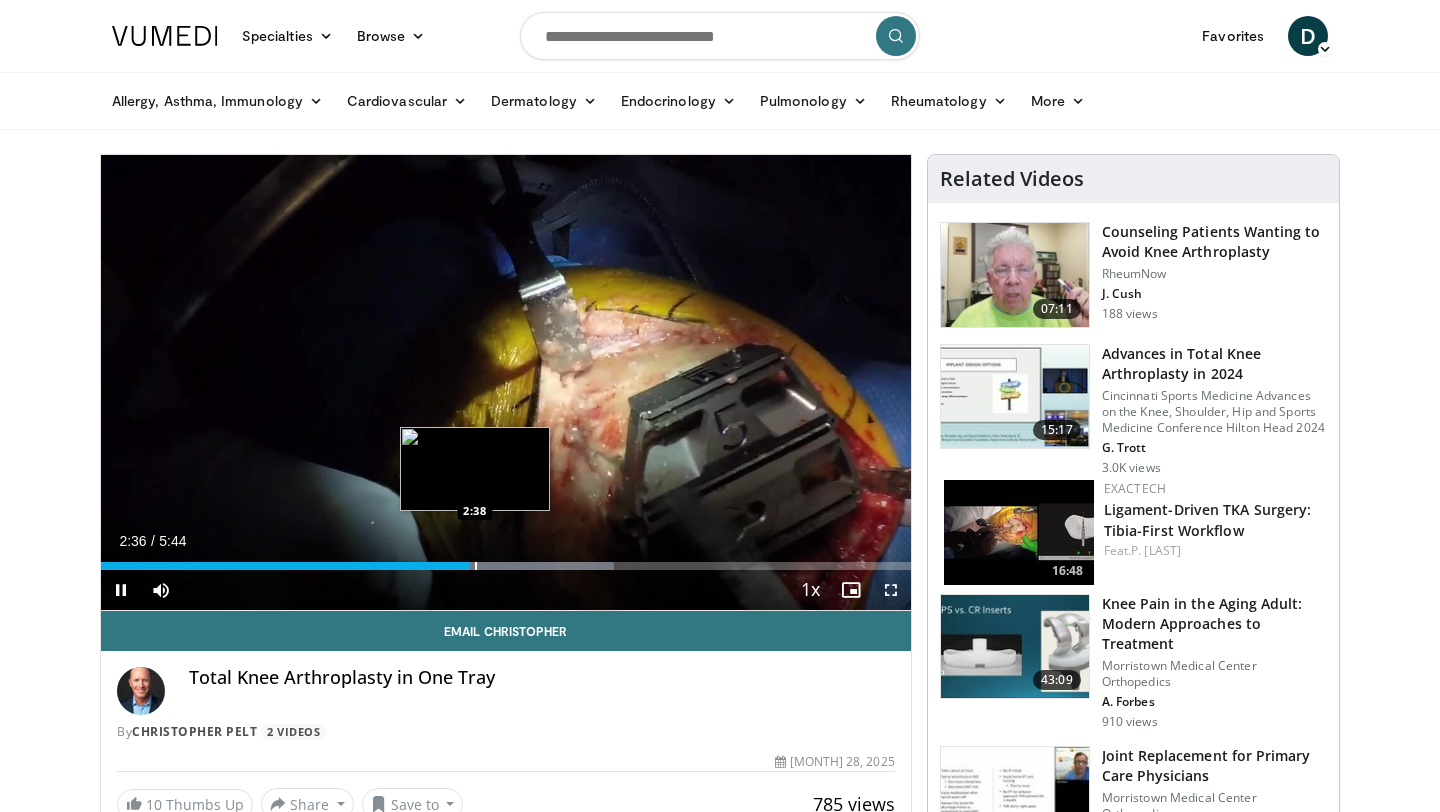 click at bounding box center (476, 566) 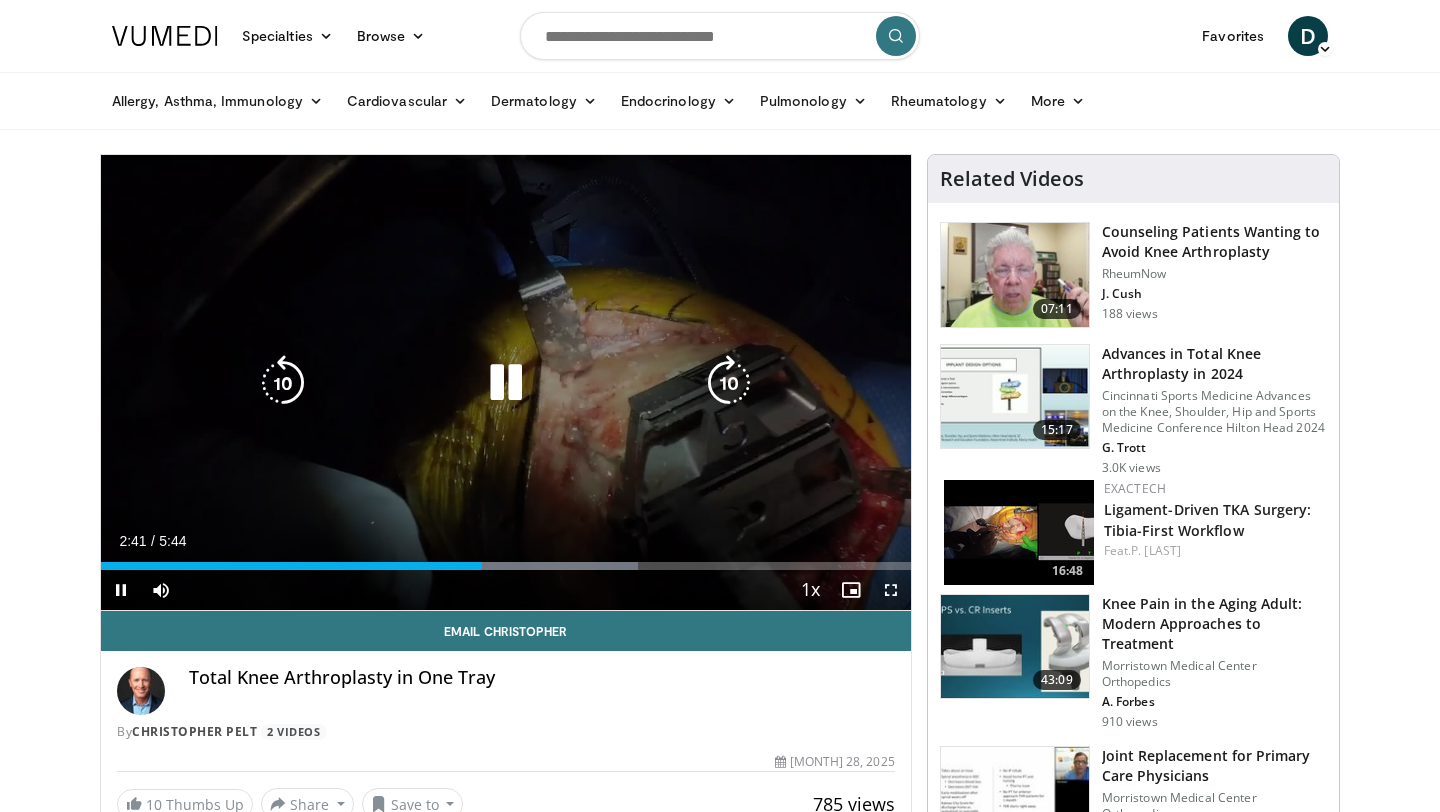 click on "10 seconds
Tap to unmute" at bounding box center (506, 382) 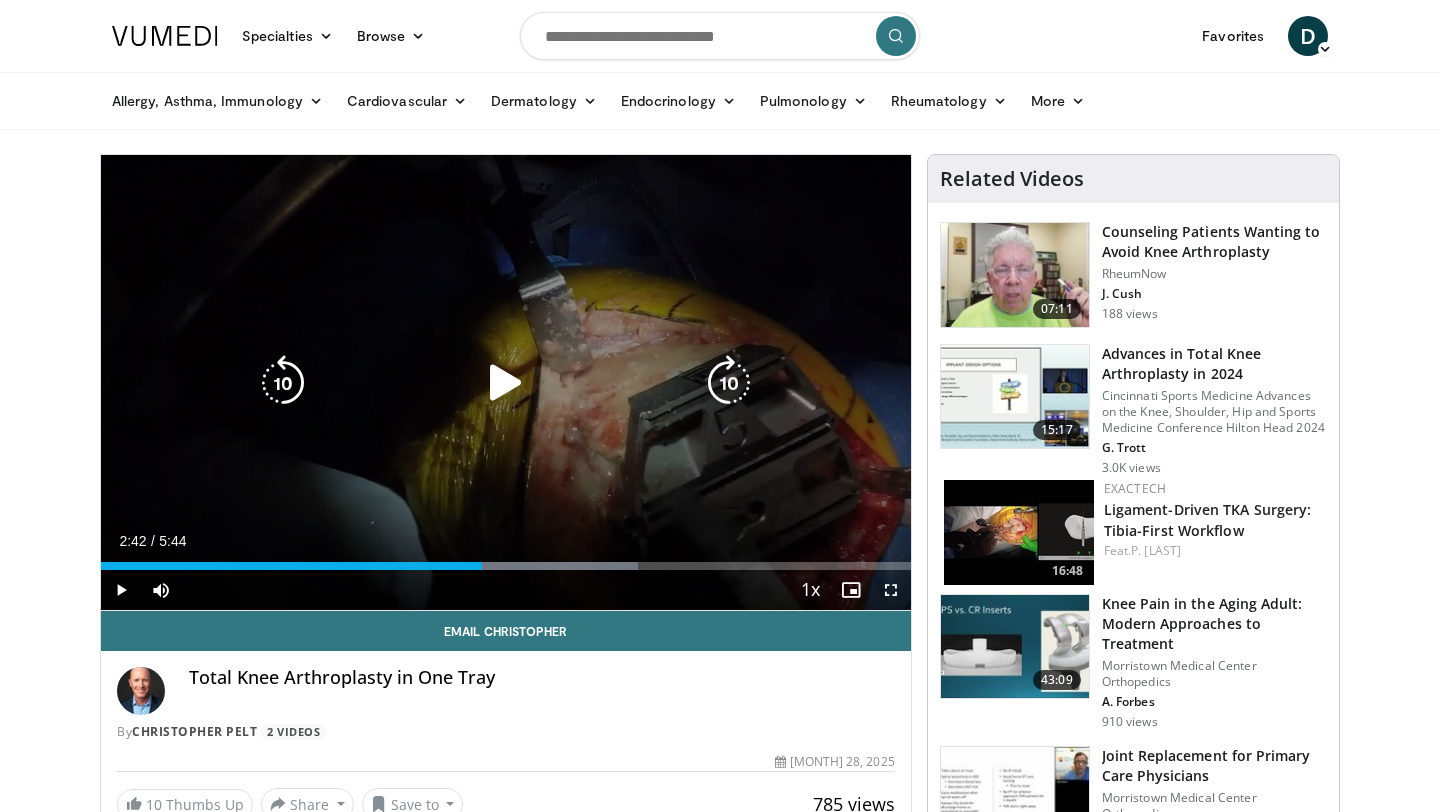 click on "10 seconds
Tap to unmute" at bounding box center [506, 382] 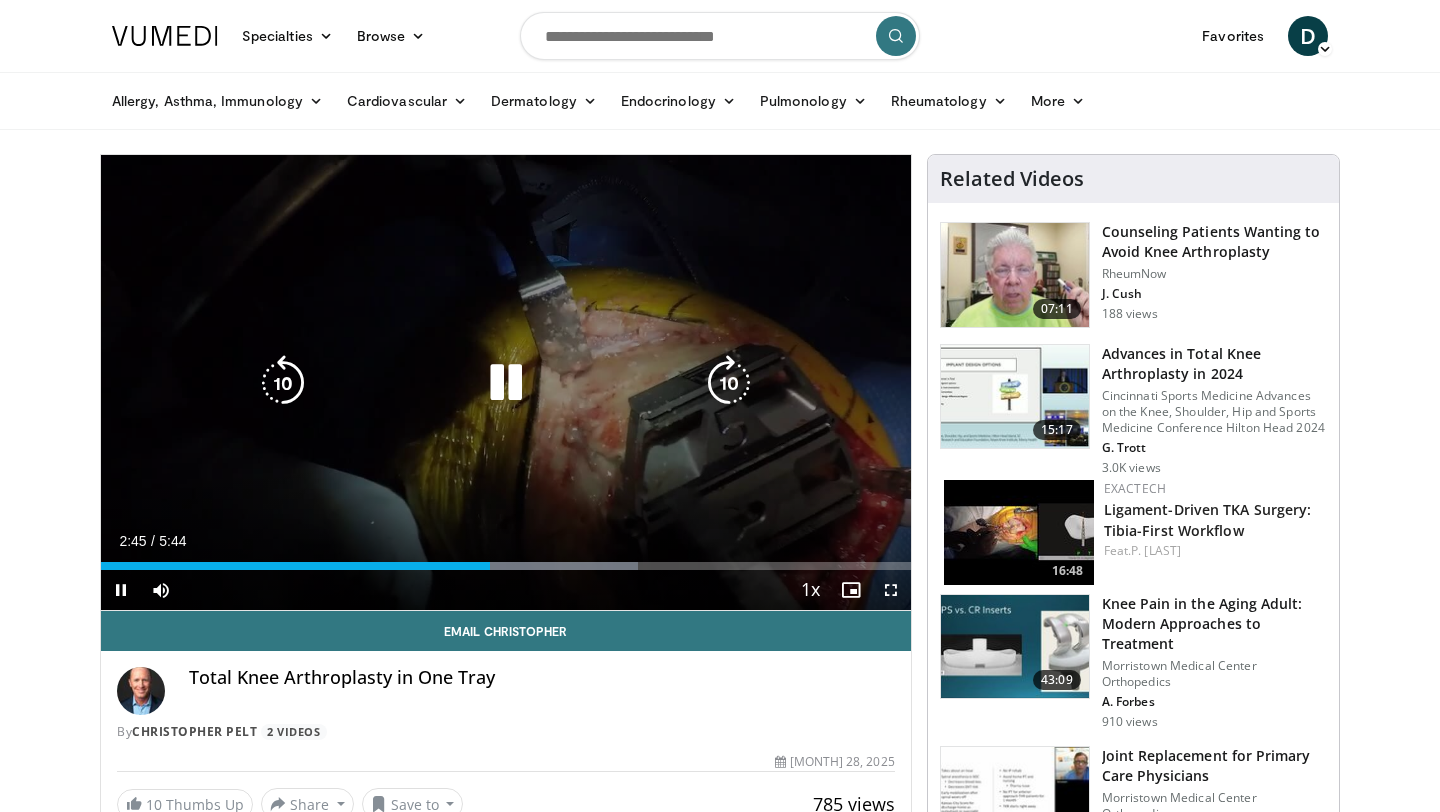 click on "10 seconds
Tap to unmute" at bounding box center [506, 382] 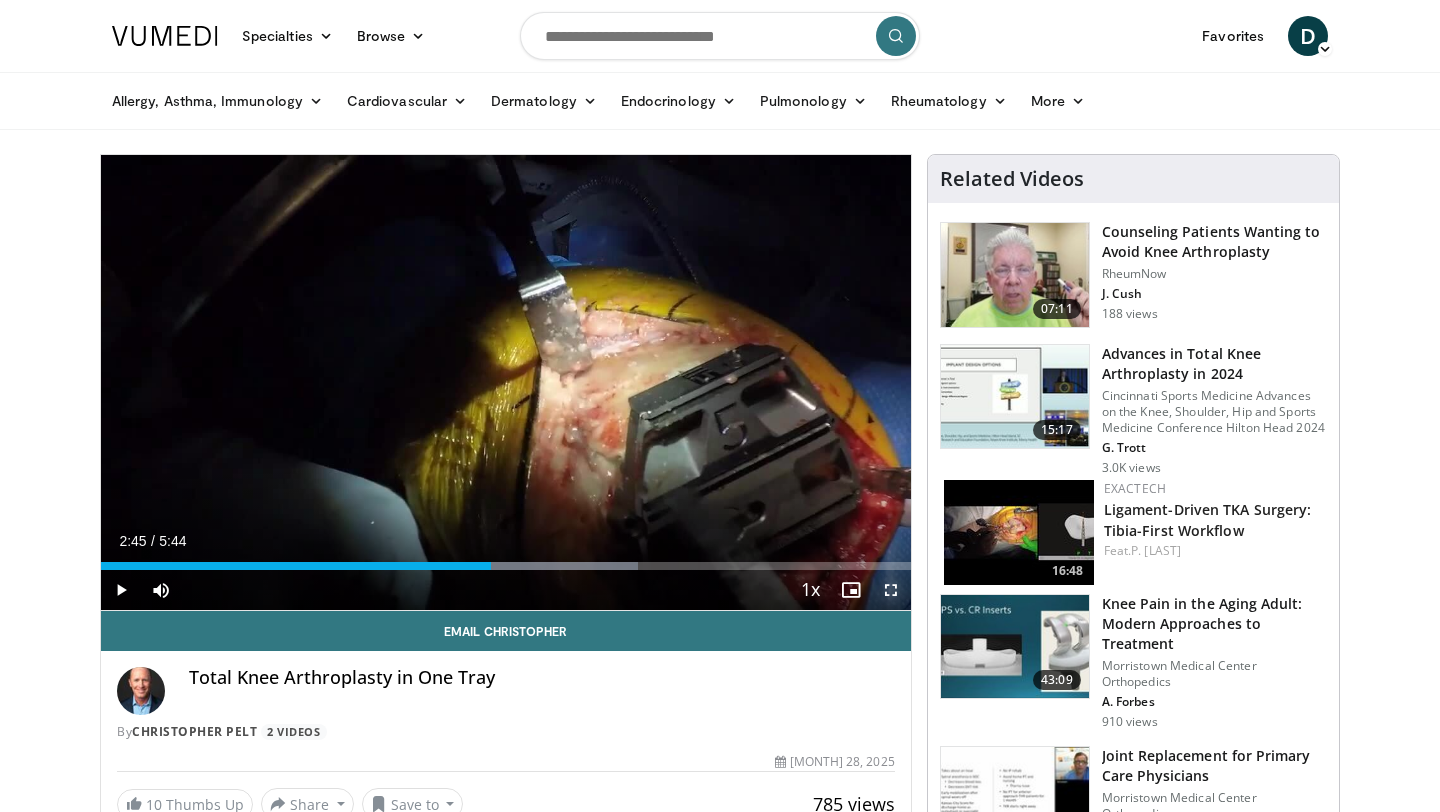 click at bounding box center [891, 590] 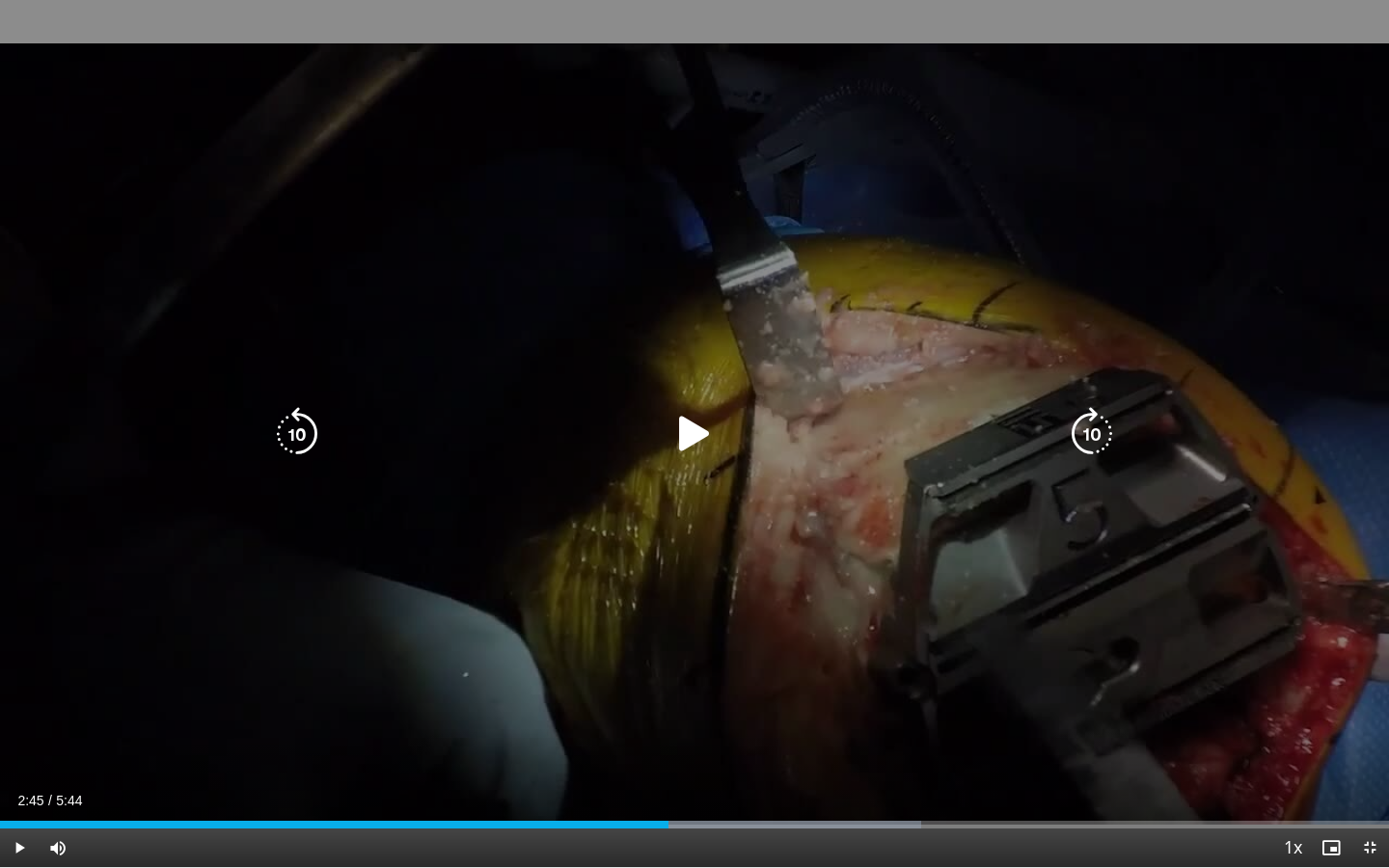 click on "10 seconds
Tap to unmute" at bounding box center [694, 433] 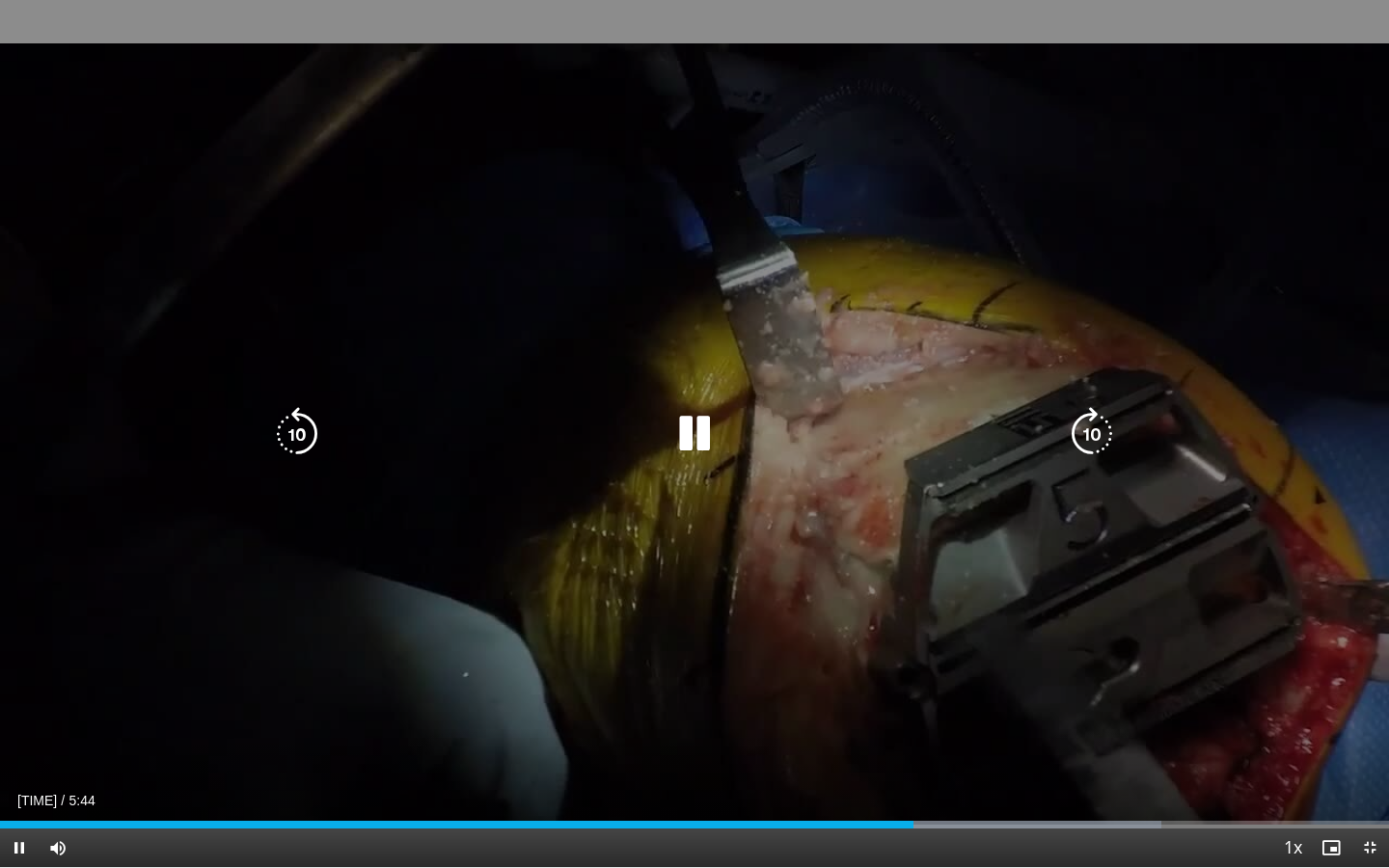 click on "10 seconds
Tap to unmute" at bounding box center (694, 433) 